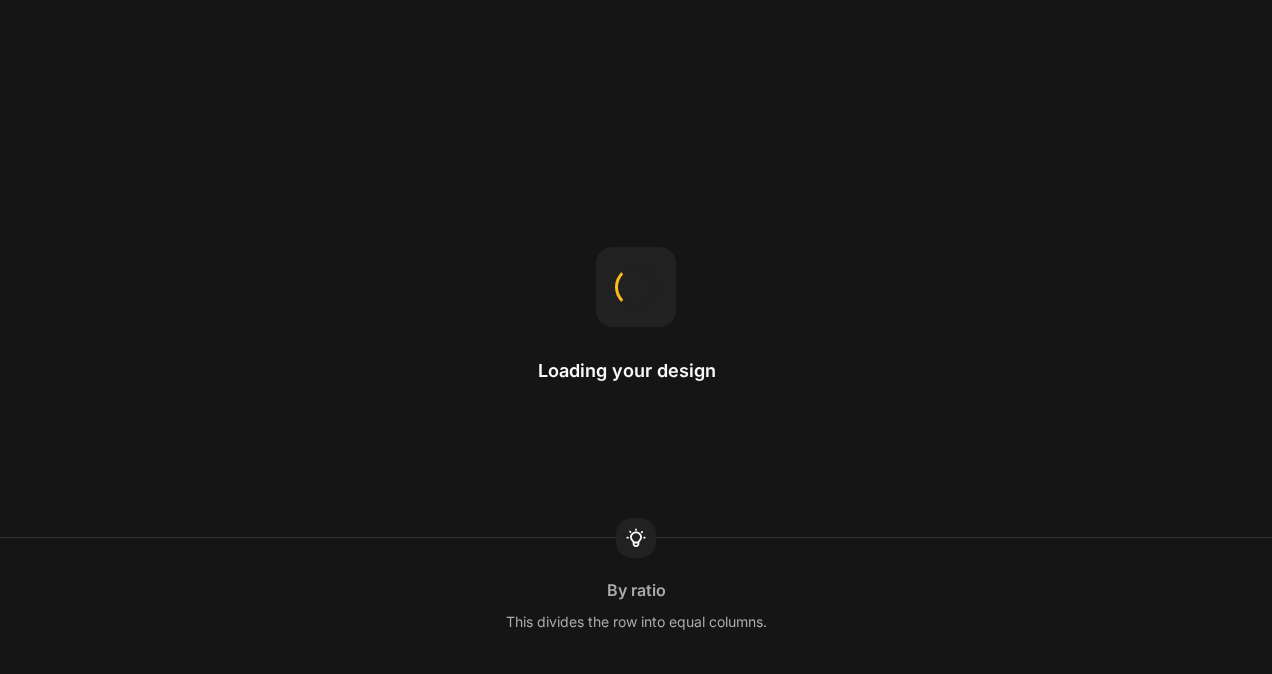 scroll, scrollTop: 0, scrollLeft: 0, axis: both 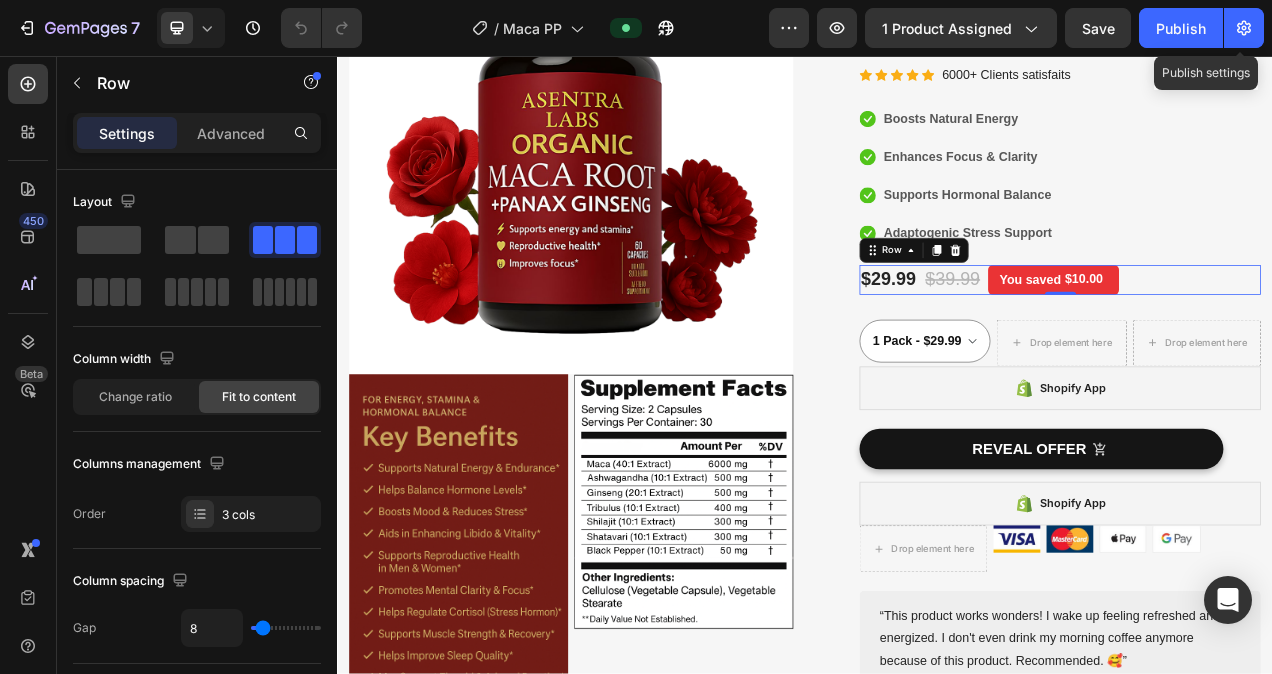 click on "REVEAL OFFER" at bounding box center (1240, 561) 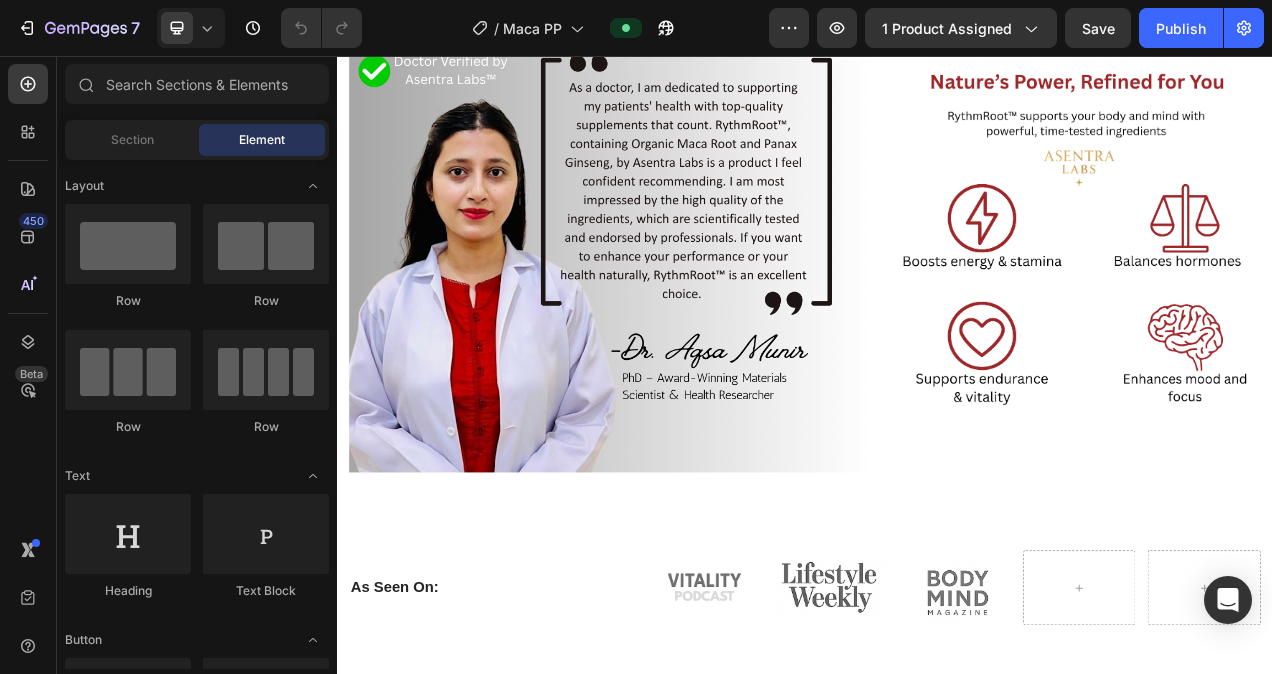 scroll, scrollTop: 1453, scrollLeft: 0, axis: vertical 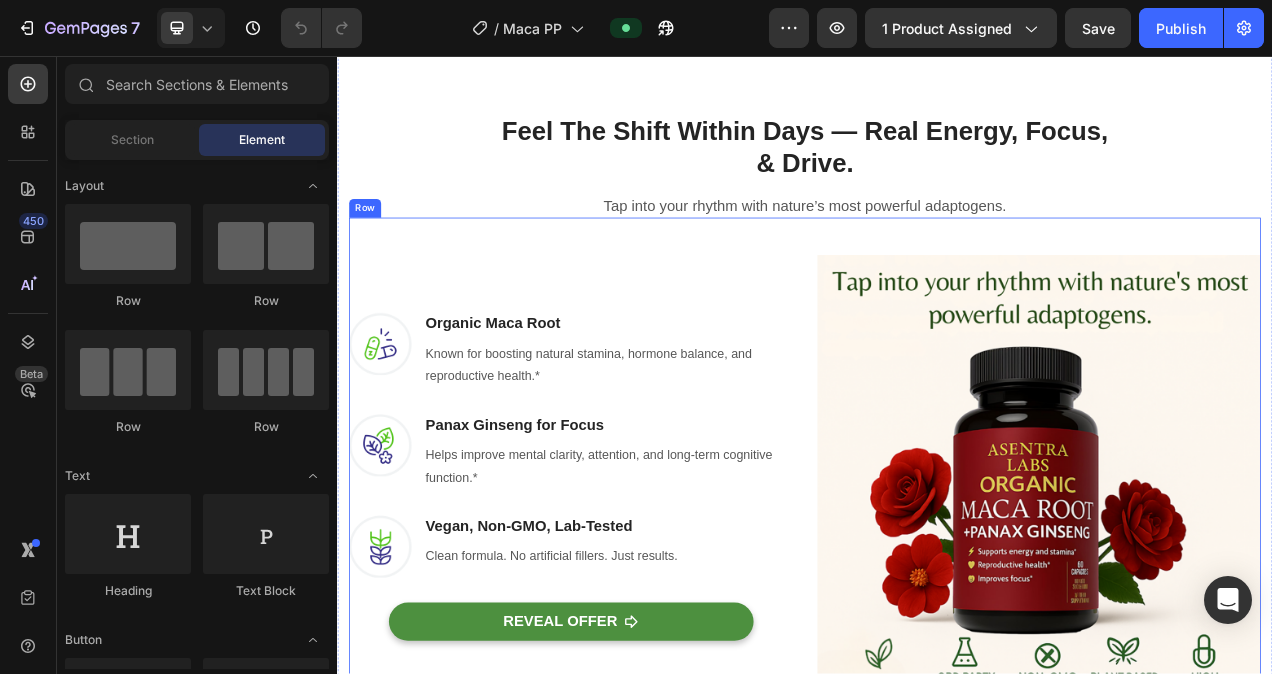 click on "Image Vegan, Non-GMO, Lab-Tested Heading Clean formula. No artificial fillers. Just results. Text block Row" at bounding box center (636, 670) 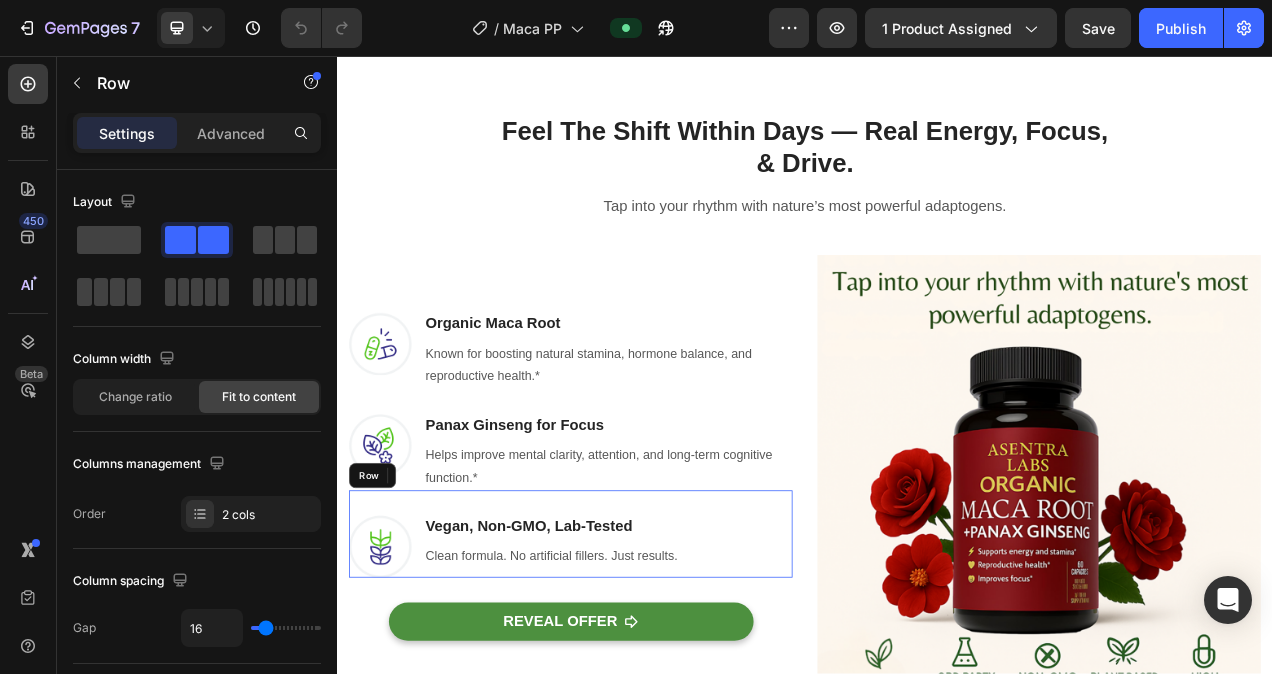 click on "Image Vegan, Non-GMO, Lab-Tested Heading Clean formula. No artificial fillers. Just results. Text block Row" at bounding box center [636, 670] 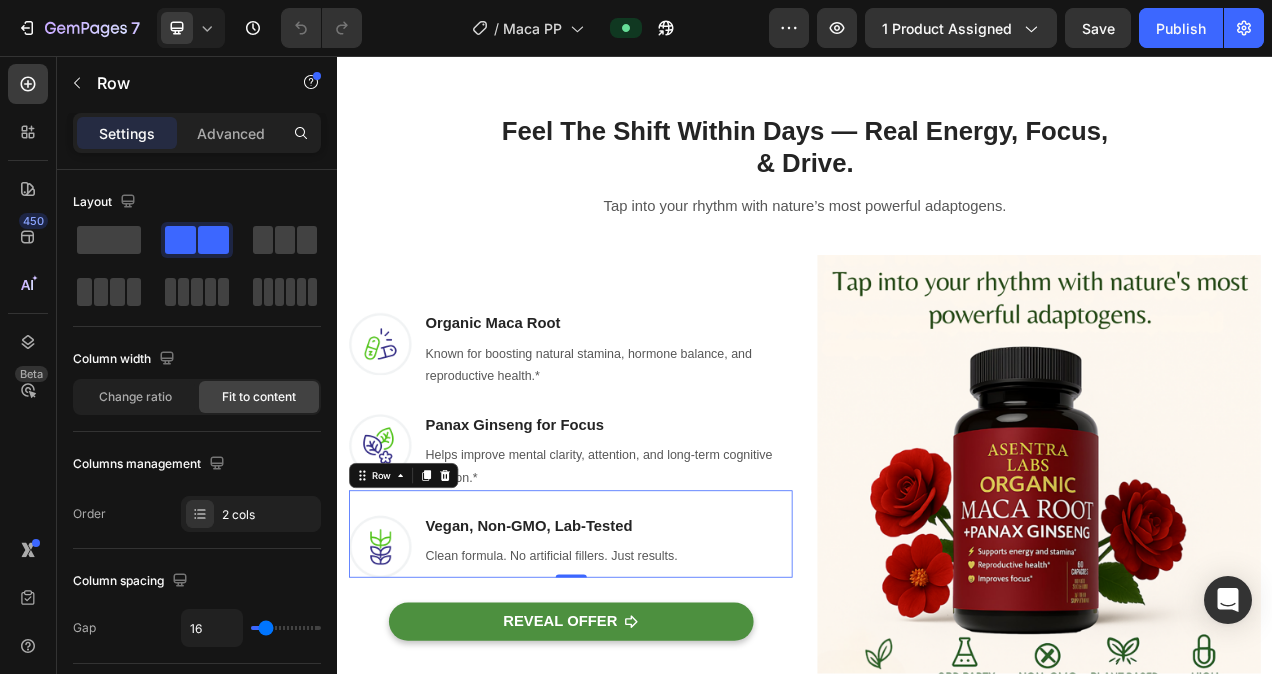 click on "Image Vegan, Non-GMO, Lab-Tested Heading Clean formula. No artificial fillers. Just results. Text block Row 0" at bounding box center [636, 670] 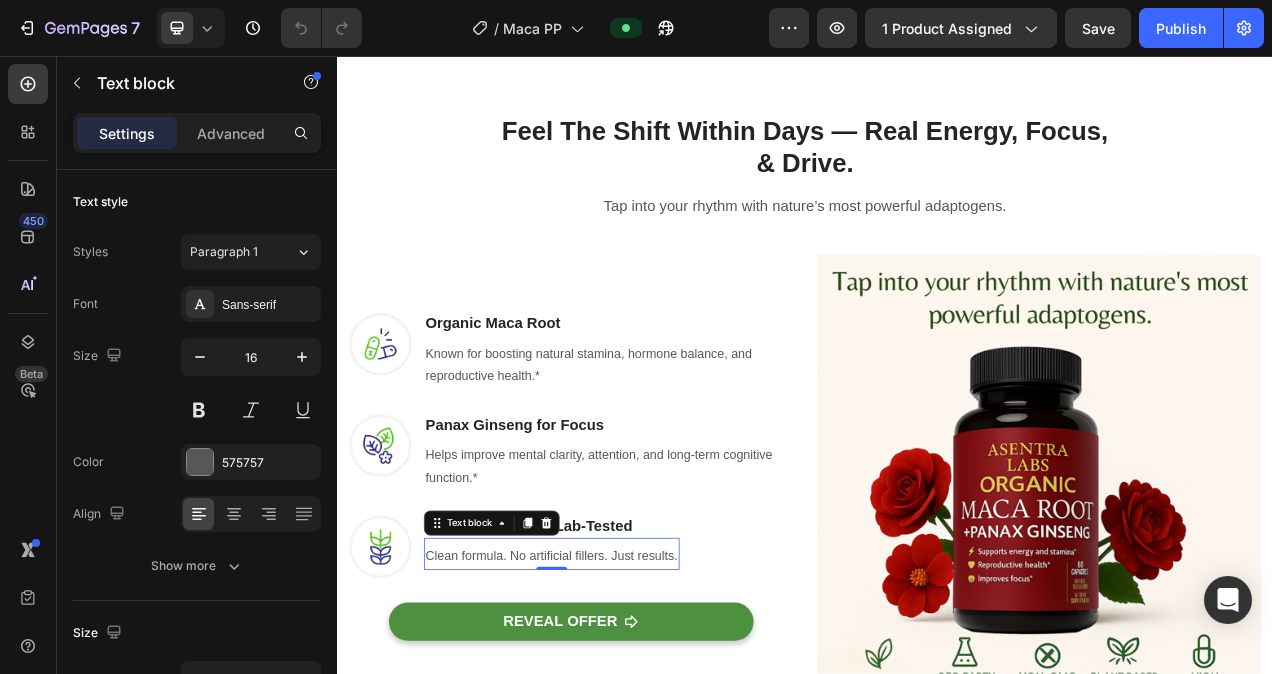 click on "Clean formula. No artificial fillers. Just results." at bounding box center (612, 699) 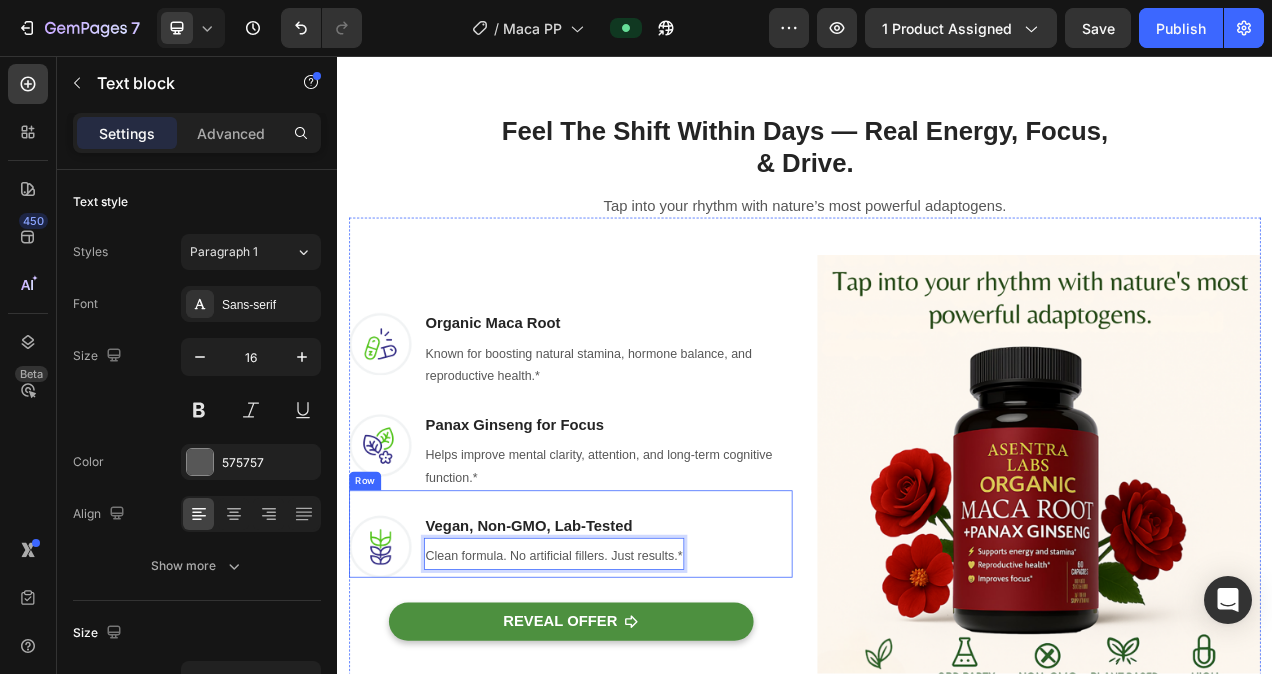 click on "Image Vegan, Non-GMO, Lab-Tested Heading Clean formula. No artificial fillers. Just results.* Text block 0 Row" at bounding box center (636, 670) 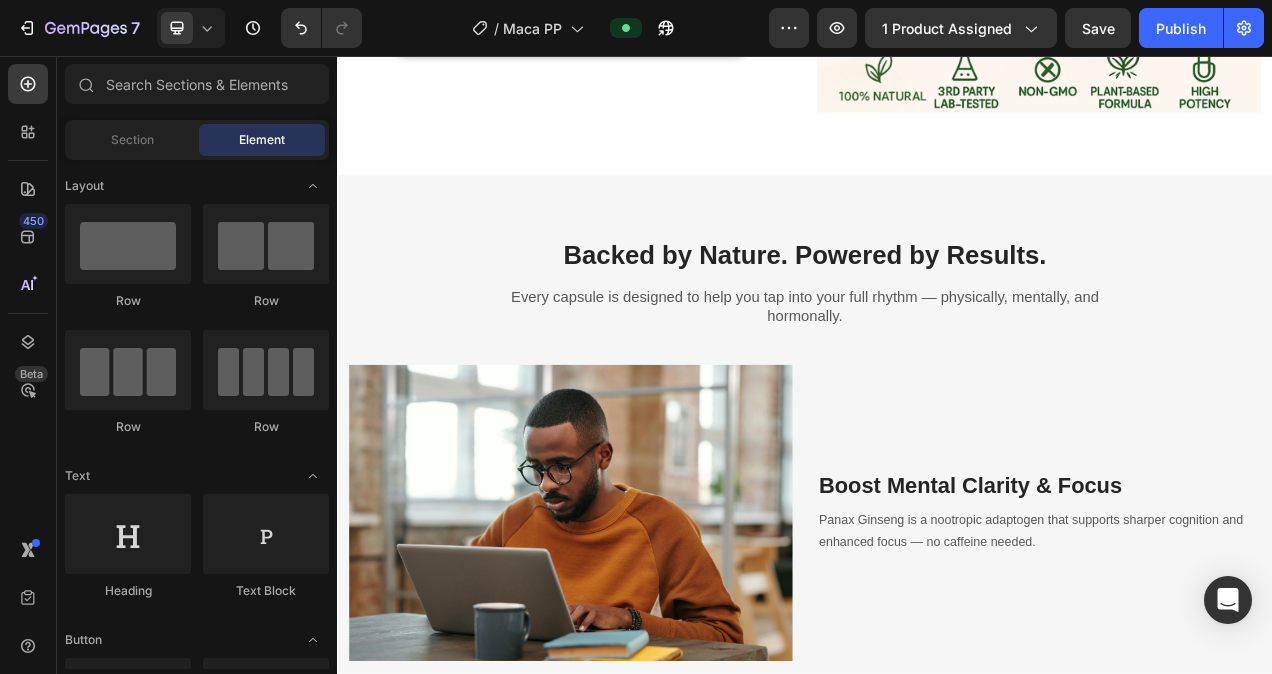 scroll, scrollTop: 2941, scrollLeft: 0, axis: vertical 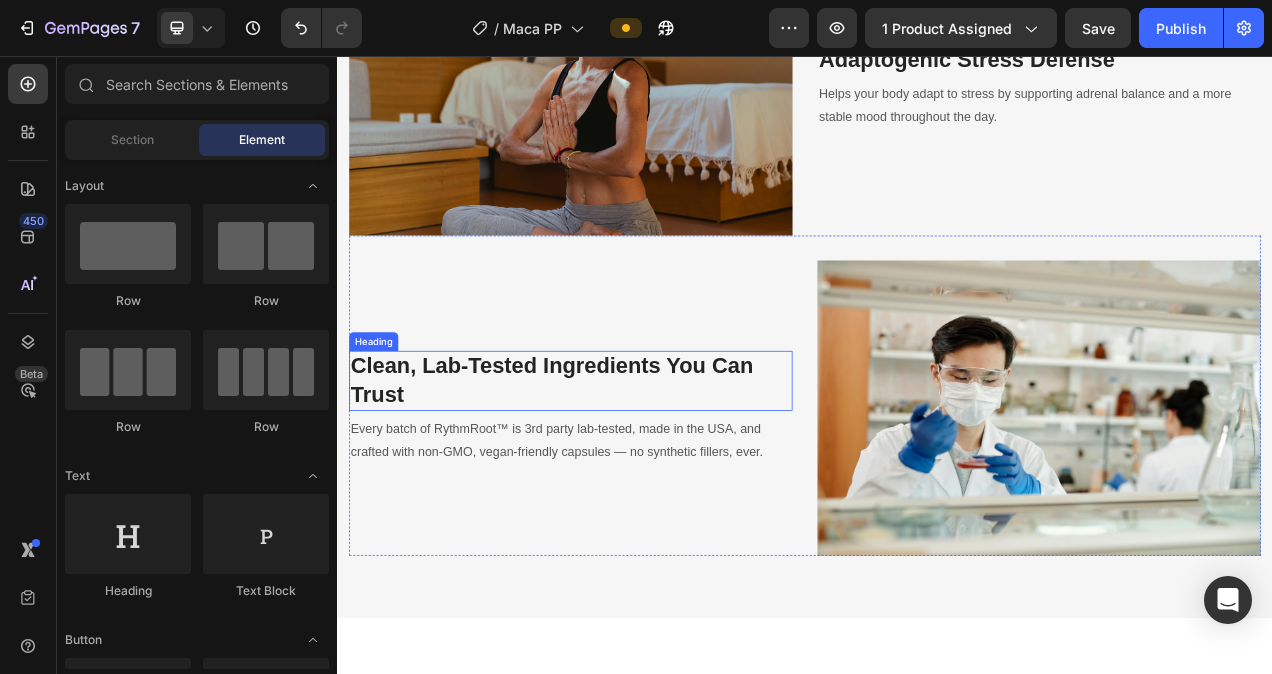 click on "Clean, Lab-Tested Ingredients You Can Trust" at bounding box center (636, 473) 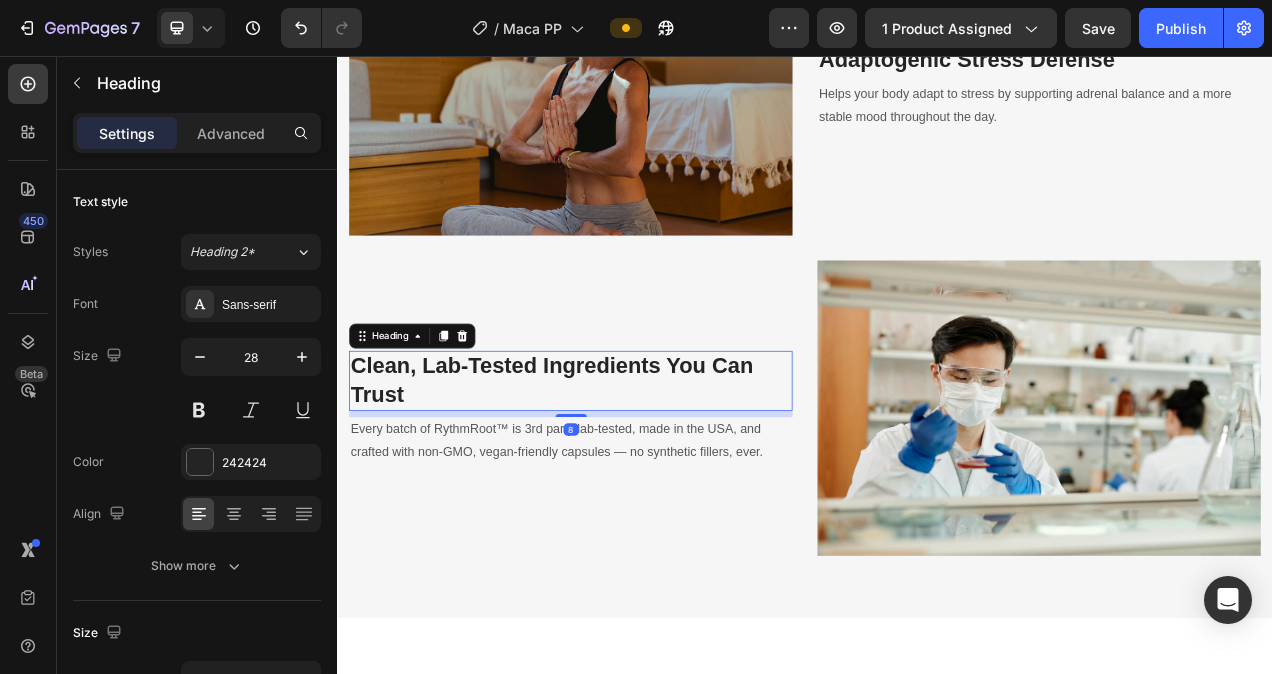 click on "Clean, Lab-Tested Ingredients You Can Trust" at bounding box center (636, 473) 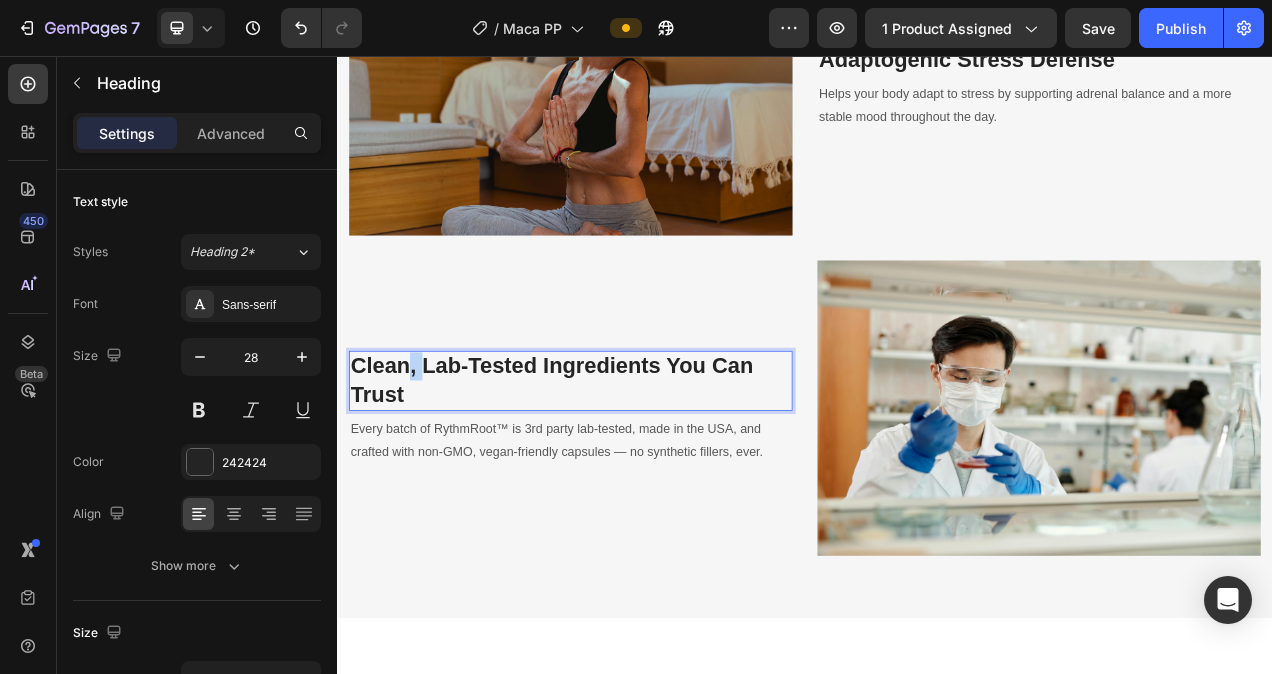 click on "Clean, Lab-Tested Ingredients You Can Trust" at bounding box center [636, 473] 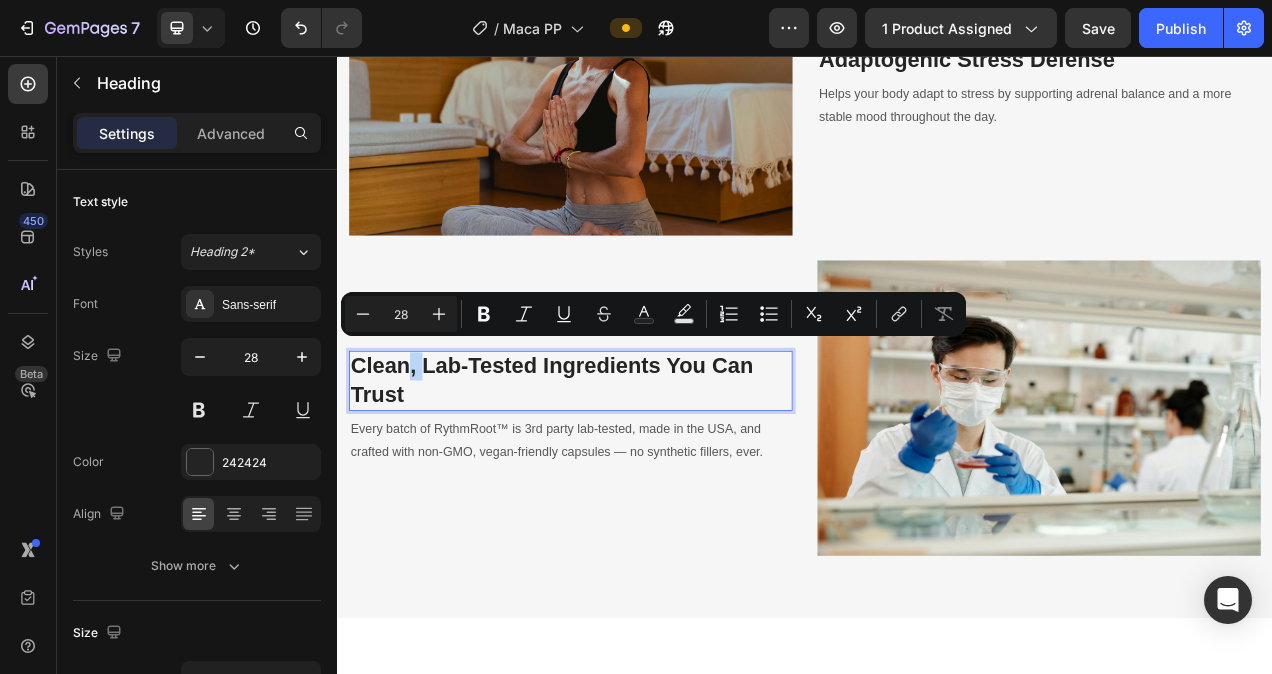 click on "Clean, Lab-Tested Ingredients You Can Trust" at bounding box center [636, 473] 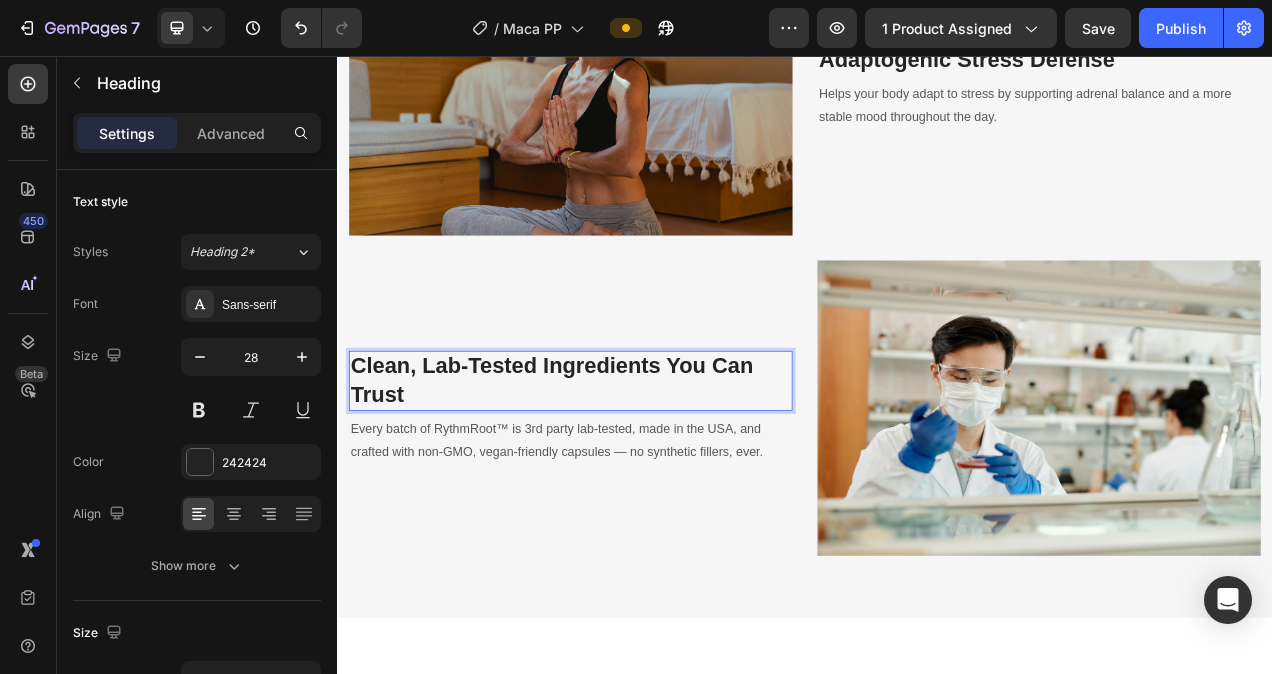 click on "Clean, Lab-Tested Ingredients You Can Trust" at bounding box center [636, 473] 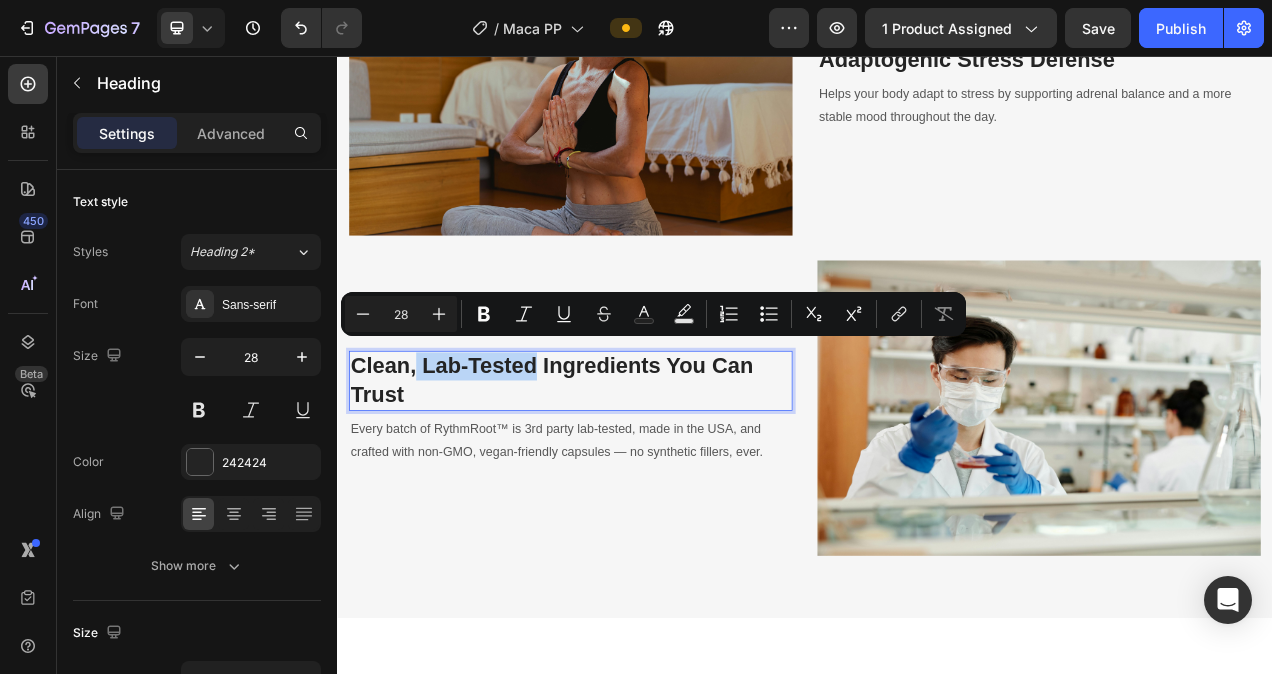 drag, startPoint x: 593, startPoint y: 433, endPoint x: 438, endPoint y: 442, distance: 155.26108 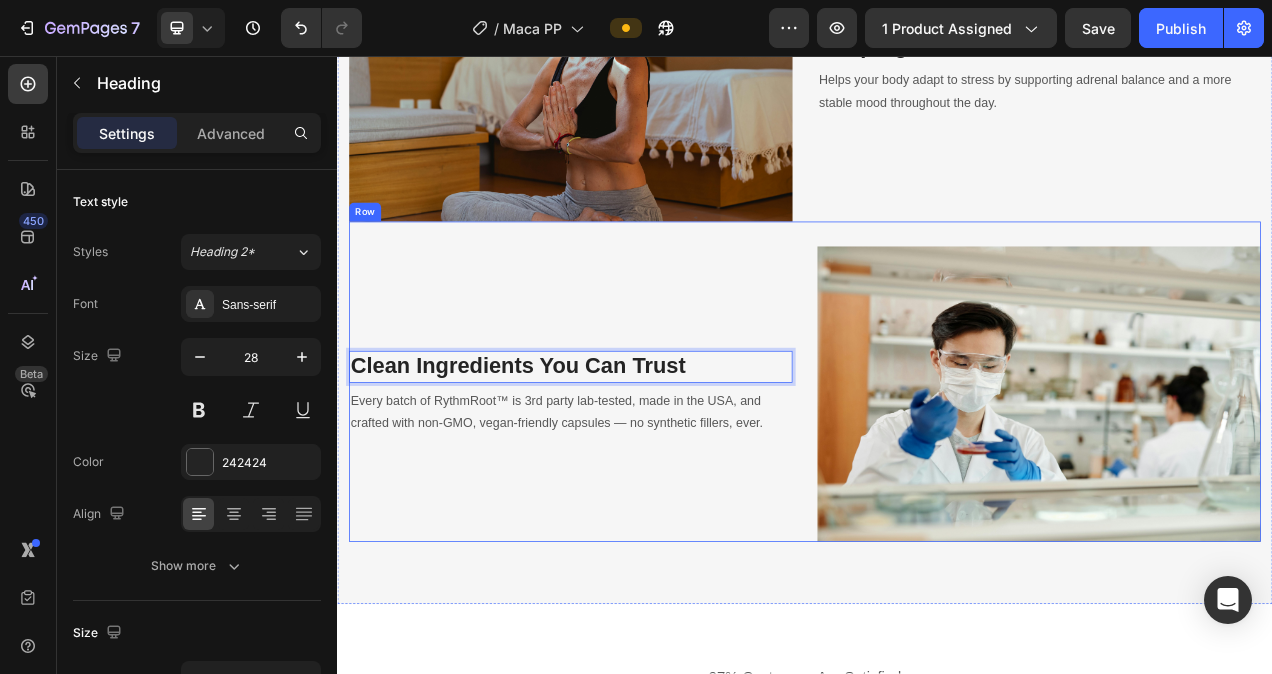 click on "Clean Ingredients You Can Trust Heading 8 Every batch of RythmRoot™ is 3rd party lab-tested, made in the USA, and crafted with non-GMO, vegan-friendly capsules — no synthetic fillers, ever. Text block" at bounding box center [636, 490] 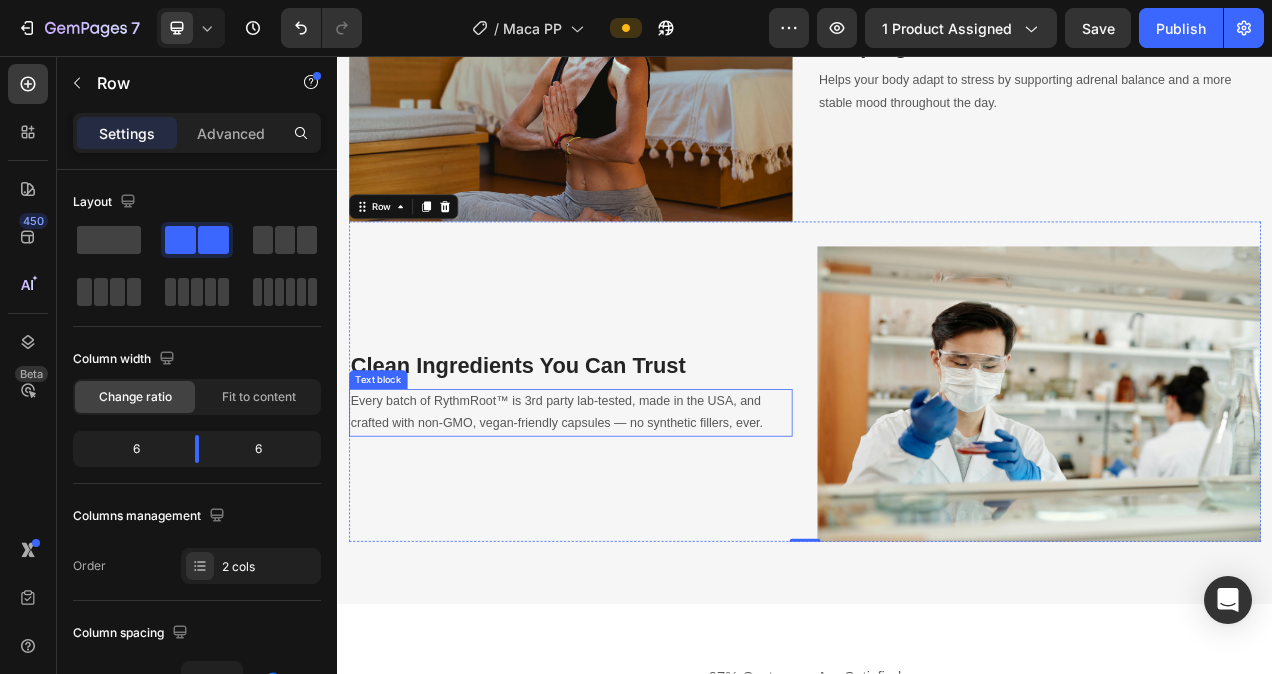 click on "Clean Ingredients You Can Trust Heading Every batch of RythmRoot™ is 3rd party lab-tested, made in the USA, and crafted with non-GMO, vegan-friendly capsules — no synthetic fillers, ever. Text block" at bounding box center [636, 490] 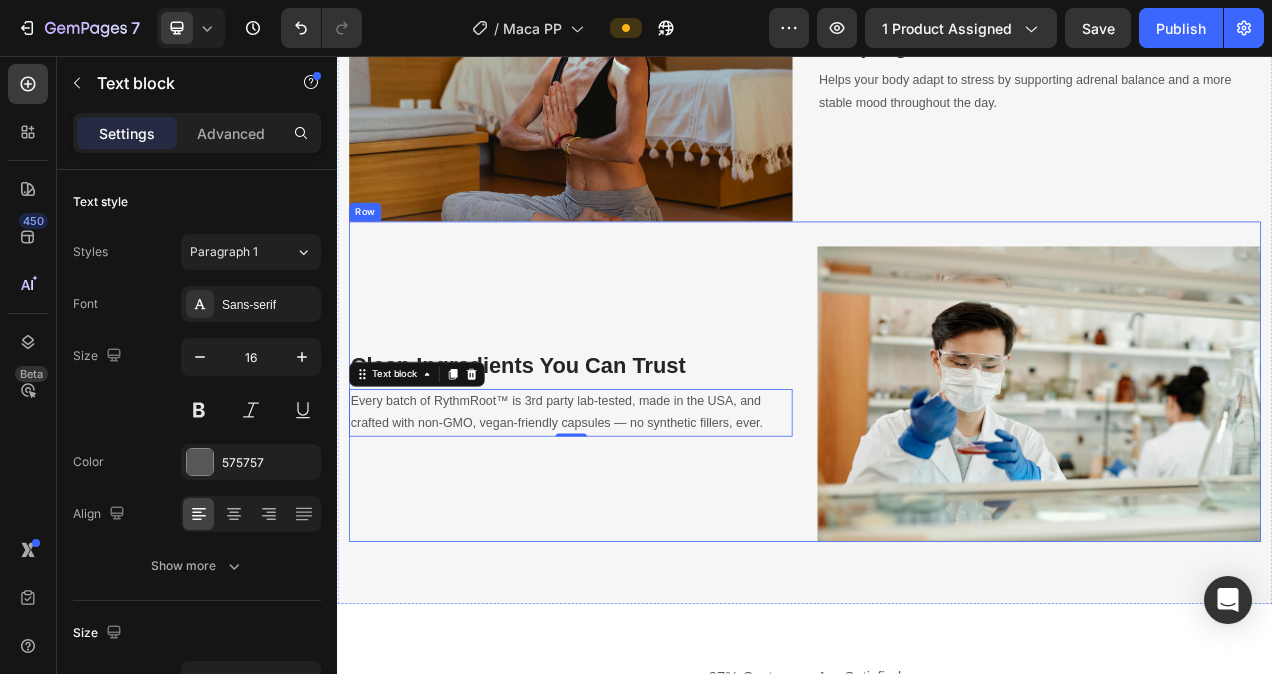 click on "Clean Ingredients You Can Trust Heading Every batch of RythmRoot™ is 3rd party lab-tested, made in the USA, and crafted with non-GMO, vegan-friendly capsules — no synthetic fillers, ever. Text block 0" at bounding box center [636, 490] 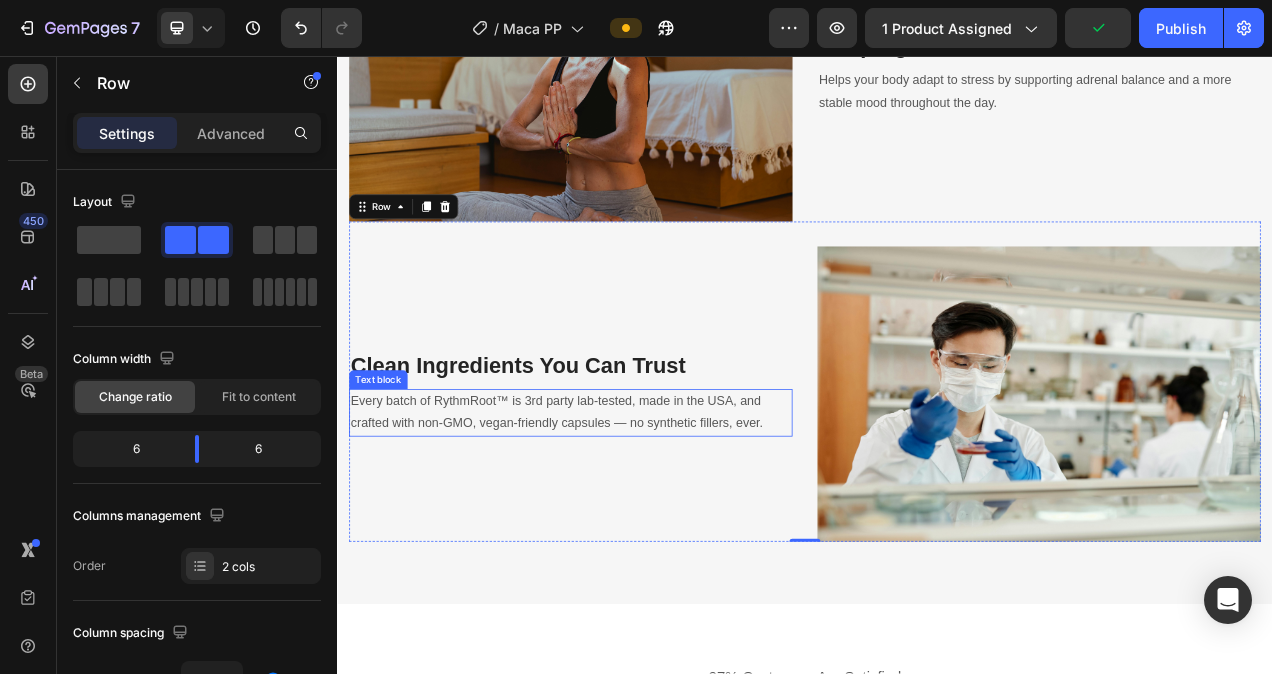 click on "Every batch of RythmRoot™ is 3rd party lab-tested, made in the USA, and crafted with non-GMO, vegan-friendly capsules — no synthetic fillers, ever." at bounding box center (636, 515) 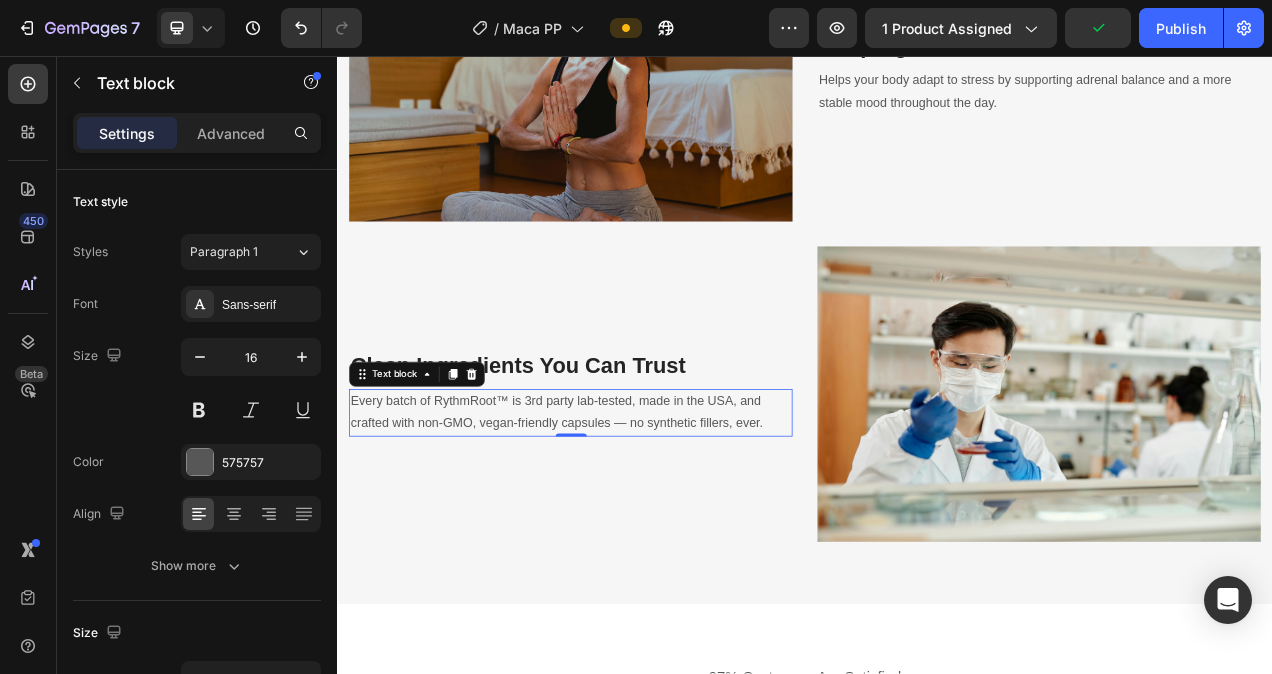 click on "Every batch of RythmRoot™ is 3rd party lab-tested, made in the USA, and crafted with non-GMO, vegan-friendly capsules — no synthetic fillers, ever." at bounding box center [636, 515] 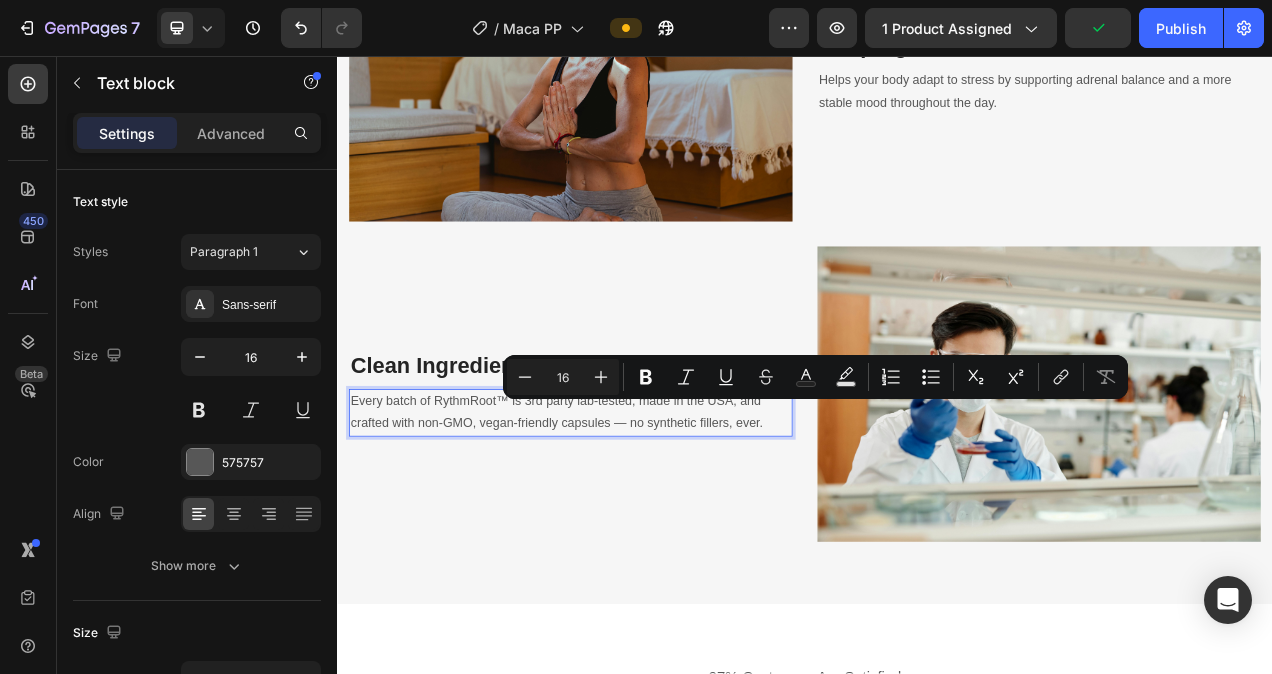 click on "Every batch of RythmRoot™ is 3rd party lab-tested, made in the USA, and crafted with non-GMO, vegan-friendly capsules — no synthetic fillers, ever." at bounding box center [636, 515] 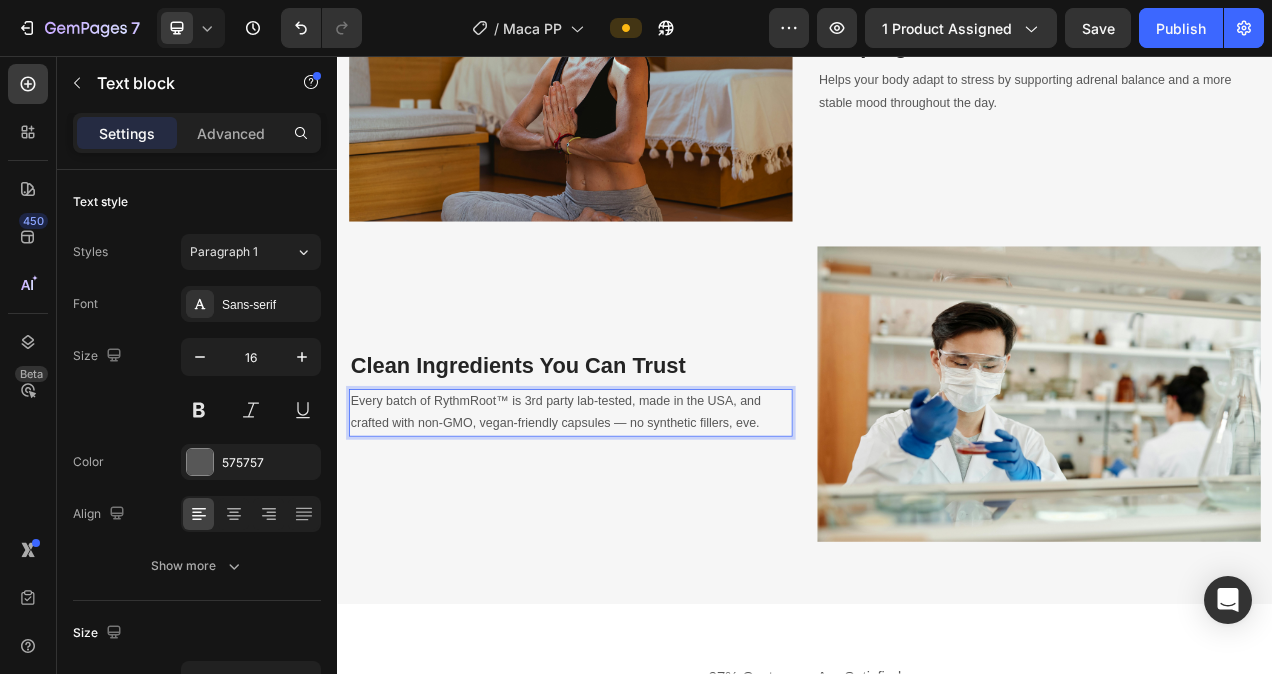 click on "Every batch of RythmRoot™ is 3rd party lab-tested, made in the USA, and crafted with non-GMO, vegan-friendly capsules — no synthetic fillers, eve." at bounding box center [636, 515] 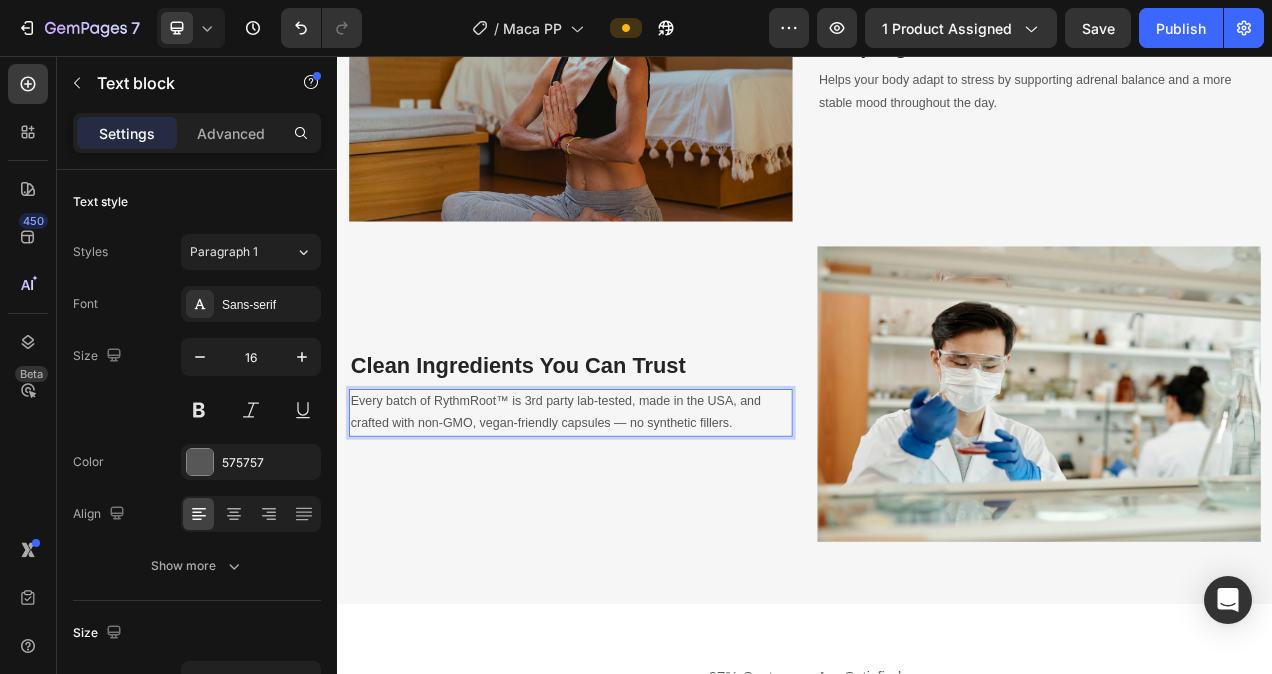 click on "Clean Ingredients You Can Trust Heading Every batch of RythmRoot™ is 3rd party lab-tested, made in the USA, and crafted with non-GMO, vegan-friendly capsules — no synthetic fillers. Text block 0" at bounding box center [636, 490] 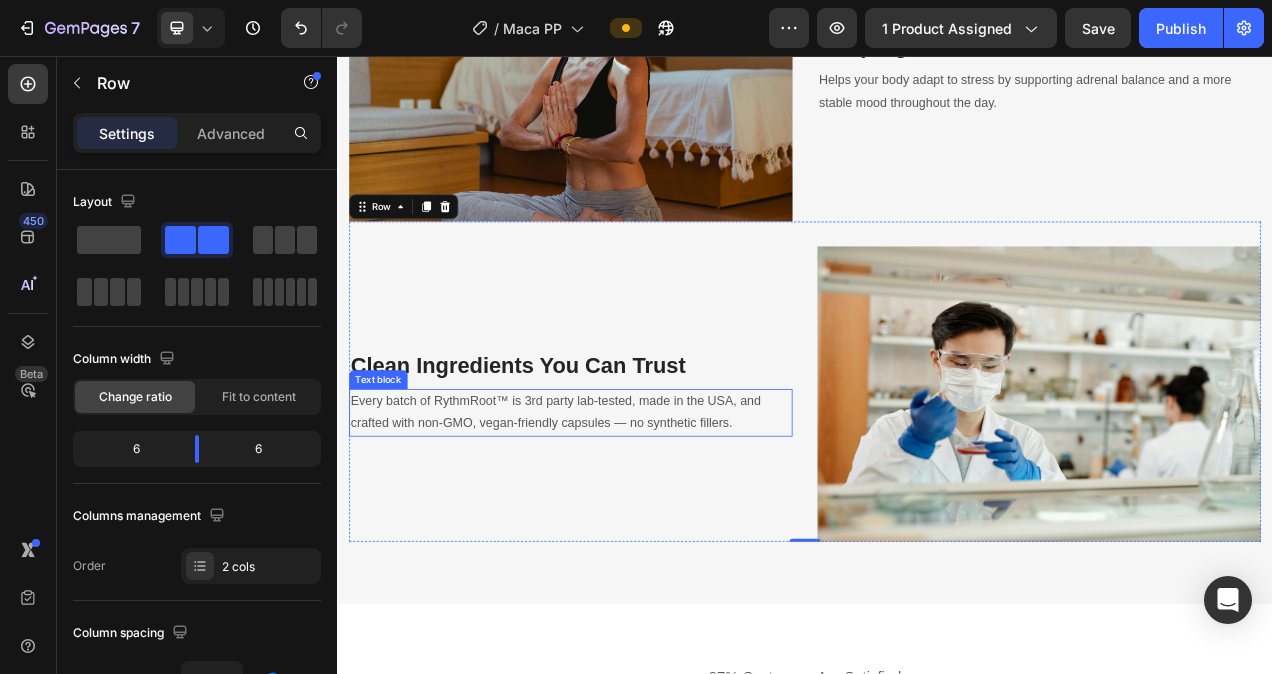 click on "Every batch of RythmRoot™ is 3rd party lab-tested, made in the USA, and crafted with non-GMO, vegan-friendly capsules — no synthetic fillers." at bounding box center (636, 515) 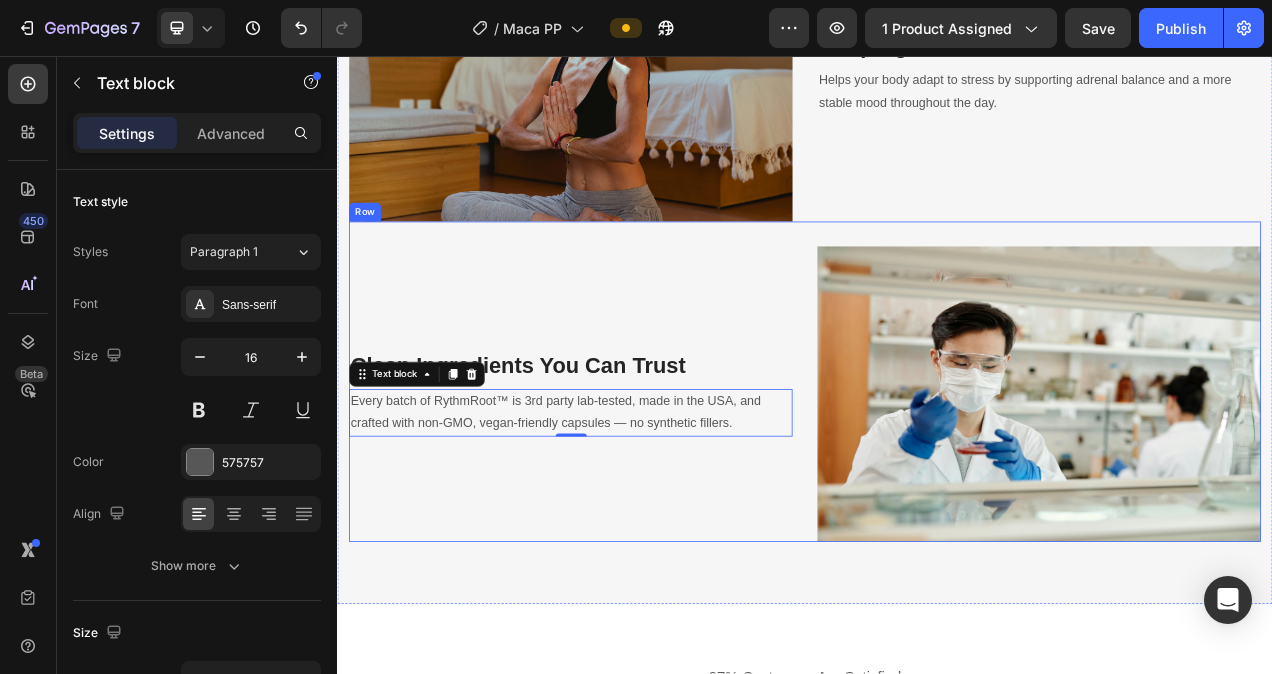 click on "Clean Ingredients You Can Trust Heading Every batch of RythmRoot™ is 3rd party lab-tested, made in the USA, and crafted with non-GMO, vegan-friendly capsules — no synthetic fillers. Text block 0 Image Row" at bounding box center (937, 474) 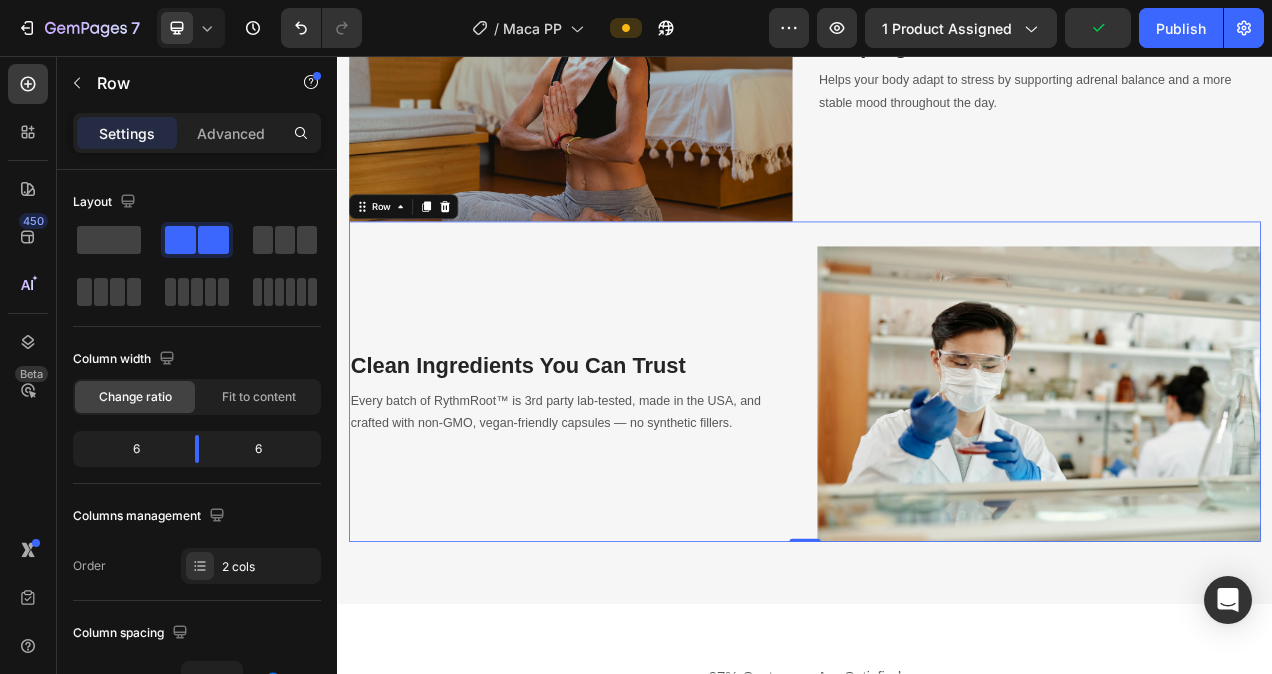 click on "Clean Ingredients You Can Trust Heading Every batch of RythmRoot™ is 3rd party lab-tested, made in the USA, and crafted with non-GMO, vegan-friendly capsules — no synthetic fillers. Text block" at bounding box center (636, 490) 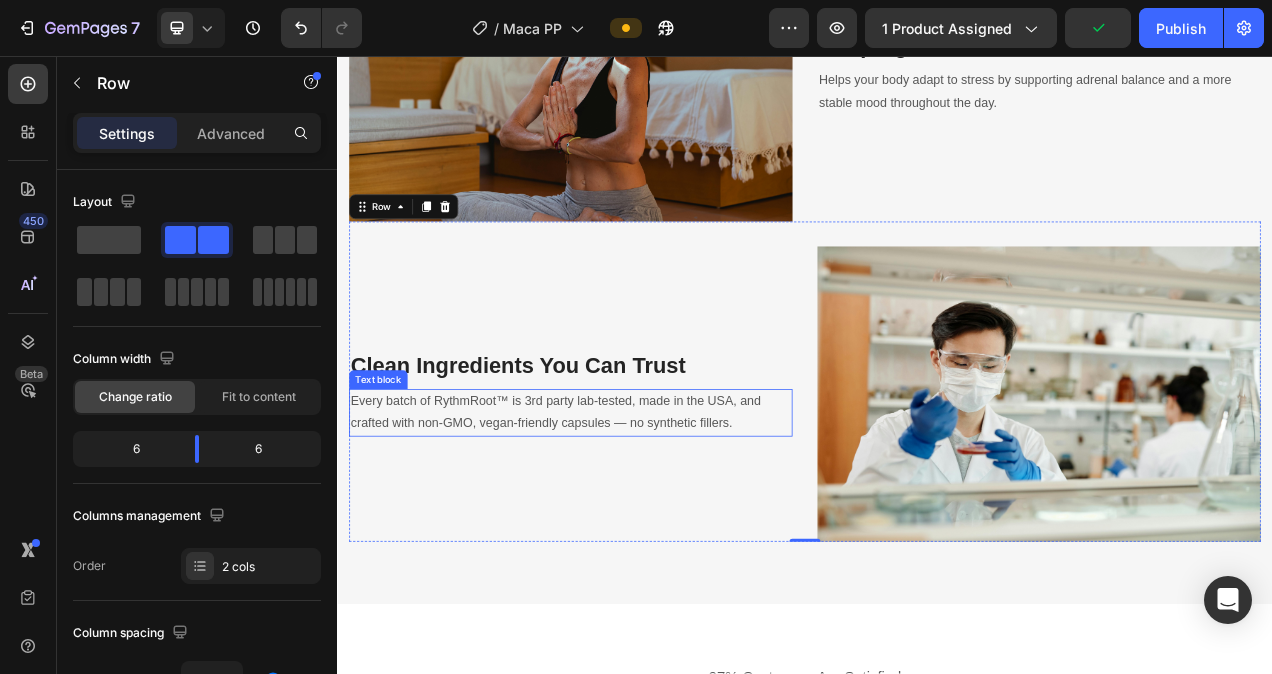 click on "Every batch of RythmRoot™ is 3rd party lab-tested, made in the USA, and crafted with non-GMO, vegan-friendly capsules — no synthetic fillers." at bounding box center (636, 515) 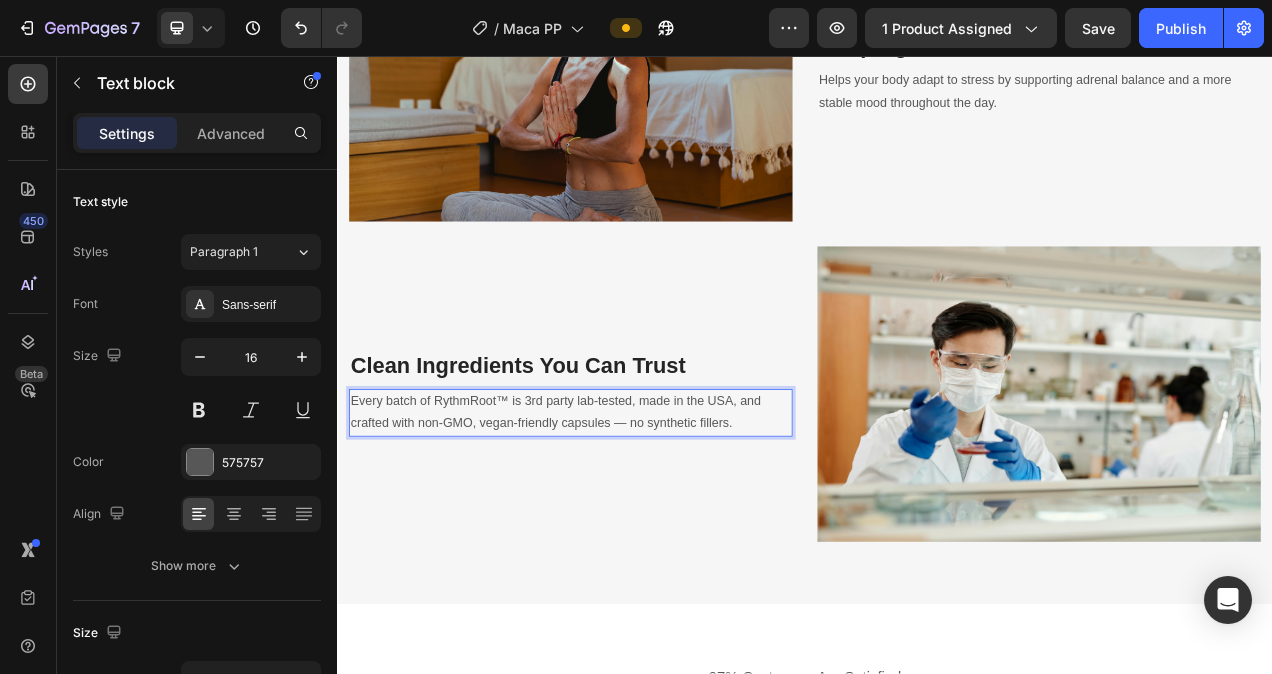 click on "Every batch of RythmRoot™ is 3rd party lab-tested, made in the USA, and crafted with non-GMO, vegan-friendly capsules — no synthetic fillers." at bounding box center [636, 515] 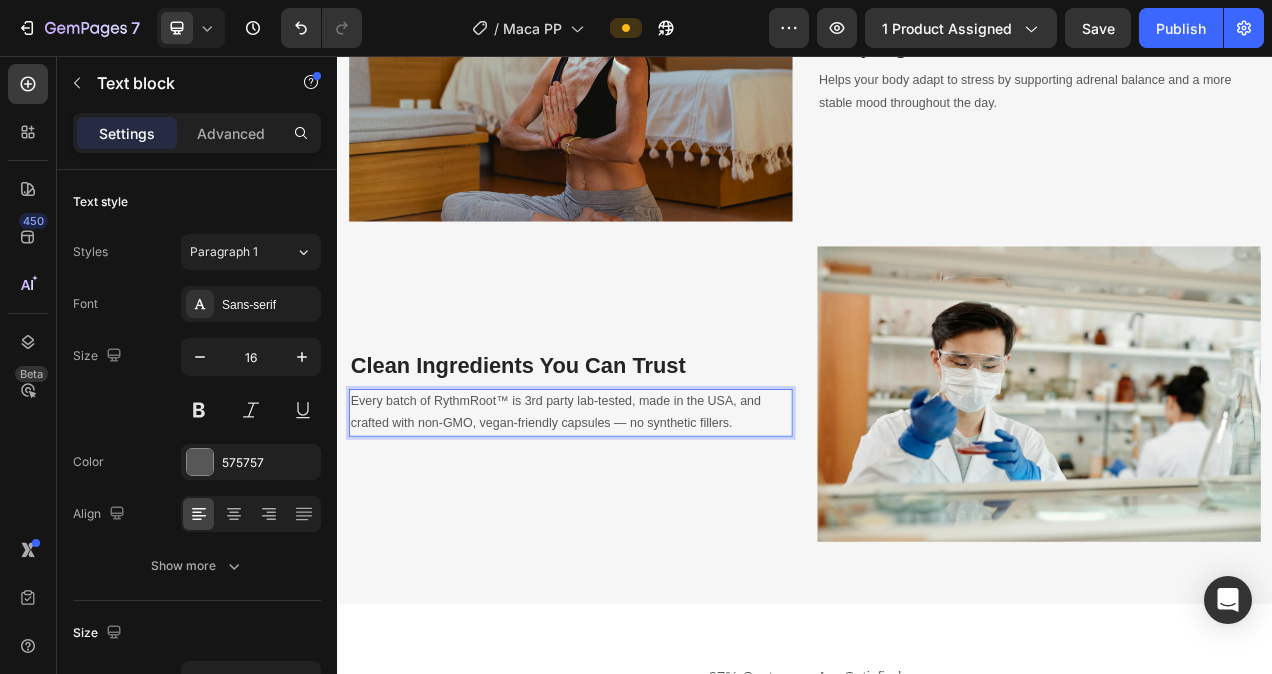click on "Clean Ingredients You Can Trust Heading Every batch of RythmRoot™ is 3rd party lab-tested, made in the USA, and crafted with non-GMO, vegan-friendly capsules — no synthetic fillers. Text block 0" at bounding box center [636, 490] 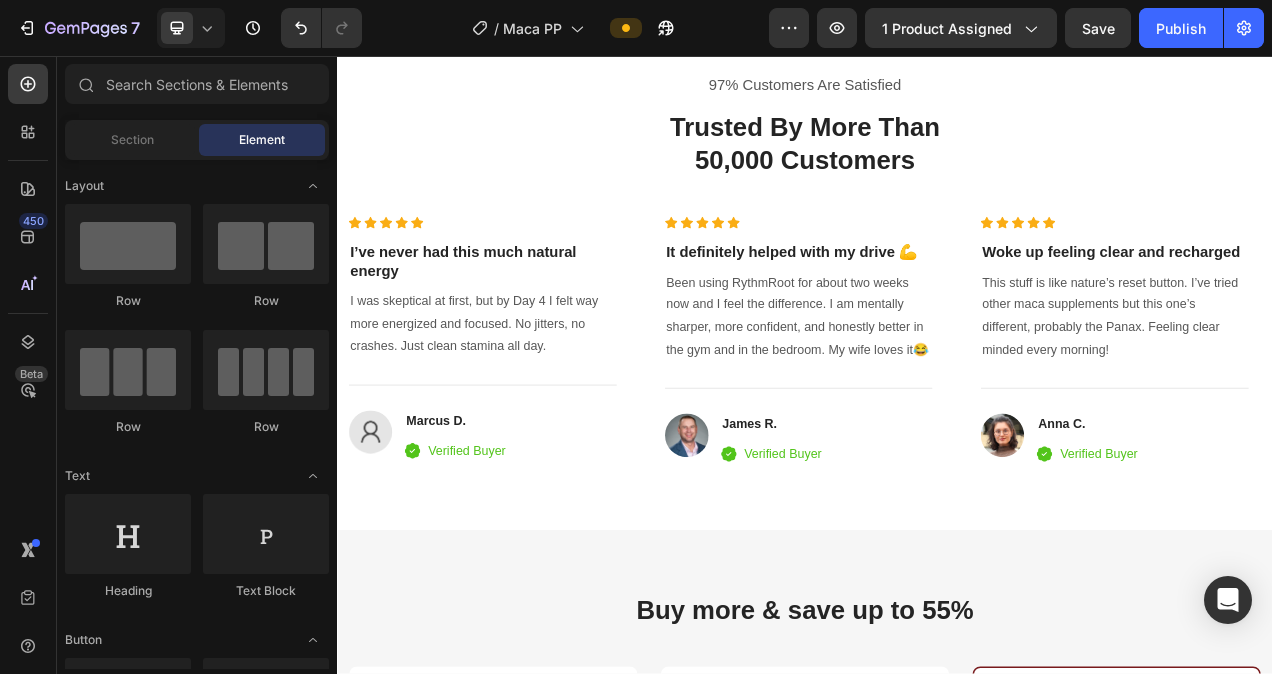 scroll, scrollTop: 4974, scrollLeft: 0, axis: vertical 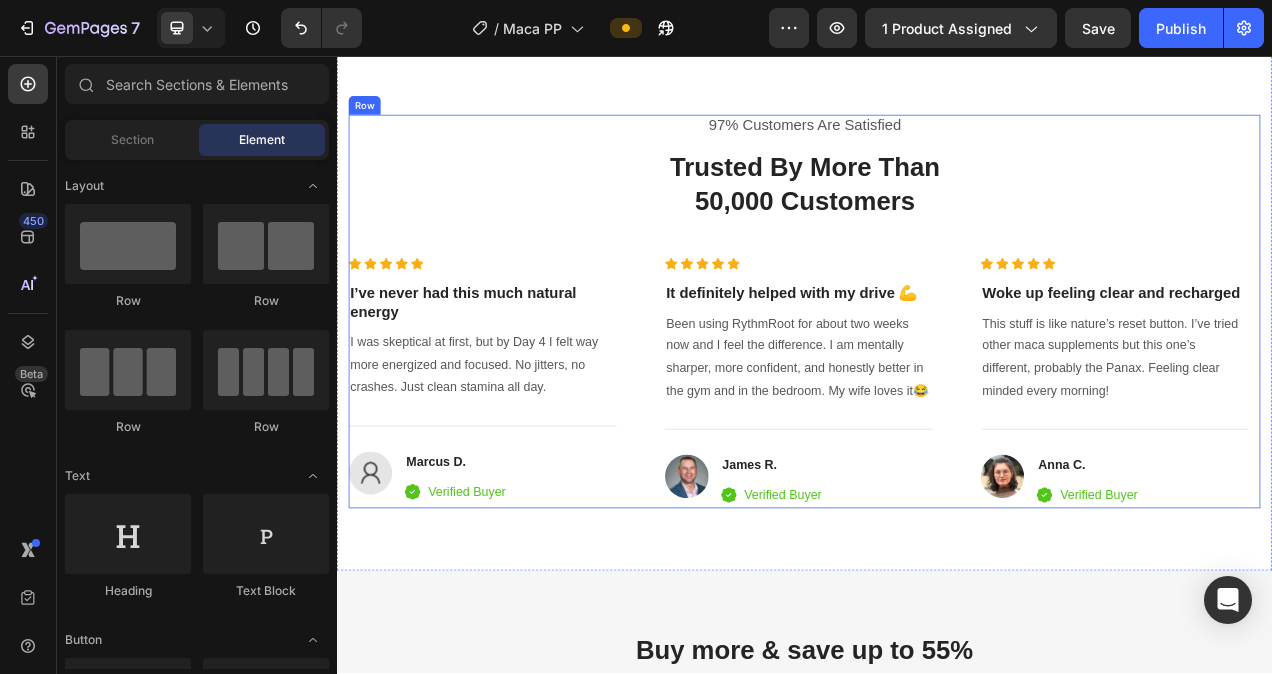 click on "97% Customers Are Satisfied Text block Trusted By More Than 50,000 Customers Heading Icon Icon Icon Icon Icon Icon List Hoz I’ve never had this much natural energy Heading I was skeptical at first, but by Day 4 I felt way more energized and focused. No jitters, no crashes. Just clean stamina all day. Text block Title Line Image Marcus D. Heading Icon Verified Buyer Text block Row Icon List Row Icon Icon Icon Icon Icon Icon List Hoz It definitely helped with my drive 💪 Heading Been using RythmRoot for about two weeks now and I feel the difference. I am mentally sharper, more confident, and honestly better in the gym and in the bedroom. My wife loves it😂 Text block Title Line Image James R. Heading Icon Verified Buyer Text block Row Icon List Row Icon Icon" at bounding box center [937, 384] 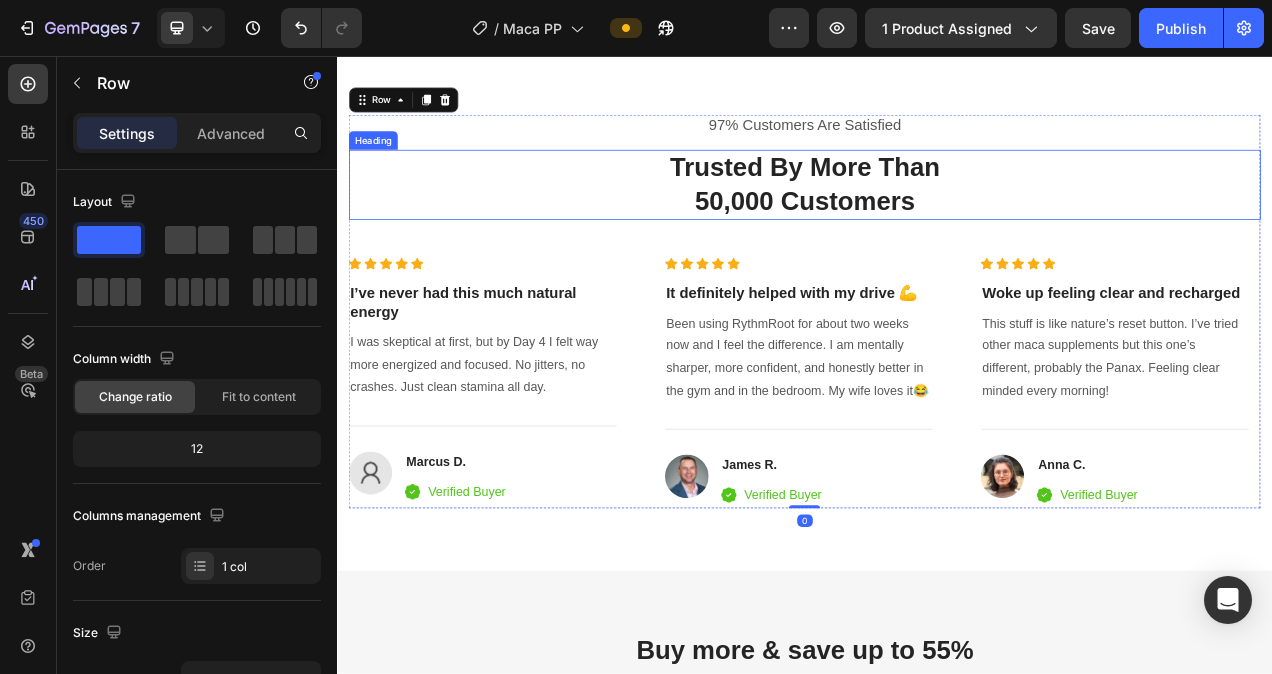 click on "Trusted By More Than 50,000 Customers" at bounding box center [937, 222] 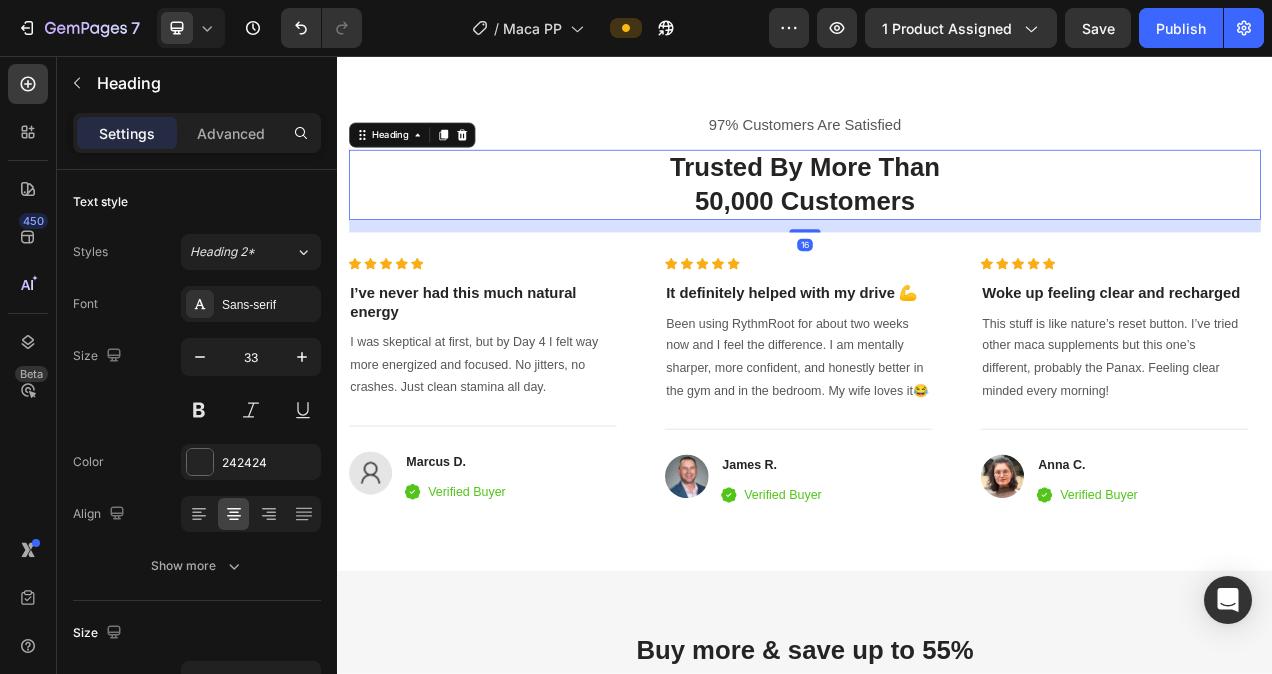 click on "Trusted By More Than 50,000 Customers" at bounding box center [937, 222] 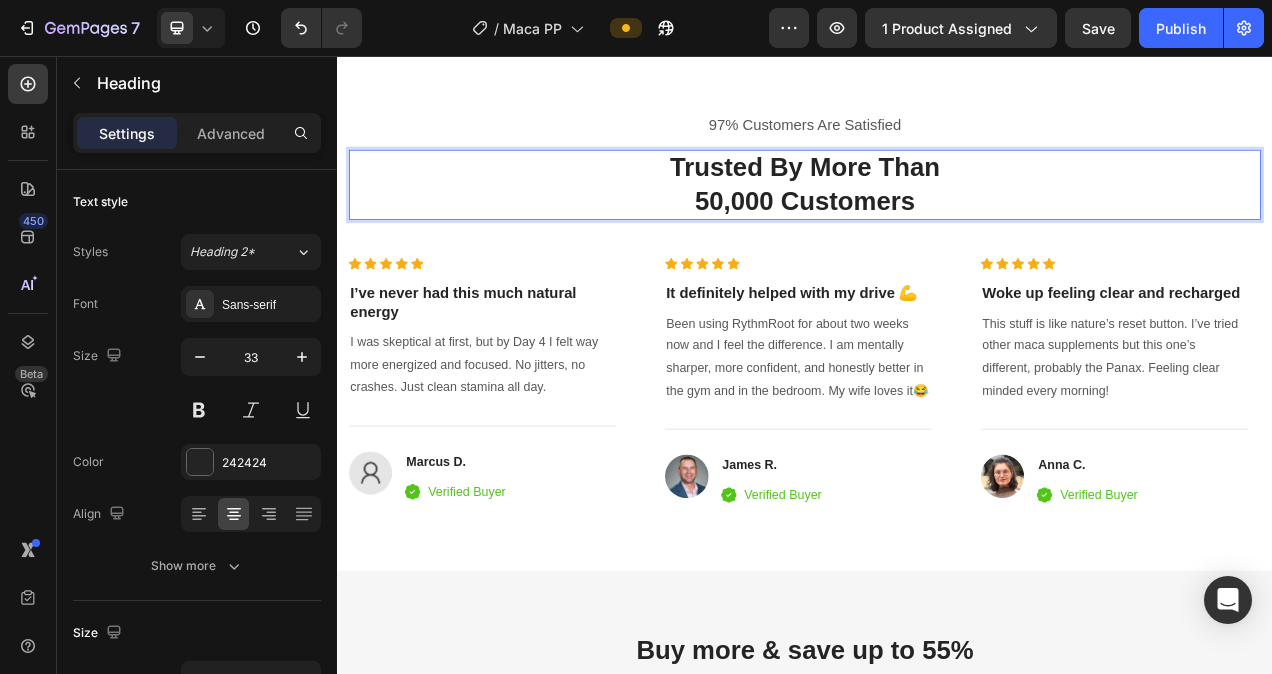 click on "Trusted By More Than 50,000 Customers" at bounding box center (937, 222) 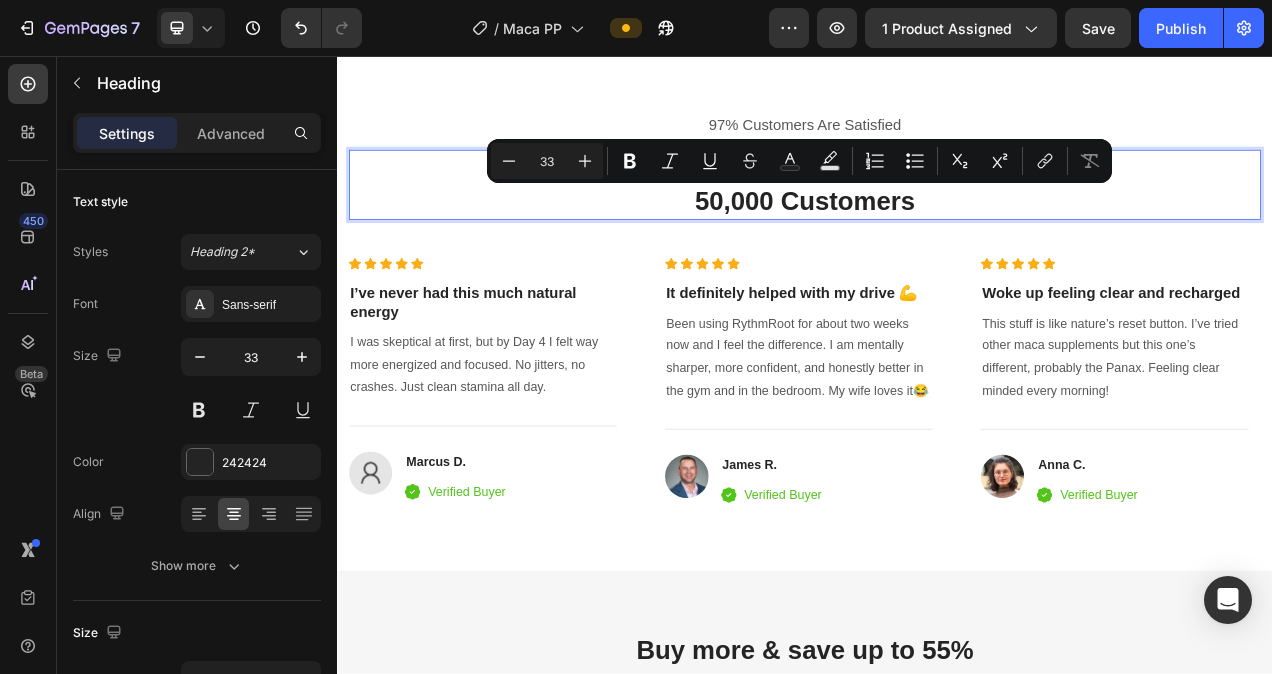 click on "Trusted By More Than 50,000 Customers" at bounding box center [937, 222] 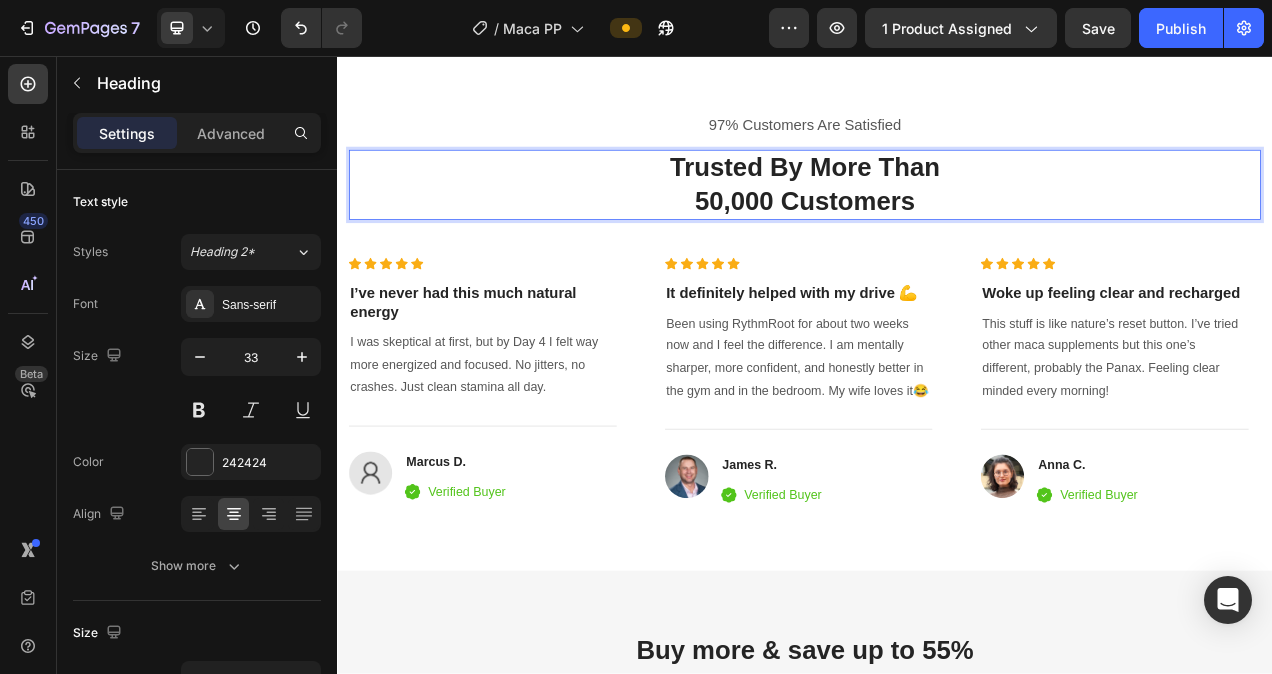 click on "Trusted By More Than 50,000 Customers" at bounding box center [937, 222] 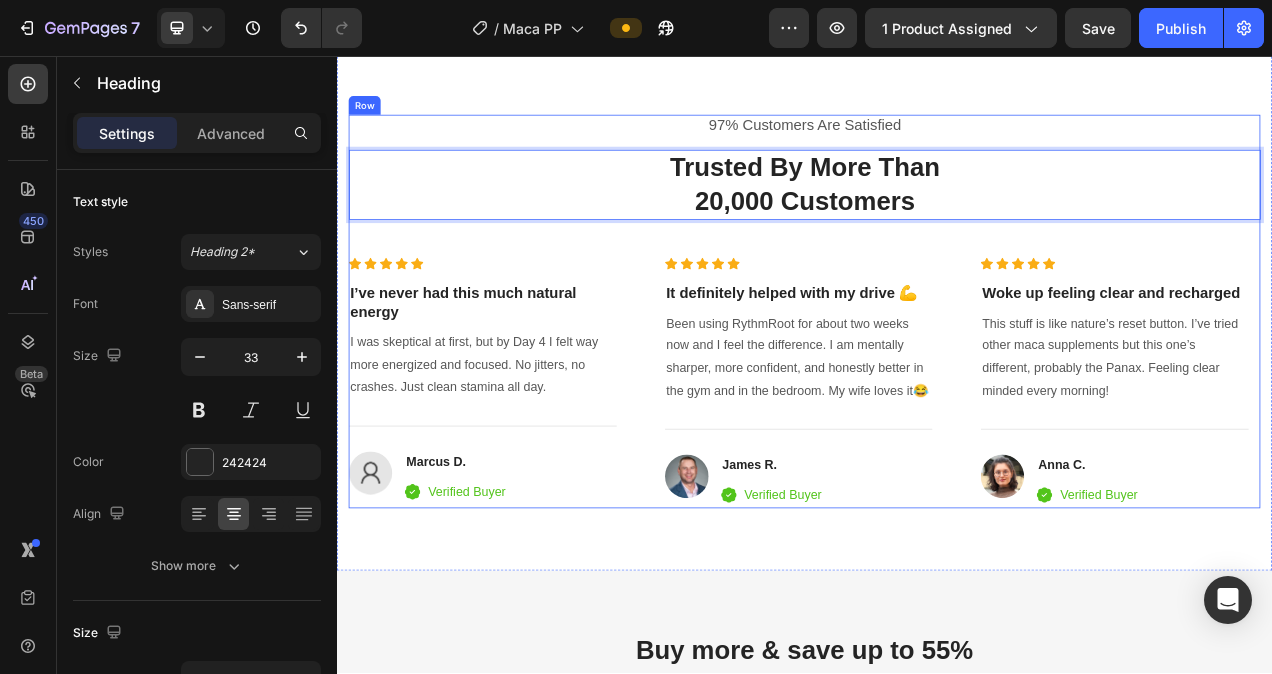 click on "97% Customers Are Satisfied Text block Trusted By More Than 20,000 Customers Heading Icon Icon Icon Icon Icon Icon List Hoz I’ve never had this much natural energy Heading I was skeptical at first, but by Day 4 I felt way more energized and focused. No jitters, no crashes. Just clean stamina all day. Text block Title Line Image [FIRST] [LAST] Heading Icon Verified Buyer Text block Icon List Row Icon Icon Icon Icon Icon Icon List Hoz It definitely helped with my drive 💪 Heading Been using RythmRoot for about two weeks now and I feel the difference. I am mentally sharper, more confident, and honestly better in the gym and in the bedroom. My wife loves it😂 Text block Title Line Image [FIRST] [LAST] Heading Icon Verified Buyer Text block Row Icon Icon" at bounding box center [937, 384] 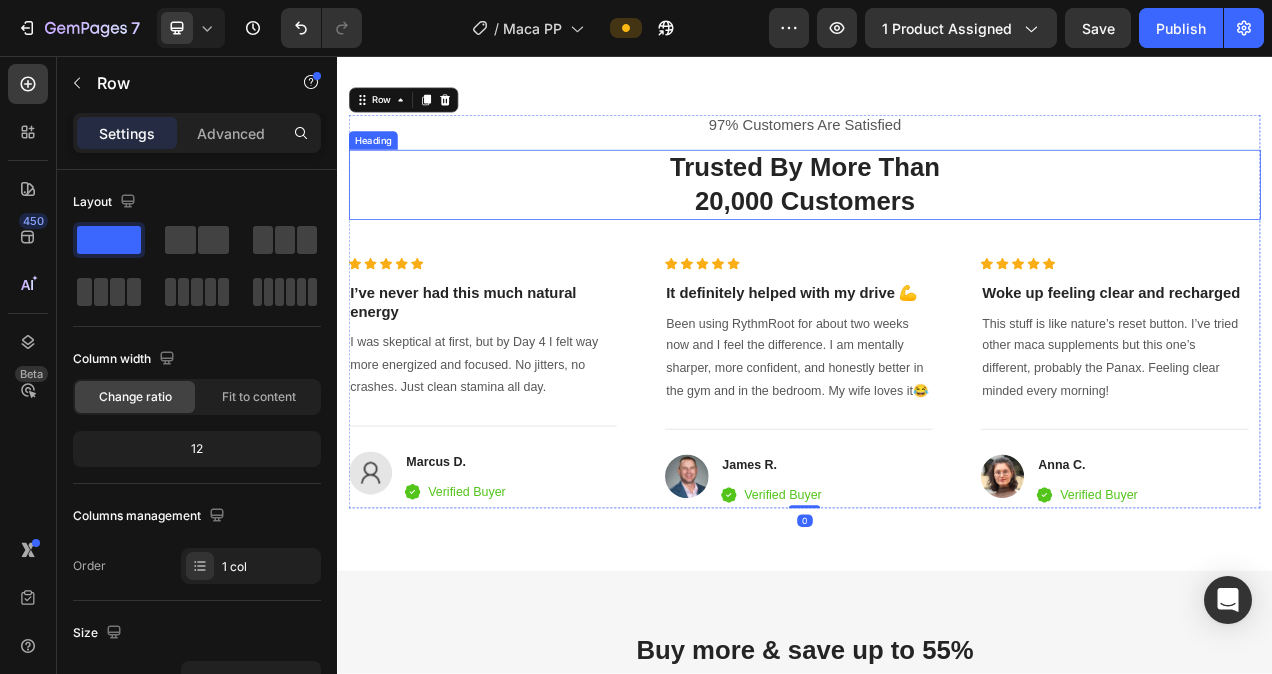 click on "Trusted By More Than  20,000 Customers" at bounding box center [937, 222] 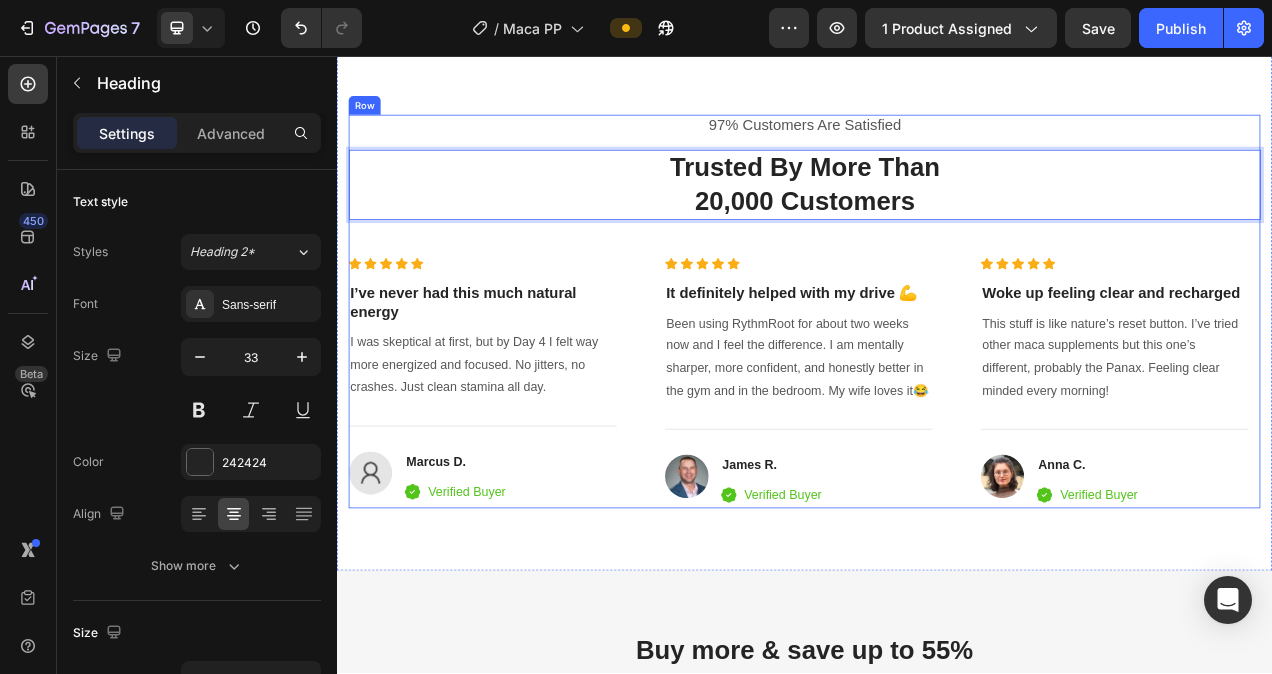 click on "Every batch of RythmRoot™ is 3rd party lab-tested, made in the USA , and crafted with non-GMO, vegan-friendly capsules — no synthetic fillers." at bounding box center [937, 460] 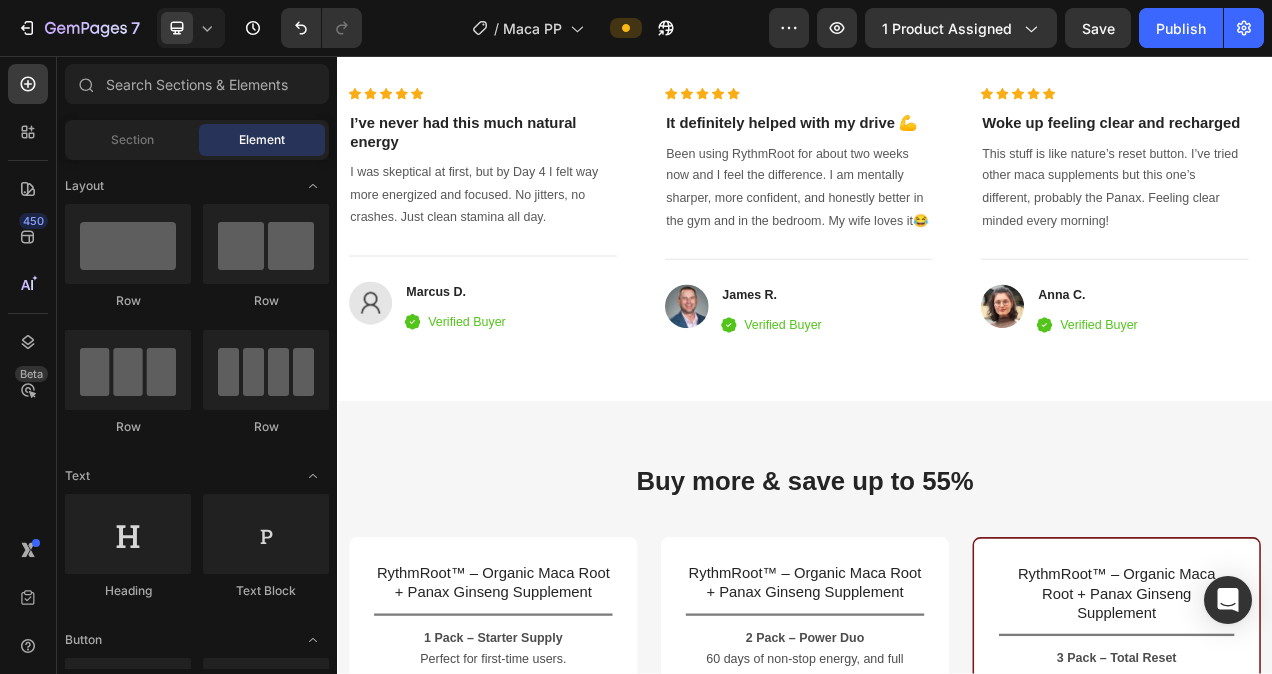 scroll, scrollTop: 5182, scrollLeft: 0, axis: vertical 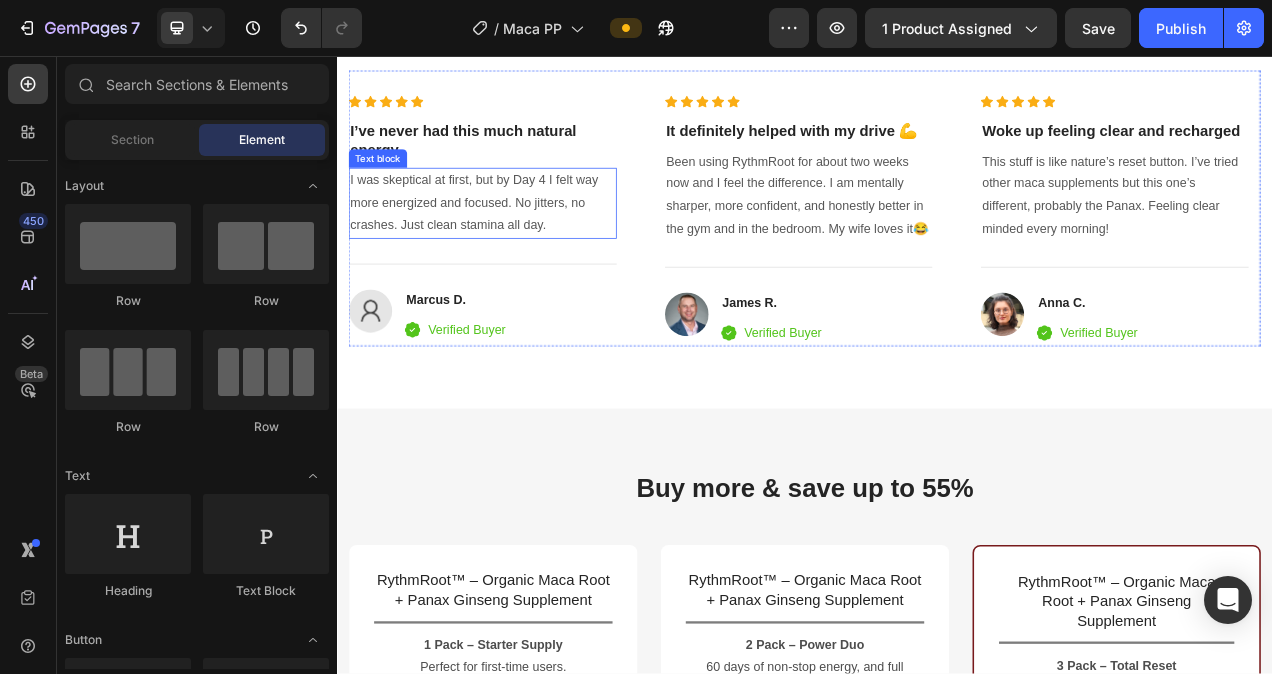 click on "I was skeptical at first, but by Day 4 I felt way more energized and focused. No jitters, no crashes. Just clean stamina all day." at bounding box center (524, 245) 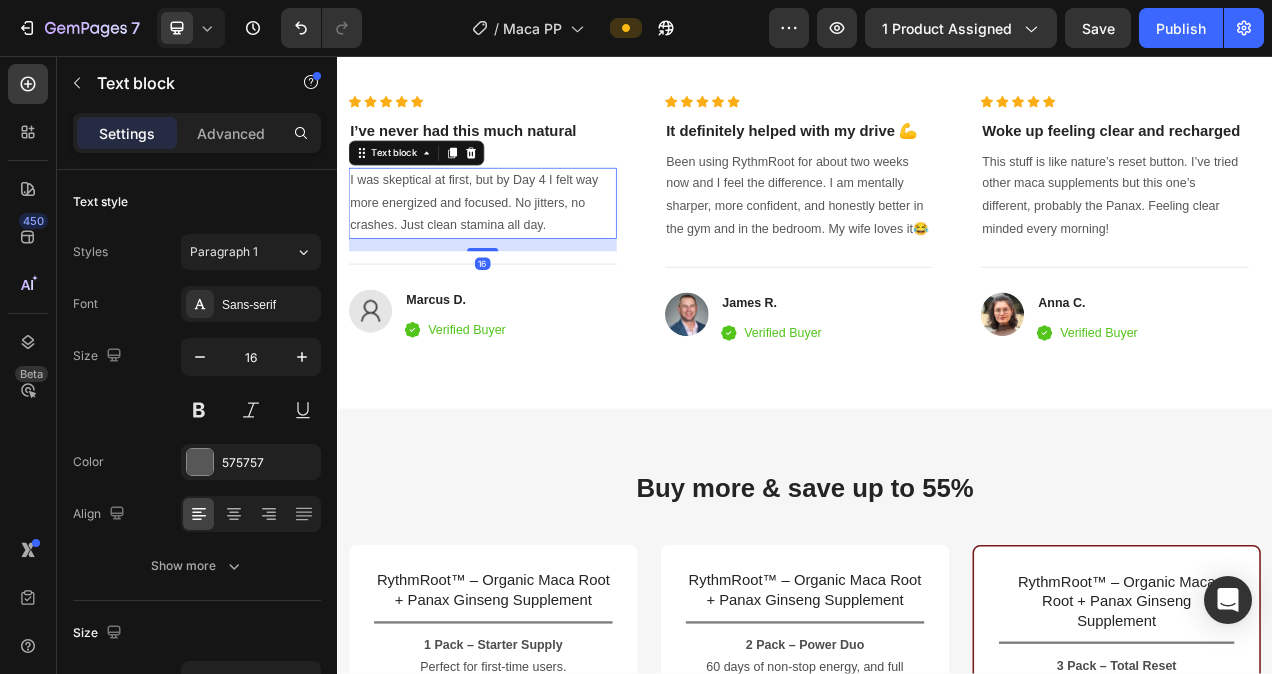 click on "I was skeptical at first, but by Day 4 I felt way more energized and focused. No jitters, no crashes. Just clean stamina all day." at bounding box center (524, 245) 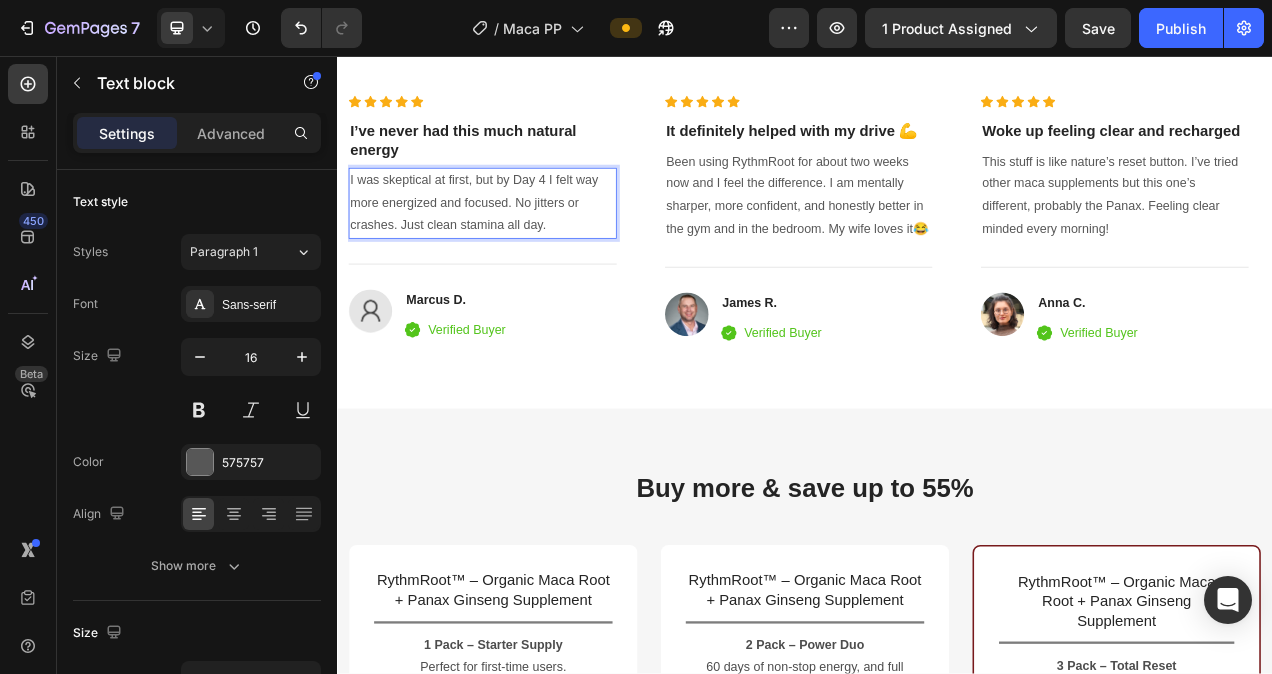 click on "I was skeptical at first, but by Day 4 I felt way more energized and focused. No jitters or crashes. Just clean stamina all day." at bounding box center (524, 245) 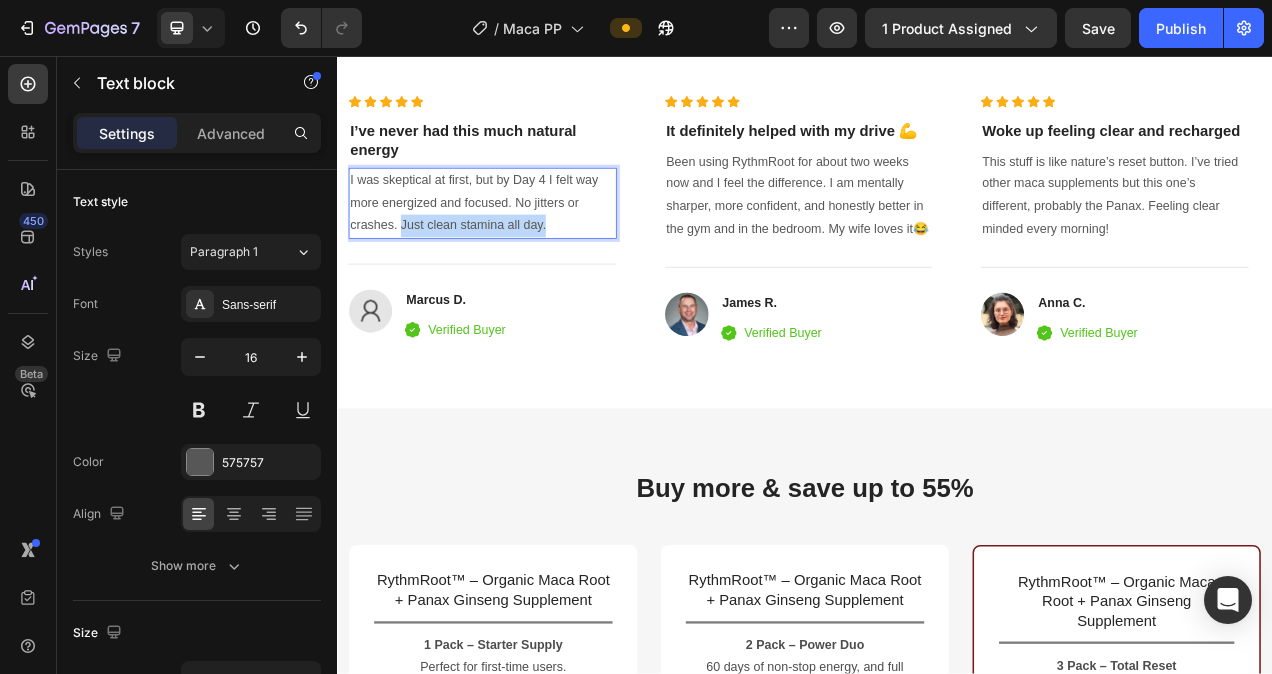 drag, startPoint x: 420, startPoint y: 271, endPoint x: 613, endPoint y: 267, distance: 193.04144 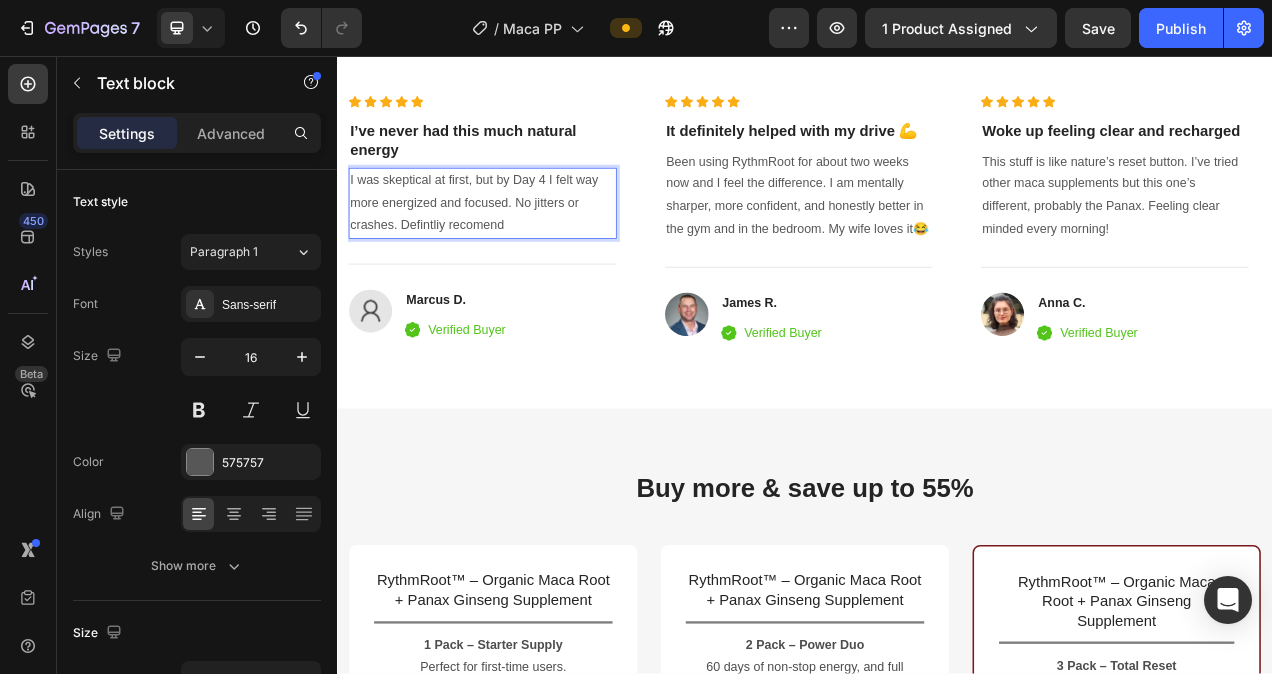 click on "I was skeptical at first, but by Day 4 I felt way more energized and focused. No jitters or crashes. Defintliy recomend" at bounding box center [524, 245] 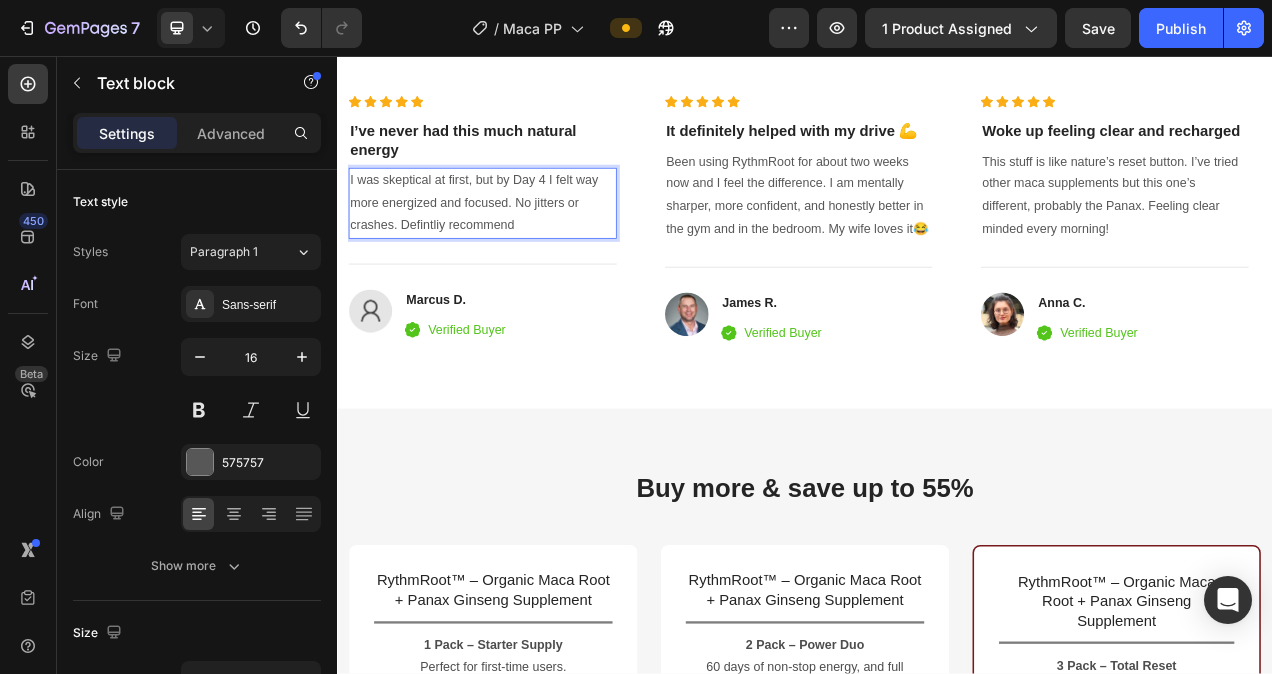 click on "I was skeptical at first, but by Day 4 I felt way more energized and focused. No jitters or crashes. Defintliy recommend" at bounding box center [524, 245] 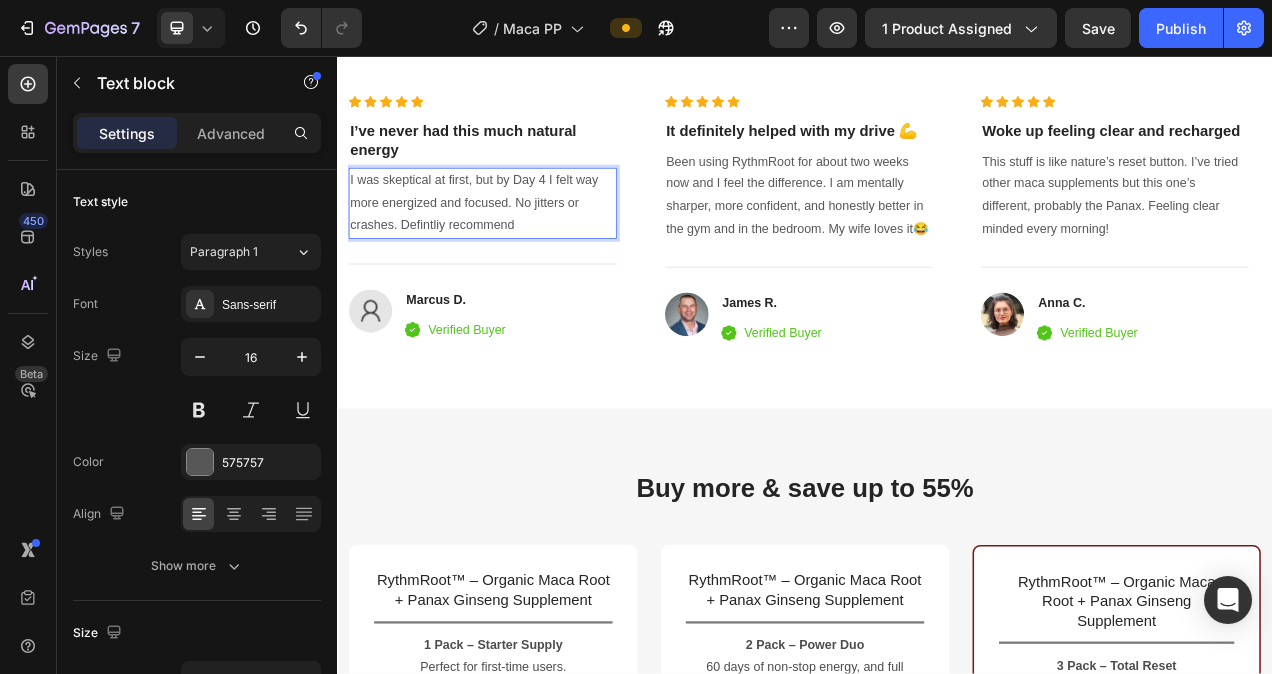 drag, startPoint x: 580, startPoint y: 273, endPoint x: 417, endPoint y: 273, distance: 163 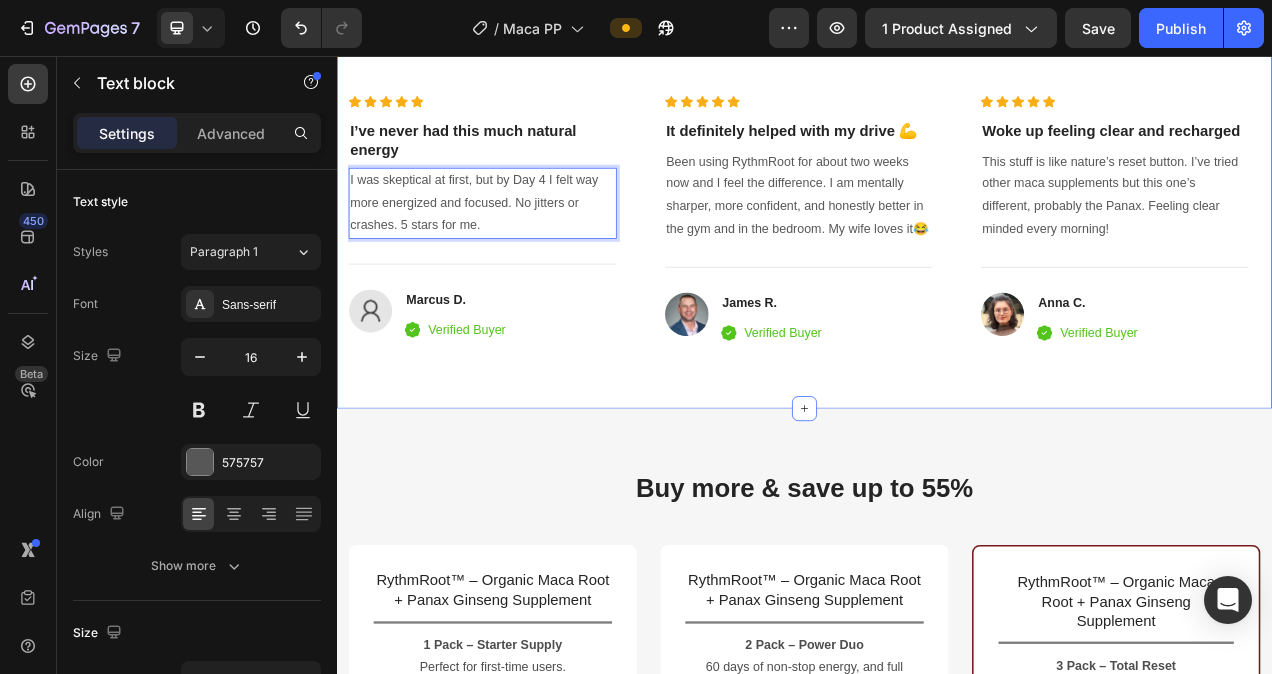 click on "97% Customers Are Satisfied Text block Trusted By More Than 20,000 Customers Heading Icon Icon Icon Icon Icon Icon List Hoz I’ve never had this much natural energy Heading I was skeptical at first, but by Day 4 I felt way more energized and focused. No jitters or crashes. 5 stars for me. Text block 16 Title Line Image [FIRST] [LAST] Heading Icon Verified Buyer Text block Icon List Row Icon Icon Icon Icon Icon Icon List Hoz It definitely helped with my drive 💪 Heading Been using RythmRoot for about two weeks now and I feel the difference. I am mentally sharper, more confident, and honestly better in the gym and in the bedroom. My wife loves it😂 Text block Title Line Image [FIRST] [LAST] Heading Icon Verified Buyer Text block Row Icon Icon" at bounding box center (937, 176) 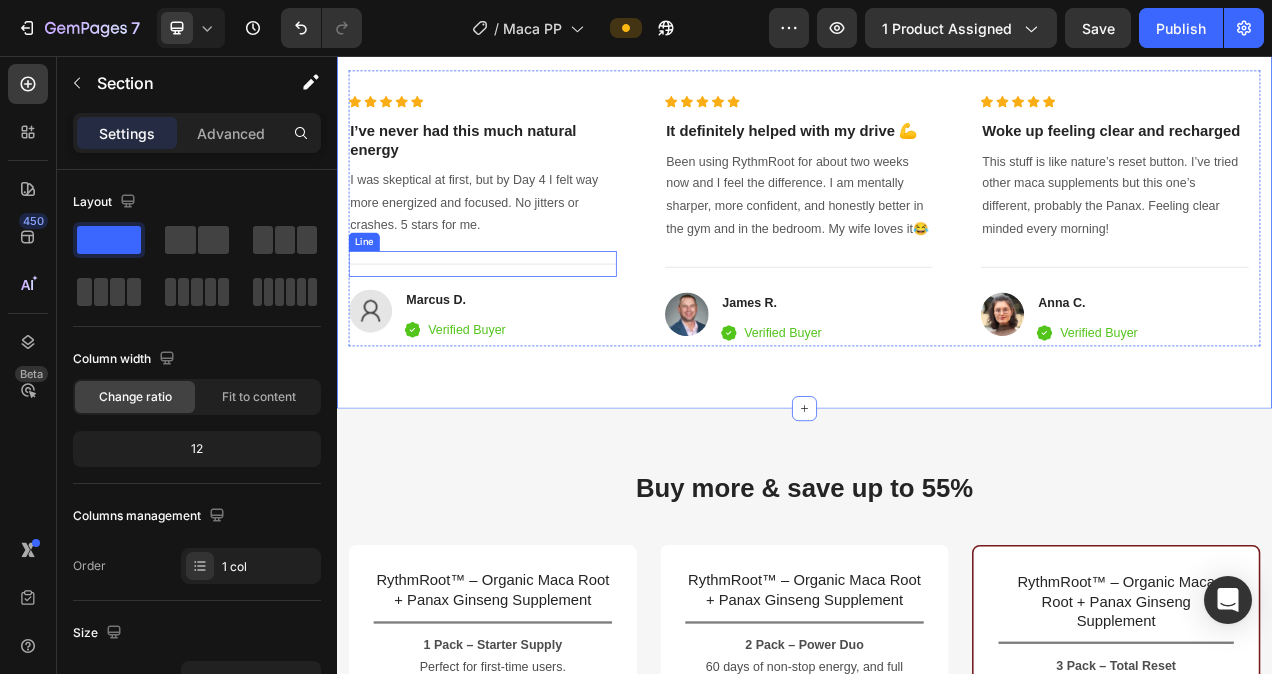 click on "Icon Icon Icon Icon Icon Icon List Hoz I’ve never had this much natural energy Heading I was skeptical at first, but by Day 4 I felt way more energized and focused. No jitters or crashes. 5 stars for me. Text block Title Line Image [FIRST] [LAST] Heading Icon Verified Buyer Text block Icon List Row" at bounding box center [524, 268] 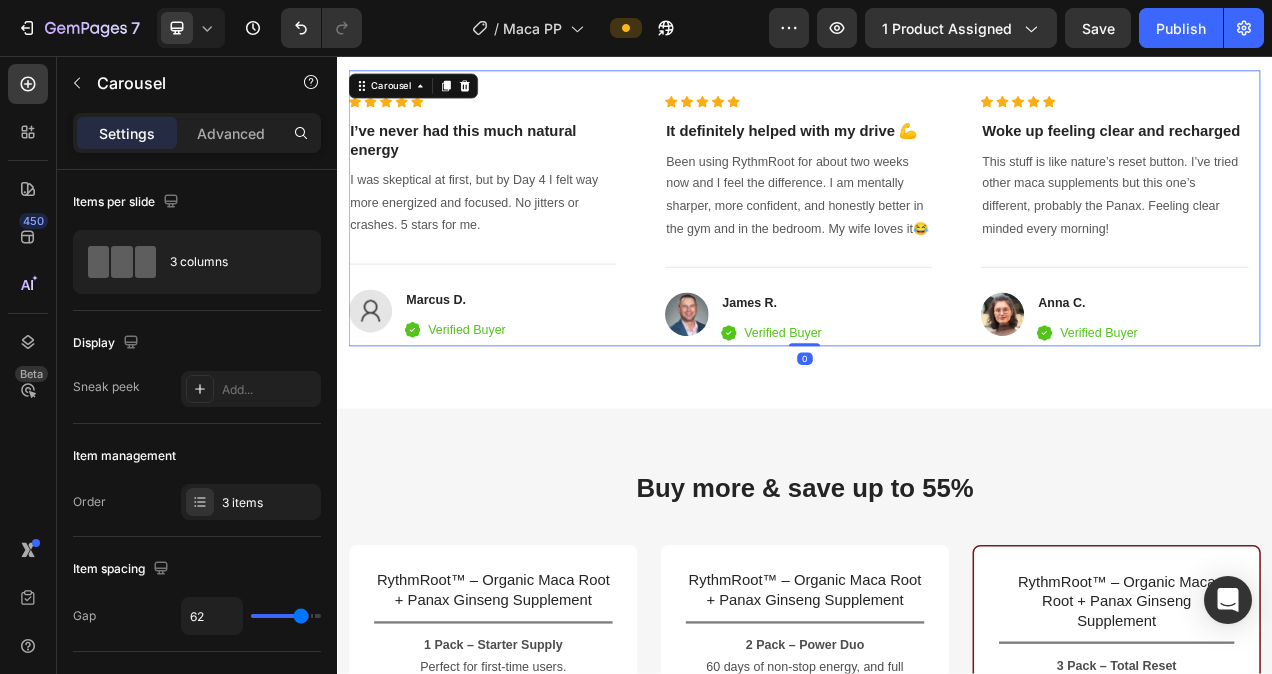click on "I was skeptical at first, but by Day 4 I felt way more energized and focused. No jitters or crashes. 5 stars for me." at bounding box center [524, 245] 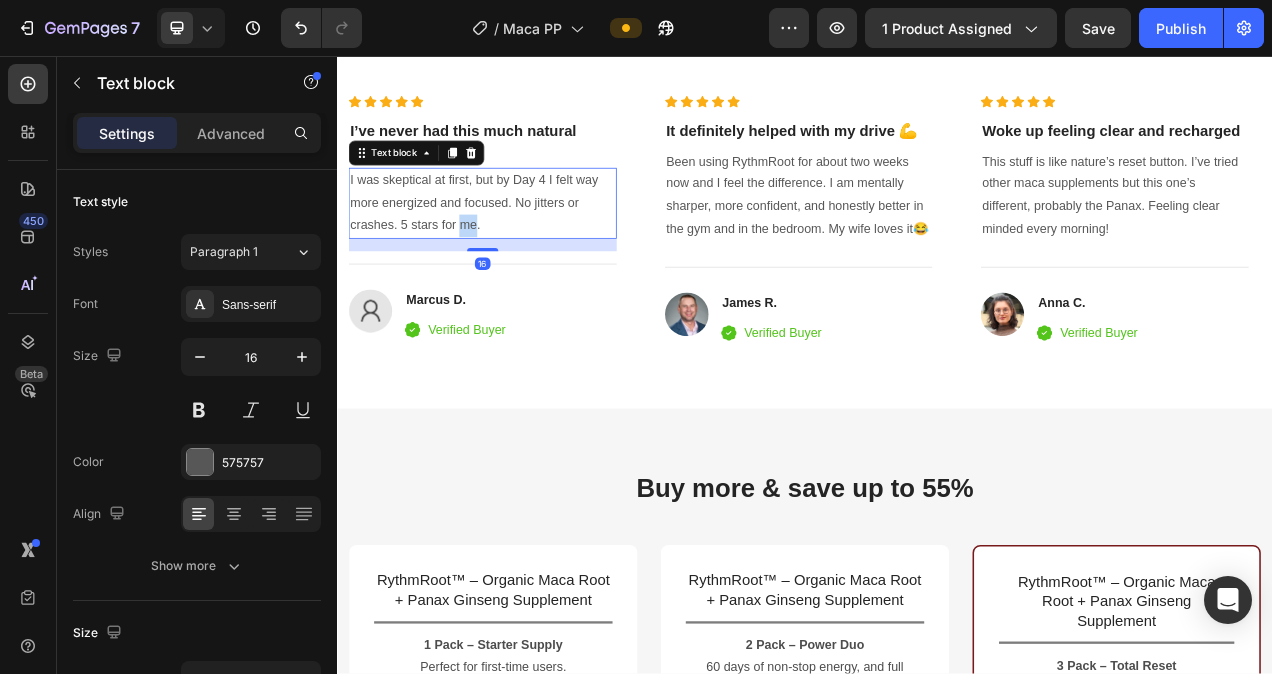 click on "I was skeptical at first, but by Day 4 I felt way more energized and focused. No jitters or crashes. 5 stars for me." at bounding box center [524, 245] 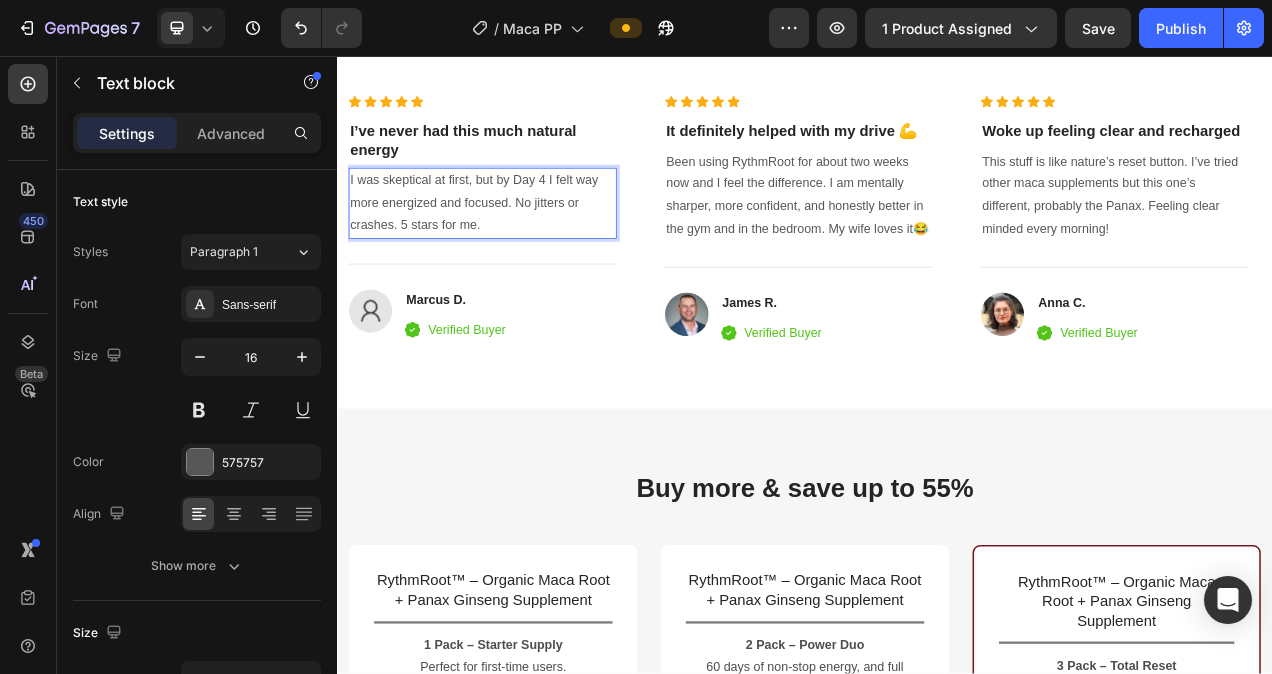 click on "I was skeptical at first, but by Day 4 I felt way more energized and focused. No jitters or crashes. 5 stars for me." at bounding box center [524, 245] 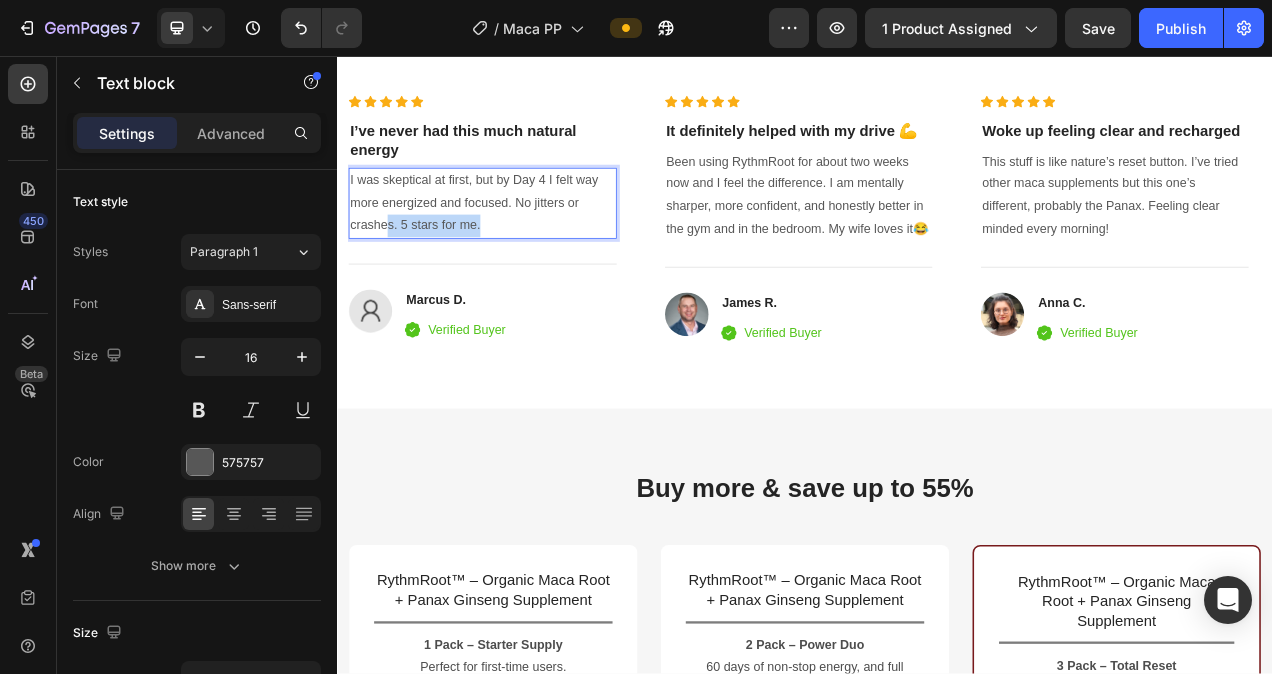 drag, startPoint x: 542, startPoint y: 275, endPoint x: 406, endPoint y: 264, distance: 136.44412 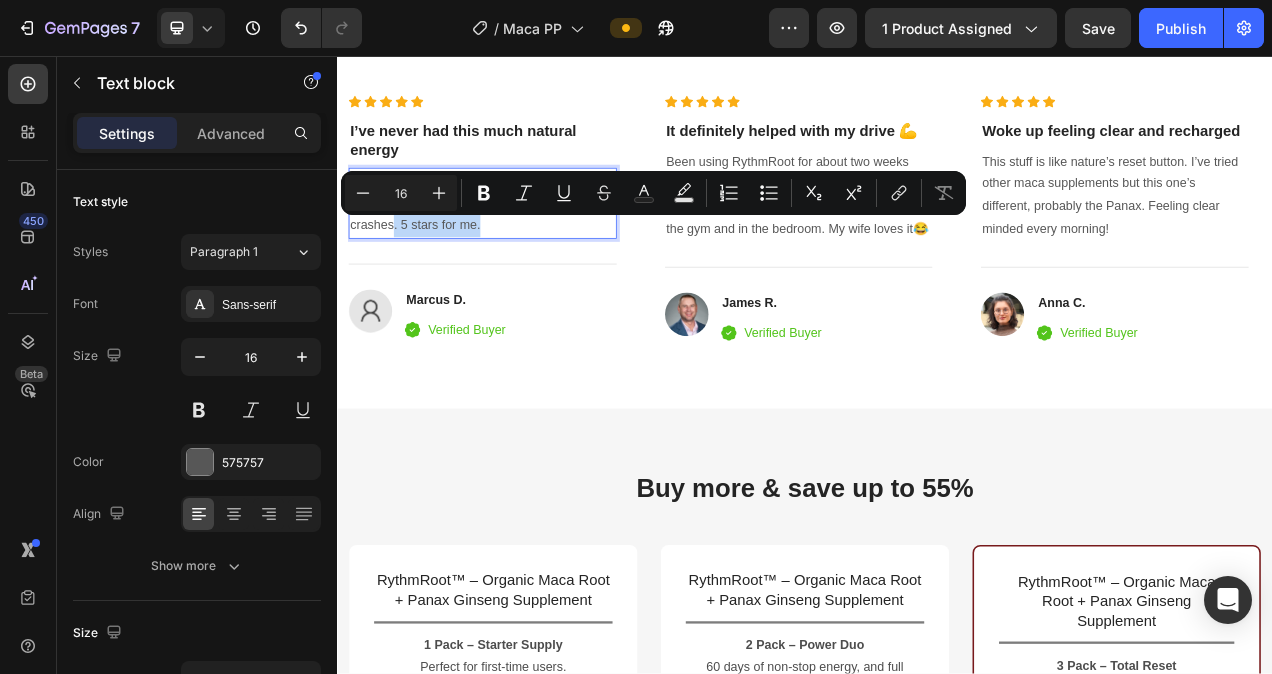 click on "I was skeptical at first, but by Day 4 I felt way more energized and focused. No jitters or crashes. 5 stars for me." at bounding box center (524, 245) 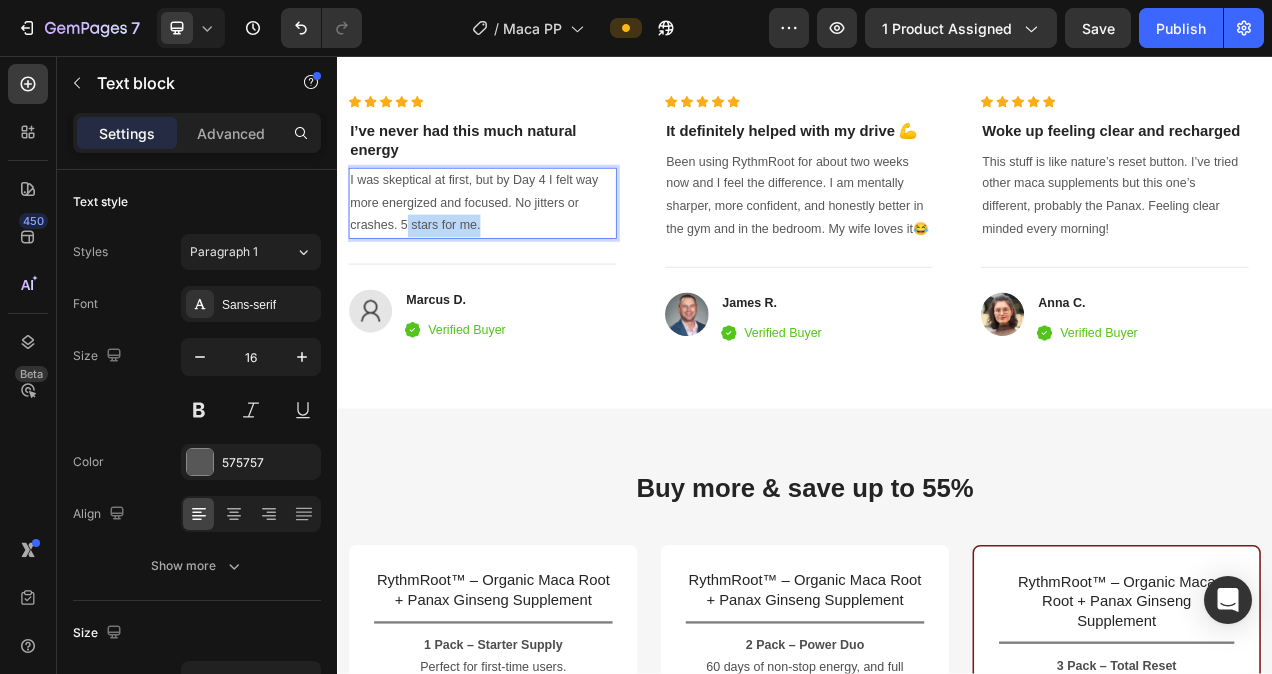 drag, startPoint x: 424, startPoint y: 274, endPoint x: 514, endPoint y: 270, distance: 90.088844 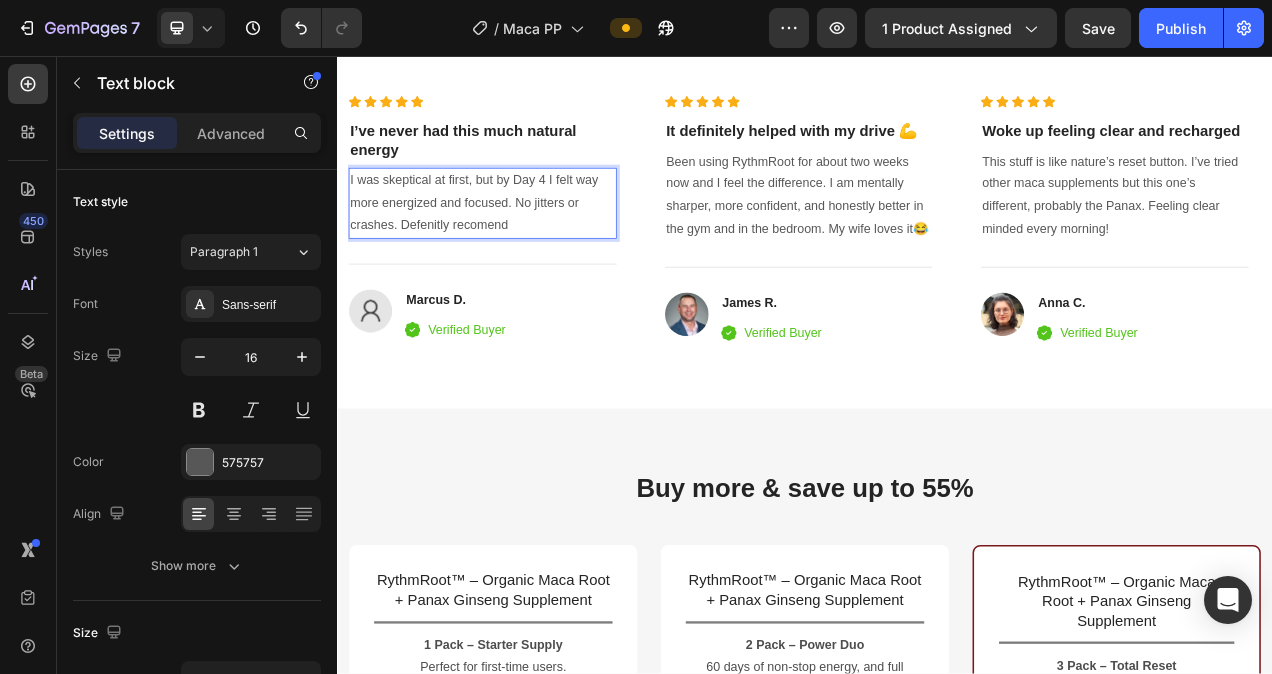 click on "I was skeptical at first, but by Day 4 I felt way more energized and focused. No jitters or crashes. Defenitly recomend" at bounding box center [524, 245] 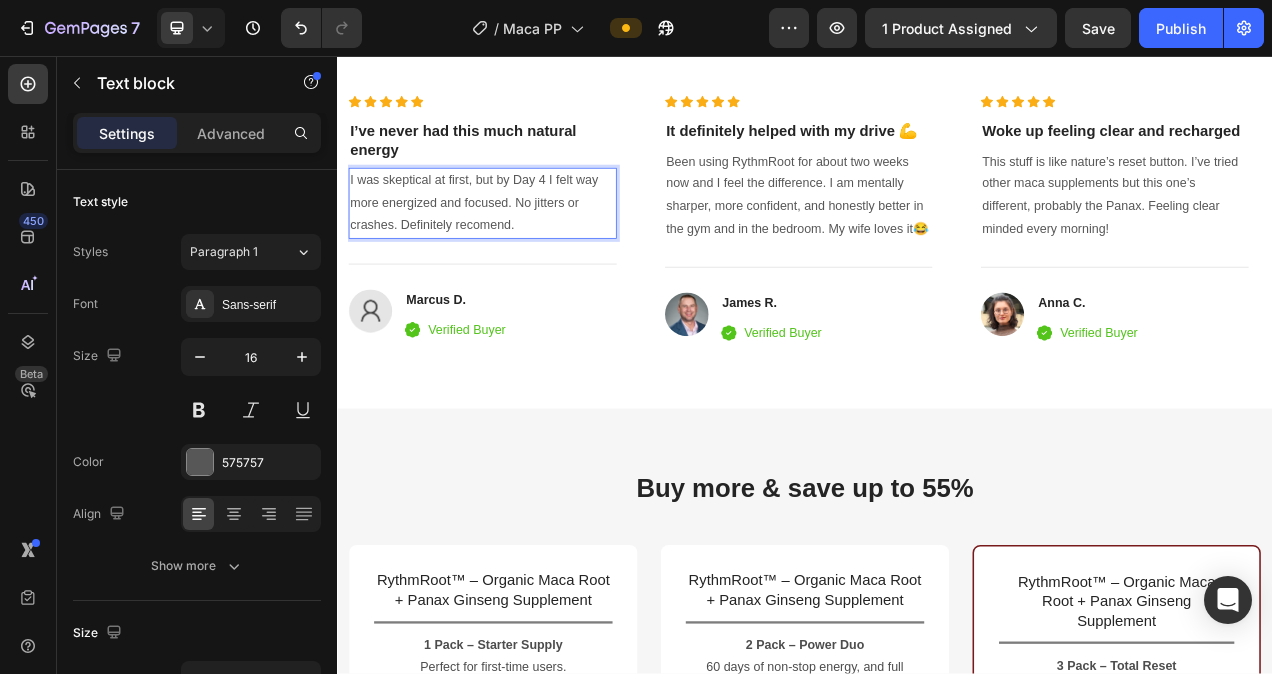 click on "I was skeptical at first, but by Day 4 I felt way more energized and focused. No jitters or crashes. Definitely recomend." at bounding box center [524, 245] 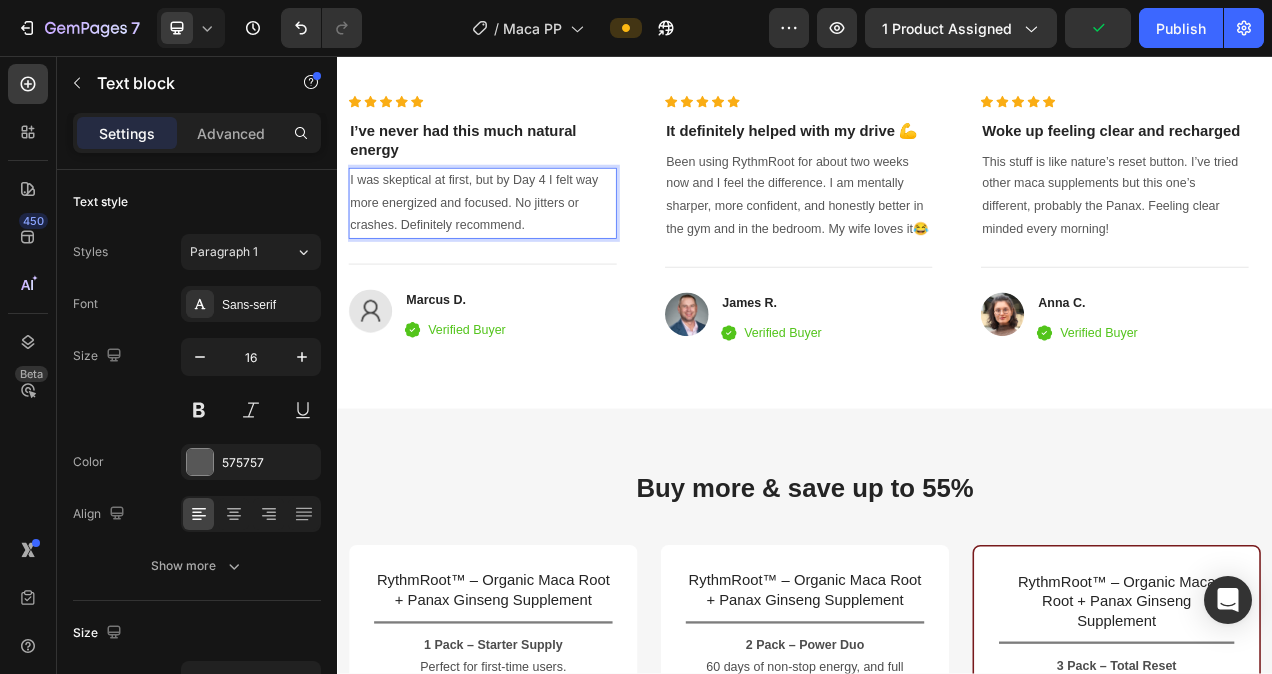click on "I was skeptical at first, but by Day 4 I felt way more energized and focused. No jitters or crashes. Definitely recommend." at bounding box center [524, 245] 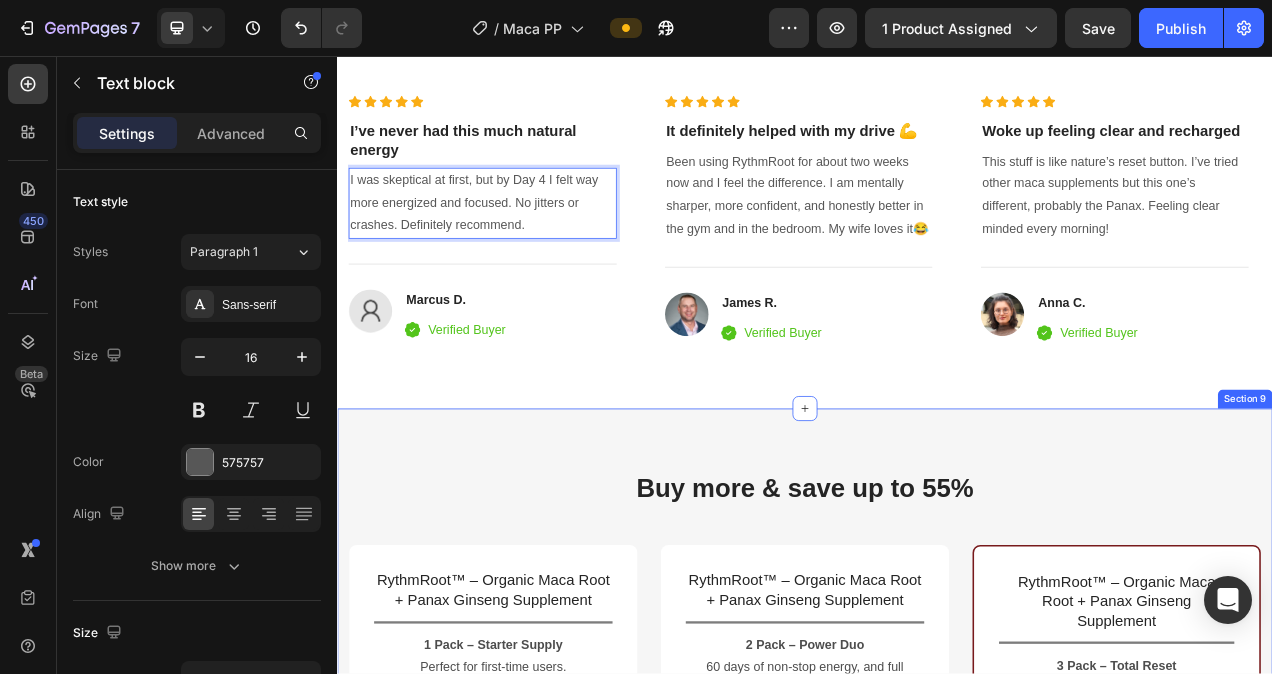 click on "Buy more & save up to 55% Heading Row RythmRoot™ – Organic Maca Root + Panax Ginseng Supplement (P) Title Title Line 1 Pack – Starter Supply Perfect for first-time users. Text Block Title Line SAVE 25% (P) Tag (P) Images & Gallery Get mine now (P) Cart Button You saved $10.00 (P) Tag $29.99 (P) Price (P) Price $39.99 (P) Price (P) Price SAVE $10.00 (P) Tag Row Icon Icon 60-Day Energy & Focus Boost Text block 7 Days Money Back Guaranteed Text block Icon Fast & Free shipping Text block Icon List Product Row Row RythmRoot™ – Organic Maca Root + Panax Ginseng Supplement (P) Title Title Line 2 Pack – Power Duo 60 days of non-stop energy, and full clarity. Text Block Title Line SAVE 31% (P) Tag MOST POPULAR Text block Row (P) Images & Gallery Row You saved $24.99 (P) Tag Get mine now (P) Cart Button $54.99 (P) Price (P) Price $79.98 (P) Price (P) Price SAVE $24.99 (P) Tag Row" at bounding box center [937, 1215] 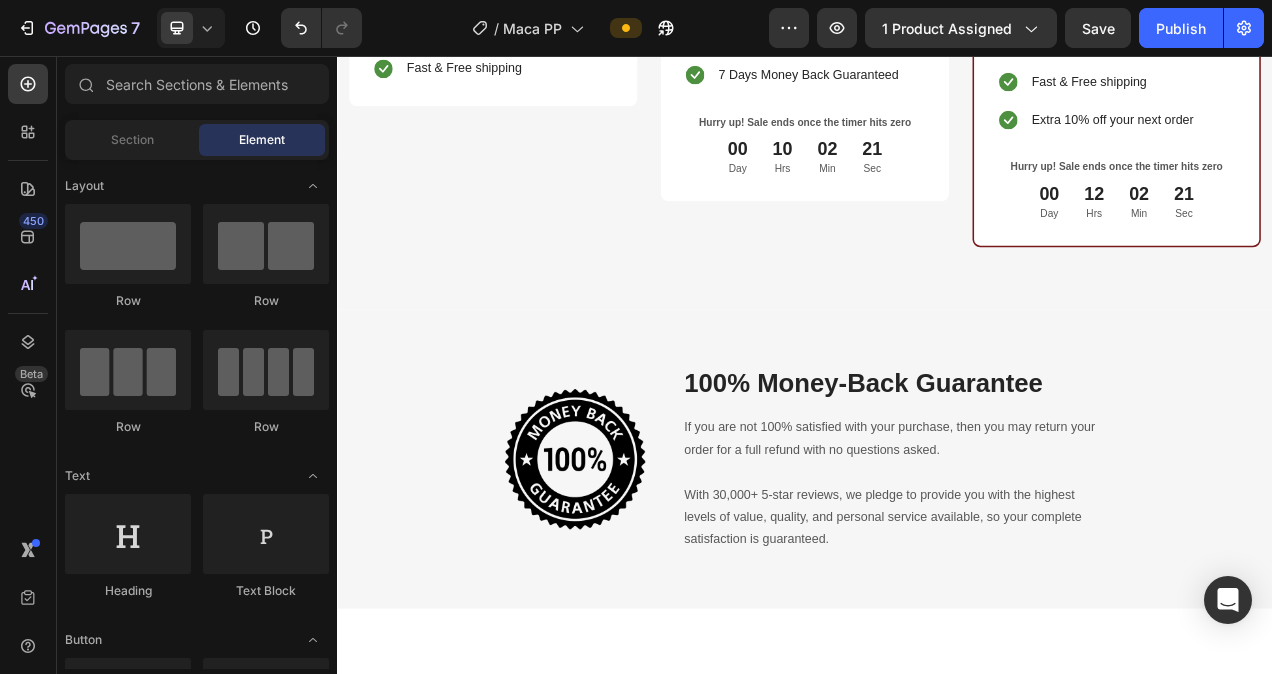 scroll, scrollTop: 6888, scrollLeft: 0, axis: vertical 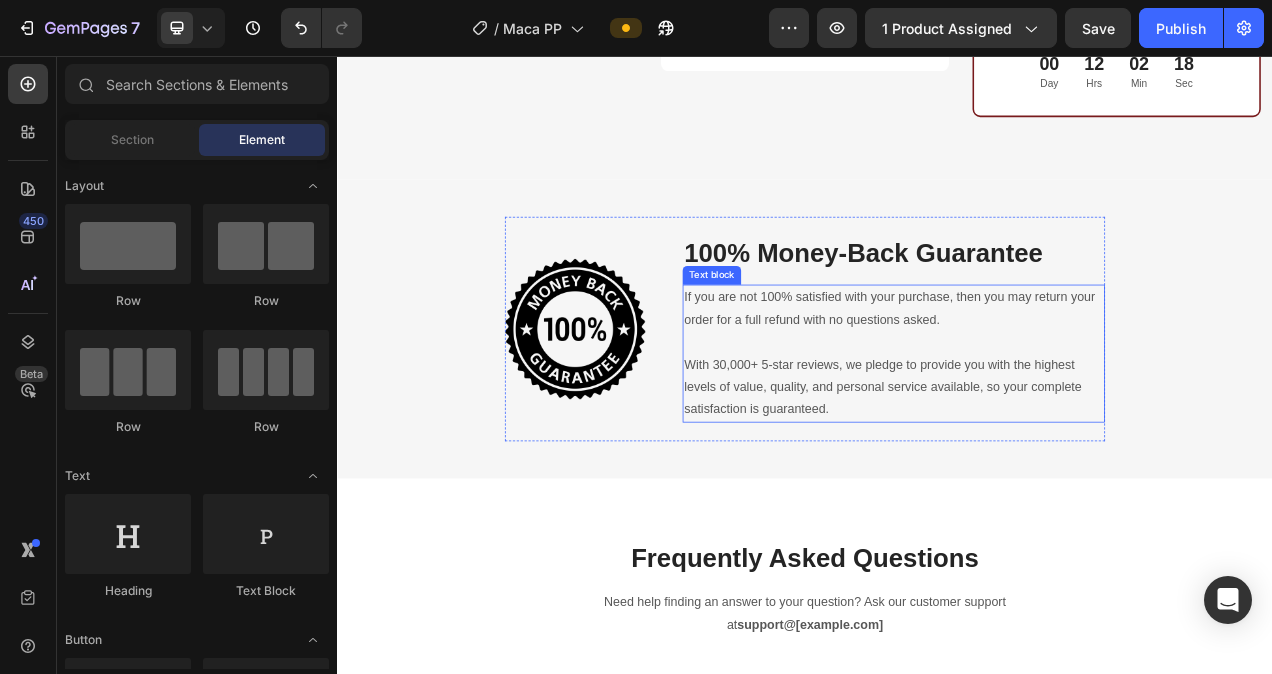 click on "With 30,000+ 5-star reviews, we pledge to provide you with the highest levels of value, quality, and personal service available, so your complete satisfaction is guaranteed." at bounding box center (1051, 482) 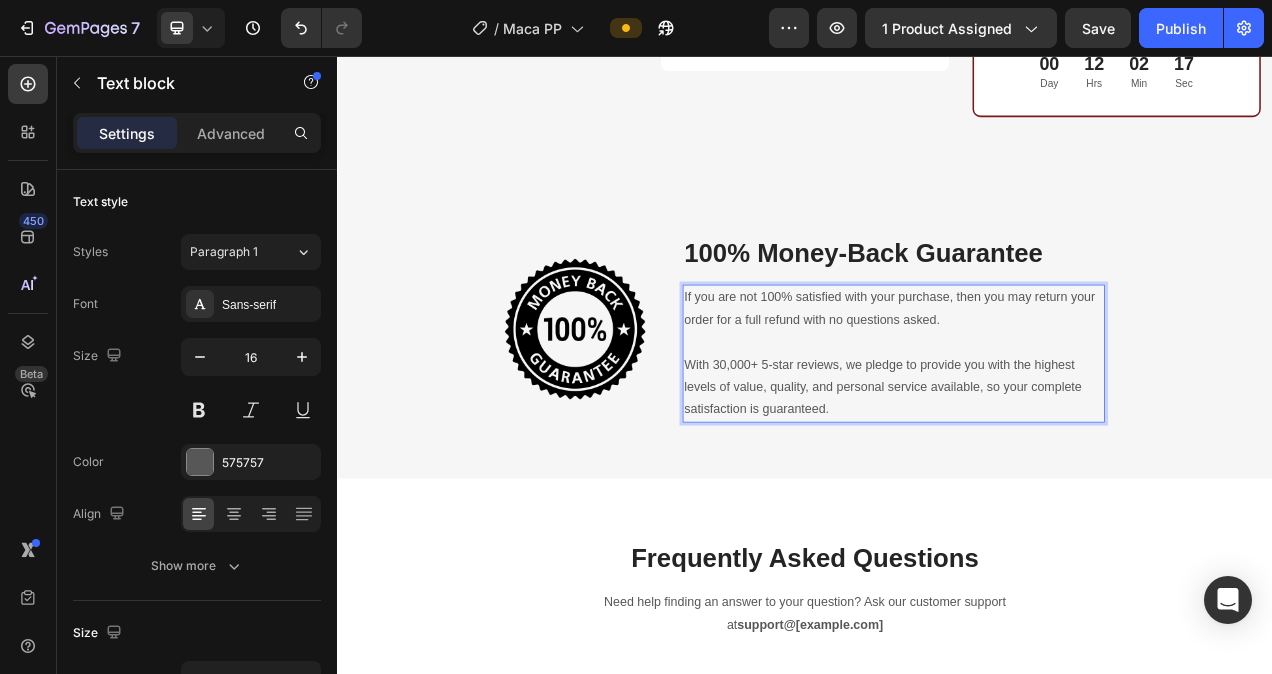 click on "With 30,000+ 5-star reviews, we pledge to provide you with the highest levels of value, quality, and personal service available, so your complete satisfaction is guaranteed." at bounding box center (1051, 482) 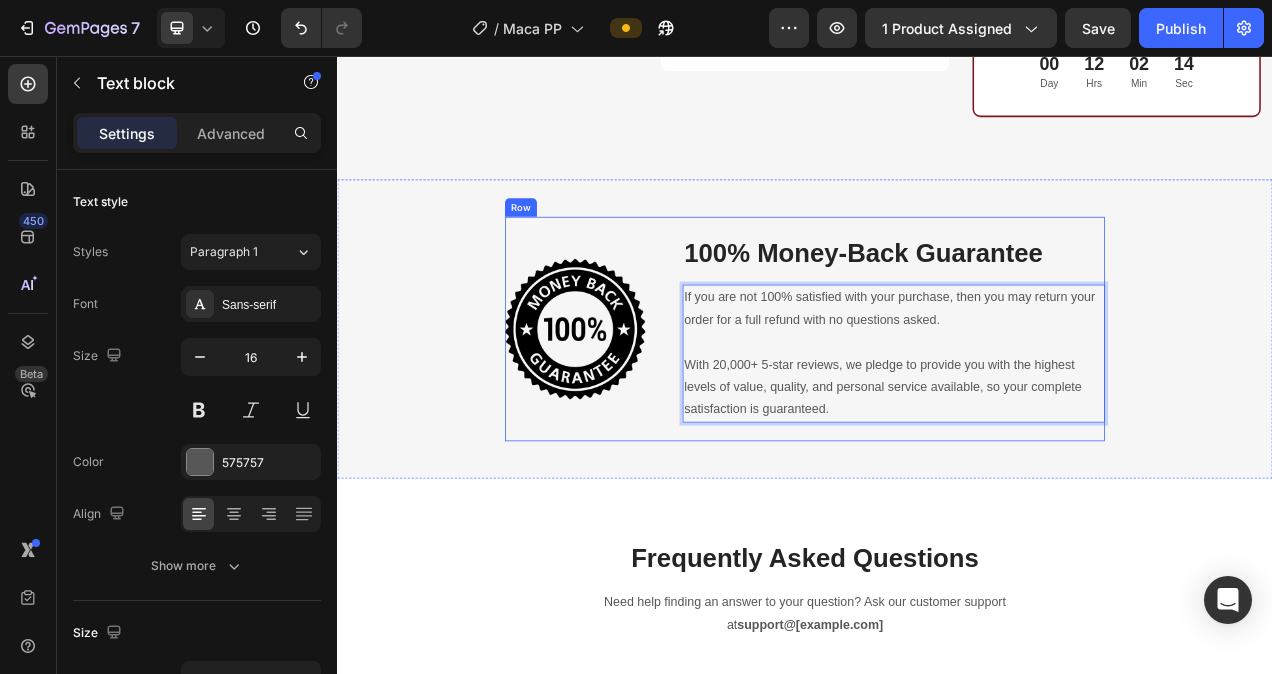 click on "Image 100% Money-Back Guarantee Heading If you are not 100% satisfied with your purchase, then you may return your order for a full refund with no questions asked. With 20,000+ 5-star reviews, we pledge to provide you with the highest levels of value, quality, and personal service available, so your complete satisfaction is guaranteed. Text block 0 Row" at bounding box center [937, 407] 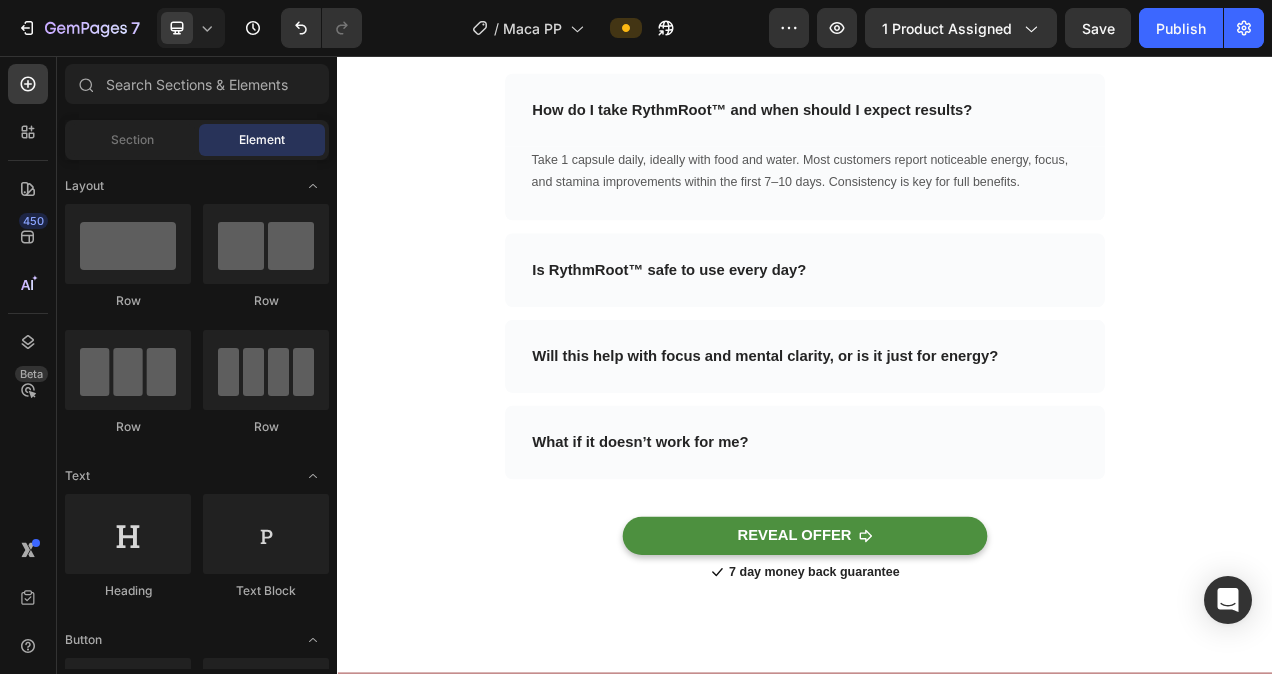 scroll, scrollTop: 7614, scrollLeft: 0, axis: vertical 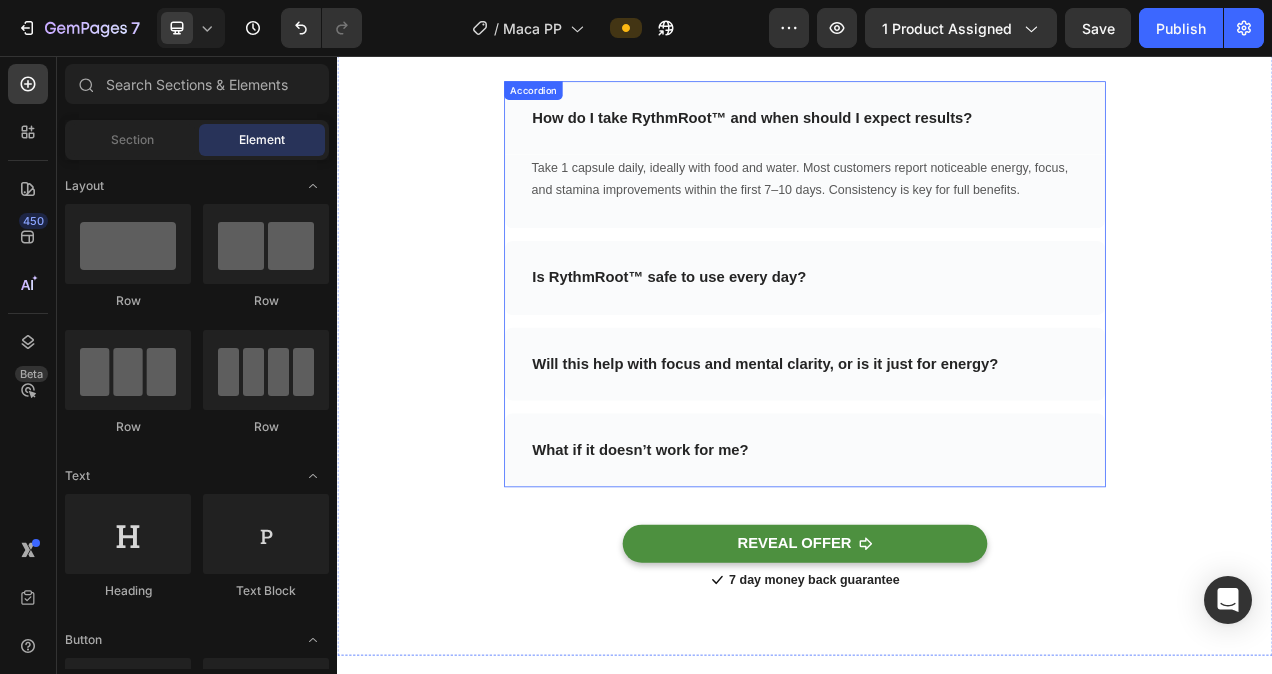 click on "Is RythmRoot™ safe to use every day?" at bounding box center [937, 341] 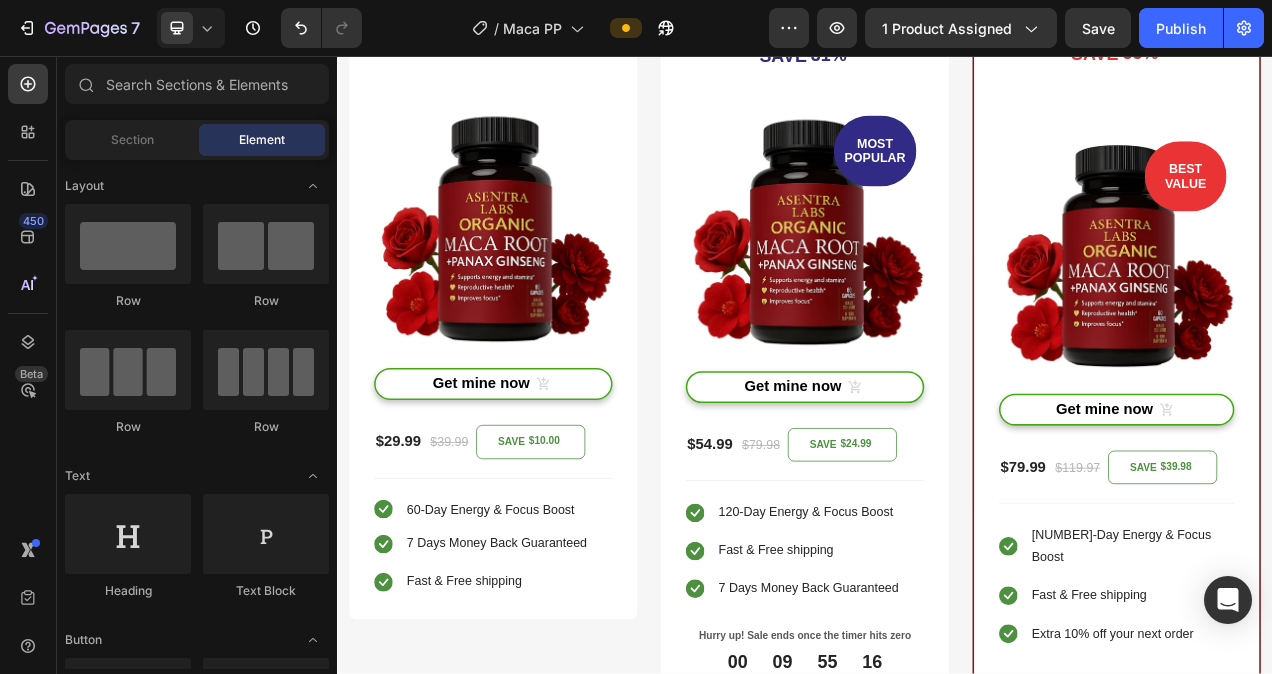 scroll, scrollTop: 6038, scrollLeft: 0, axis: vertical 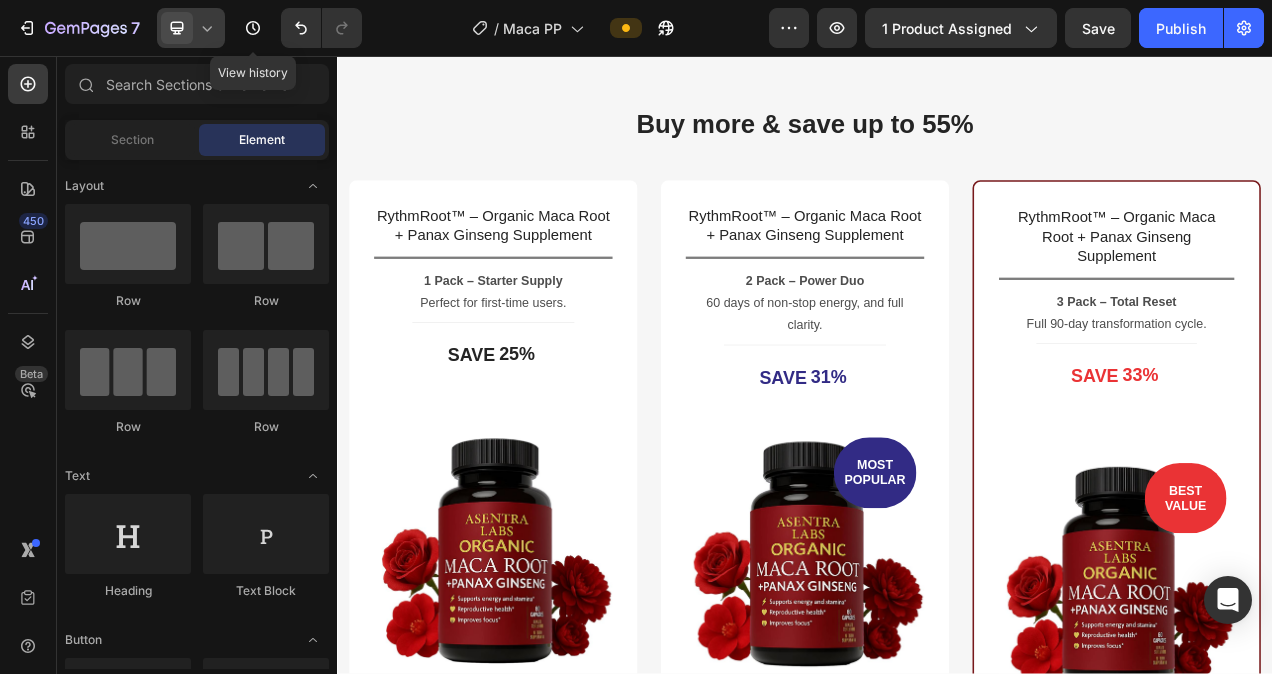 click 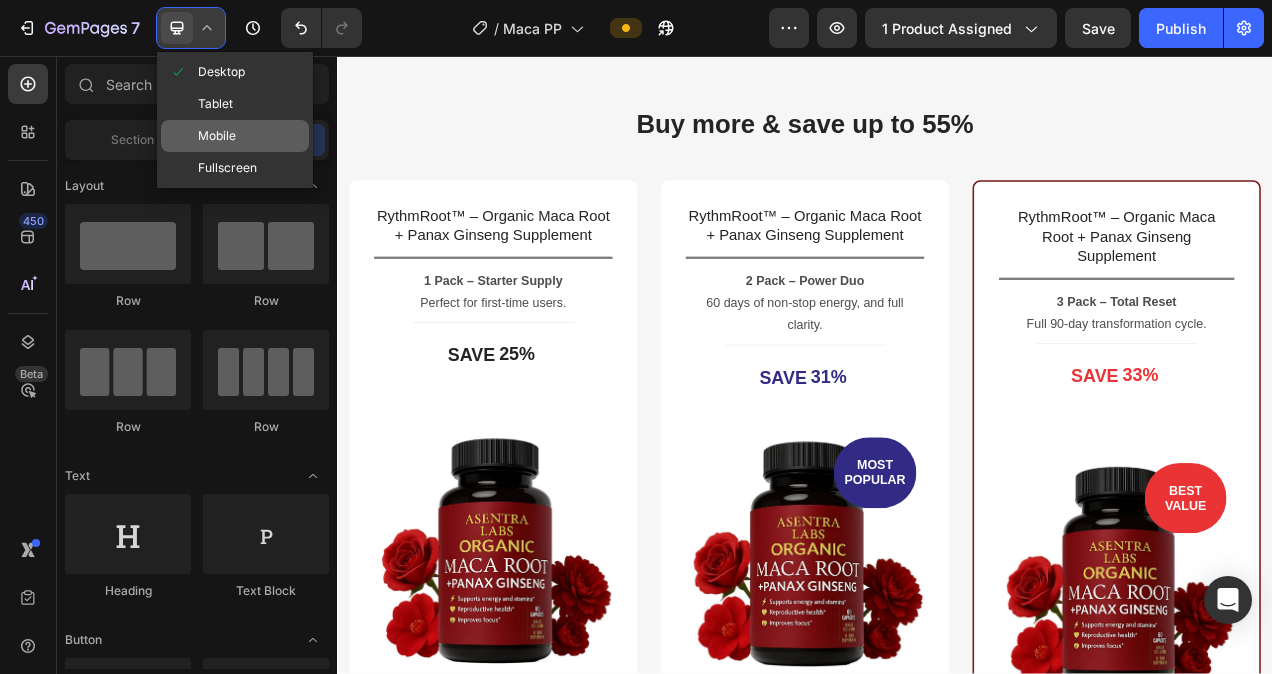 click on "Mobile" 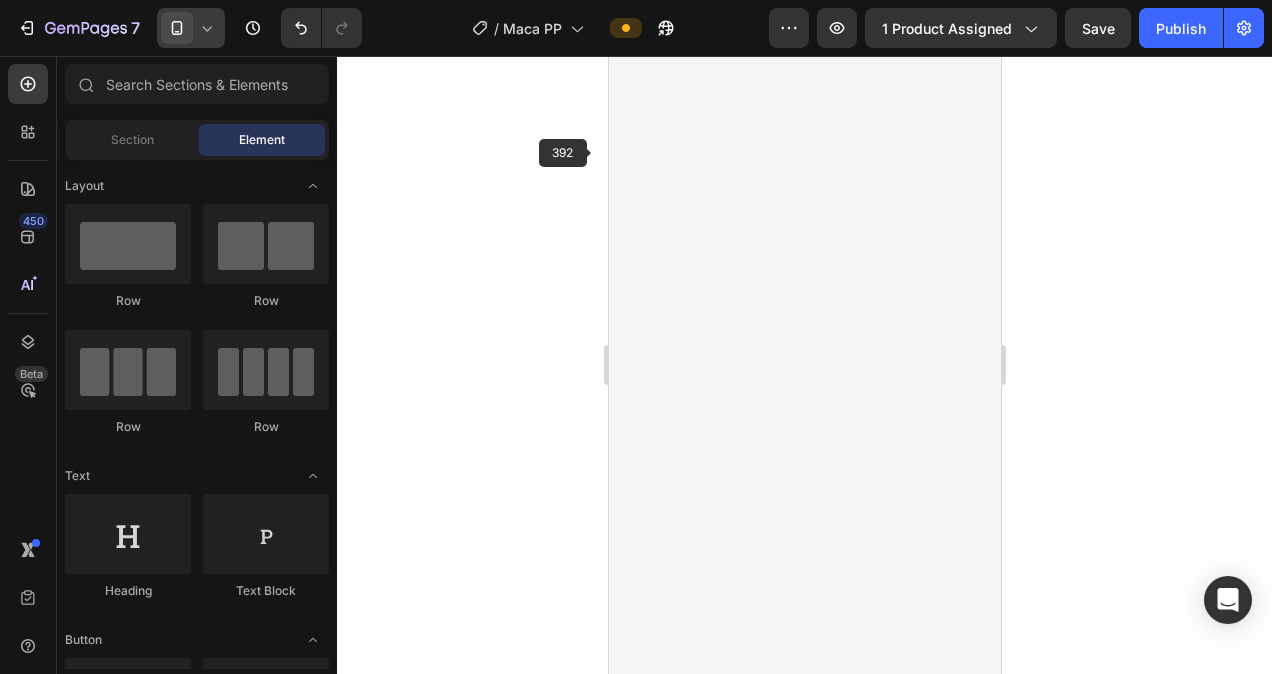 scroll, scrollTop: 6466, scrollLeft: 0, axis: vertical 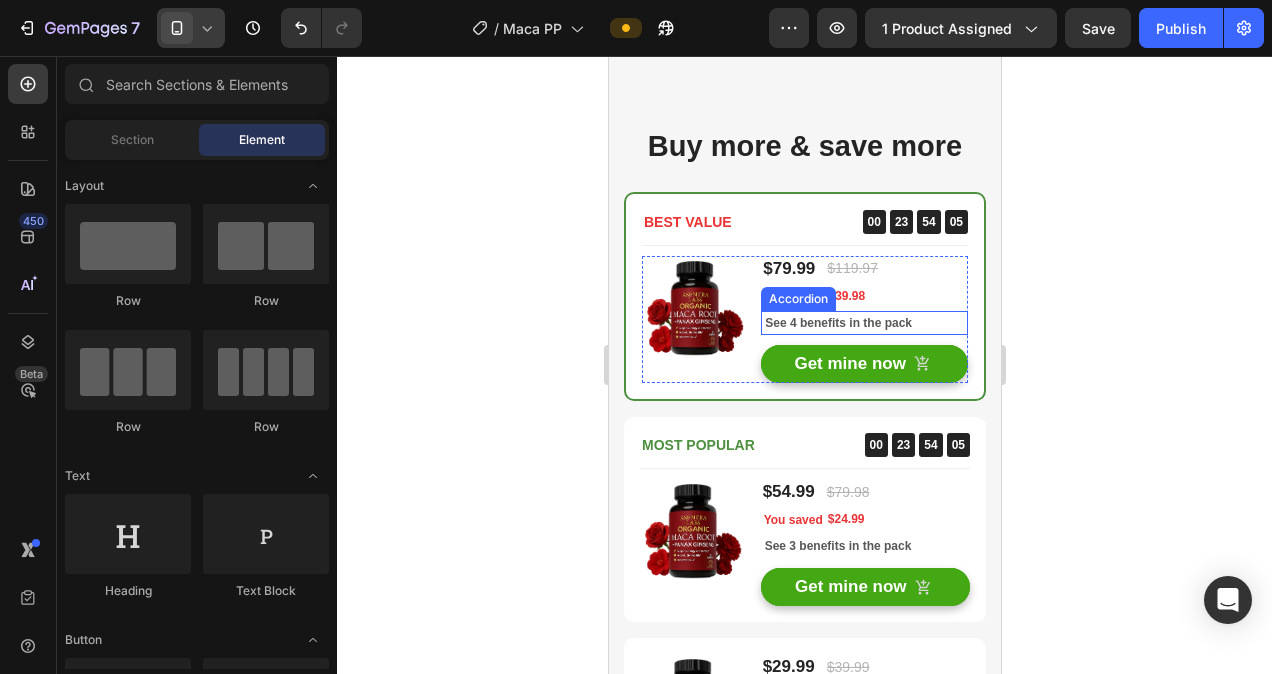 click on "See 4 benefits in the pack" at bounding box center [837, 323] 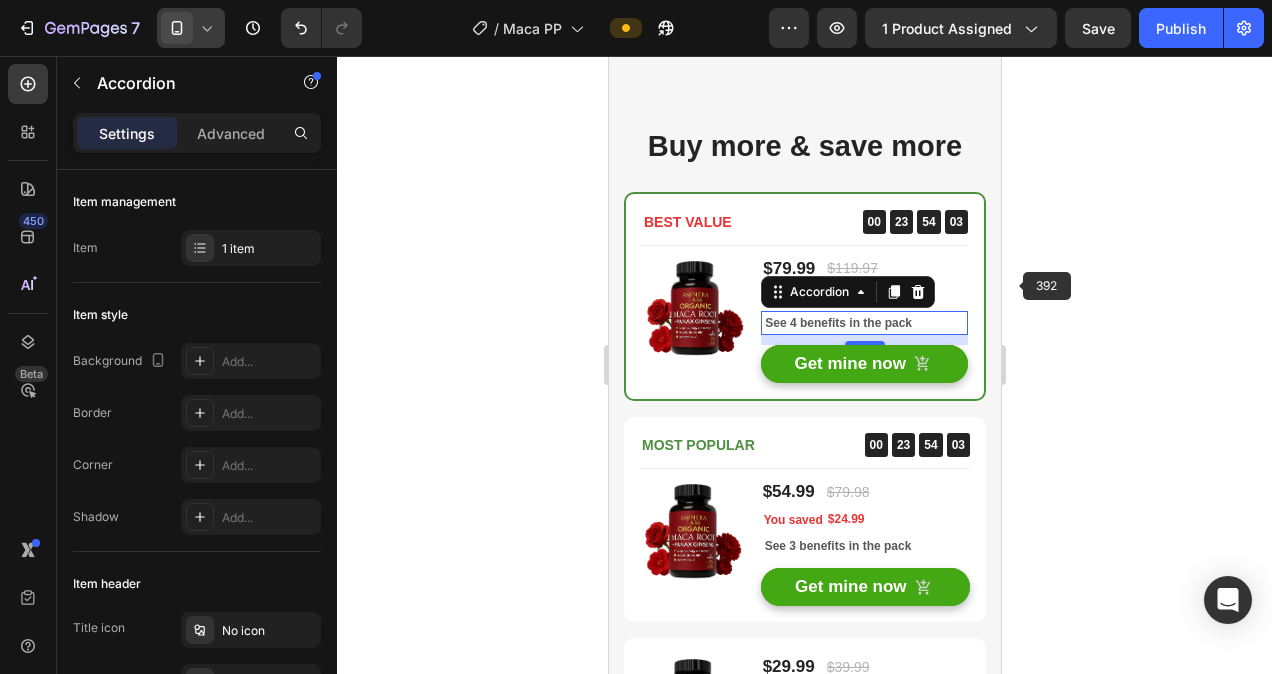 click 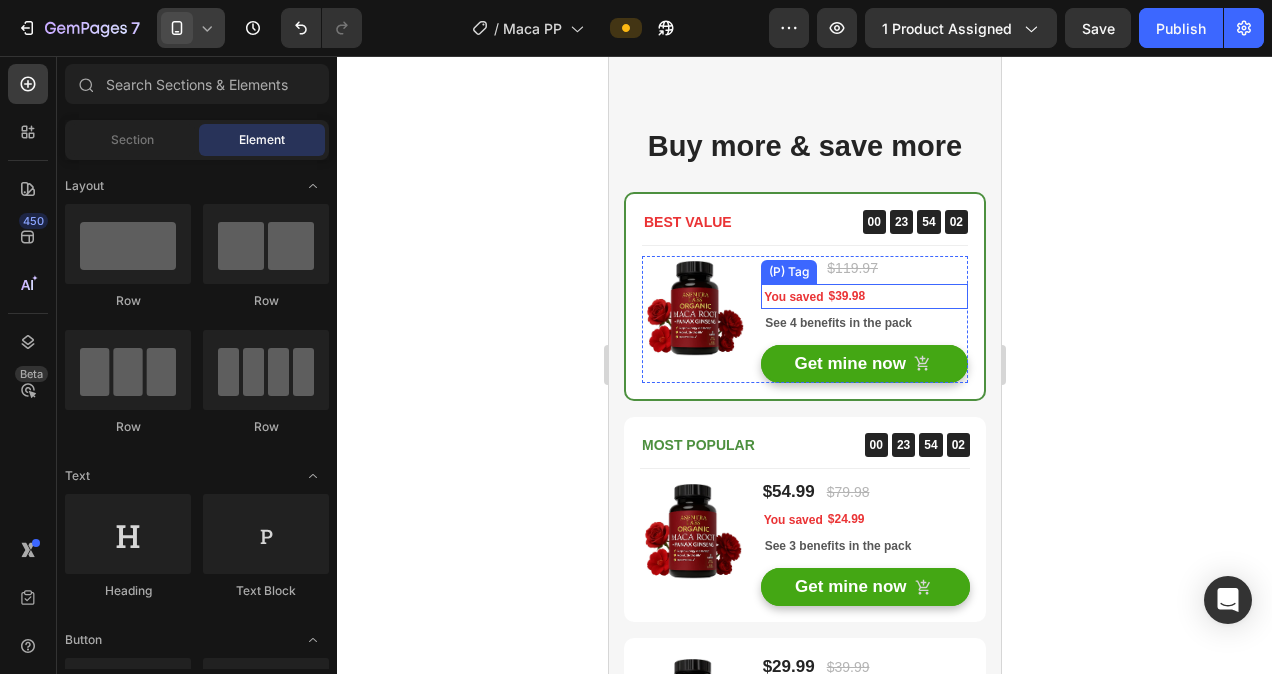 click on "You saved $39.98" at bounding box center [863, 296] 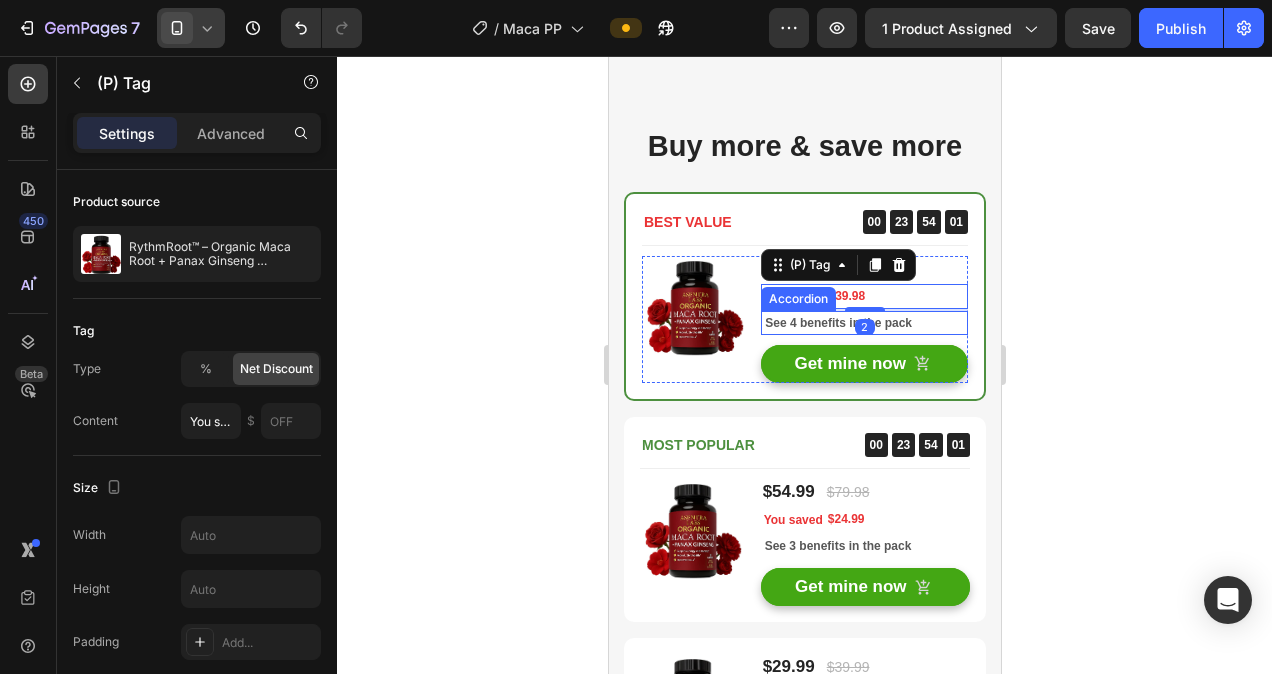 click on "See 4 benefits in the pack" at bounding box center (837, 323) 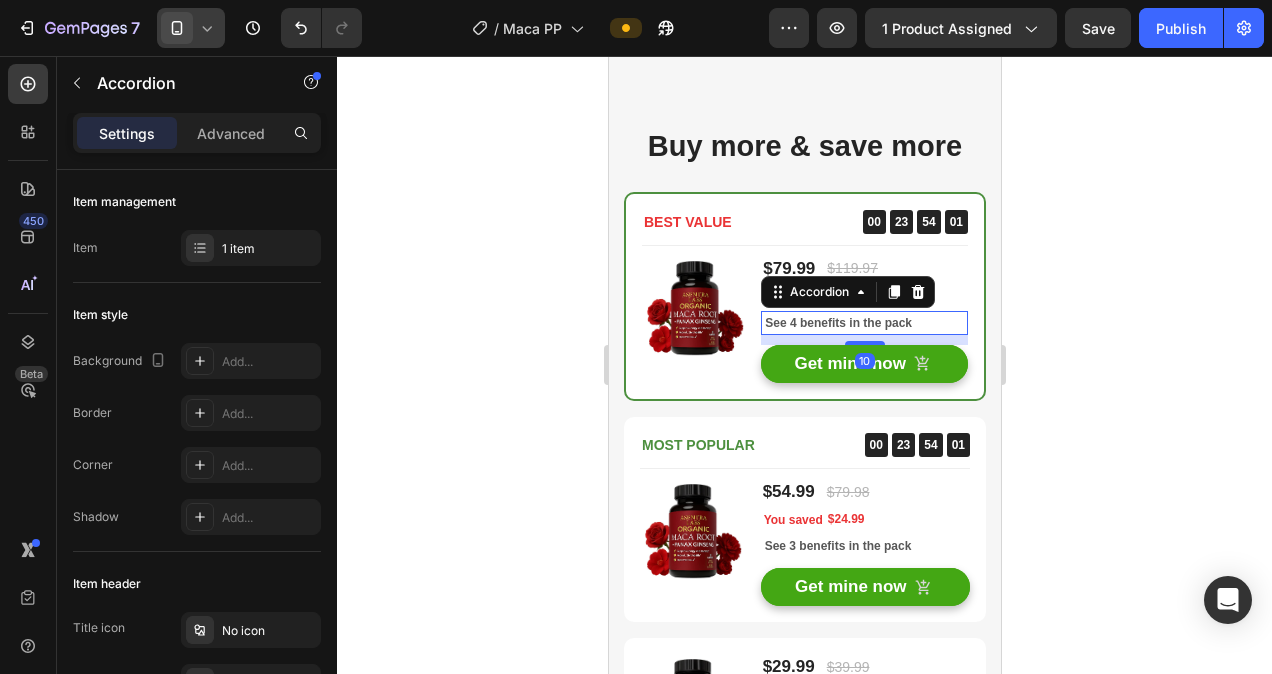 click on "See 4 benefits in the pack" at bounding box center (863, 323) 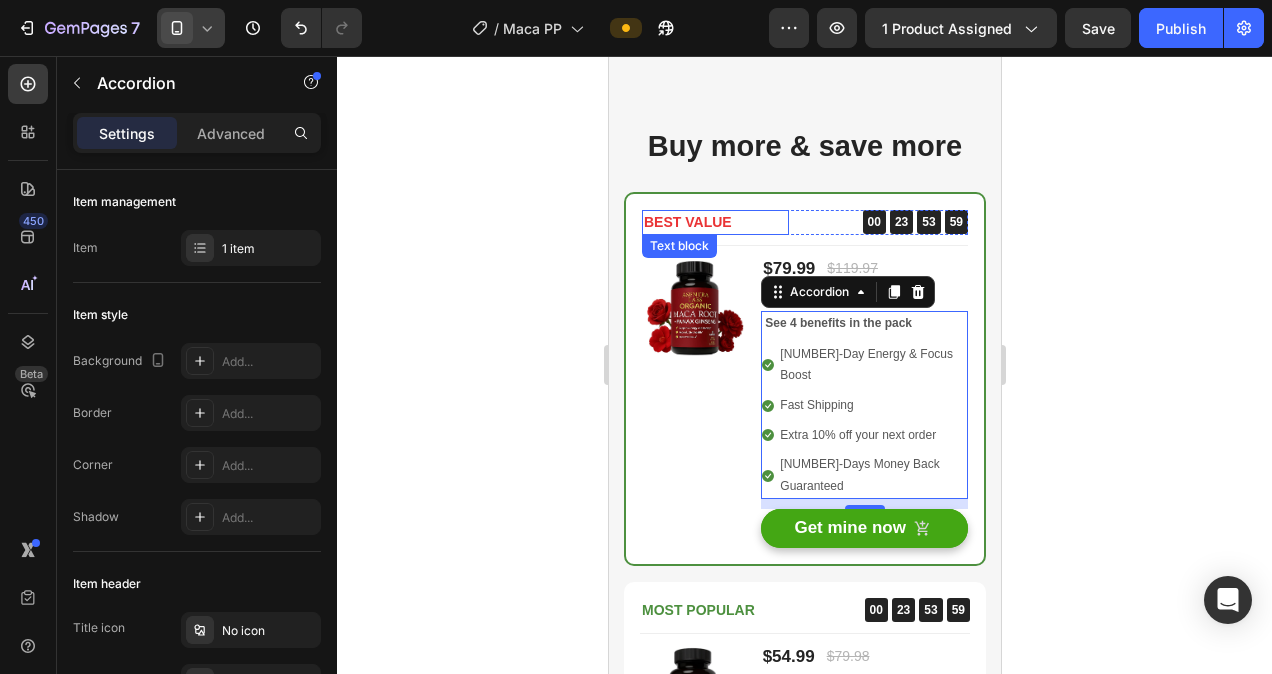 click on "BEST VALUE" at bounding box center (714, 222) 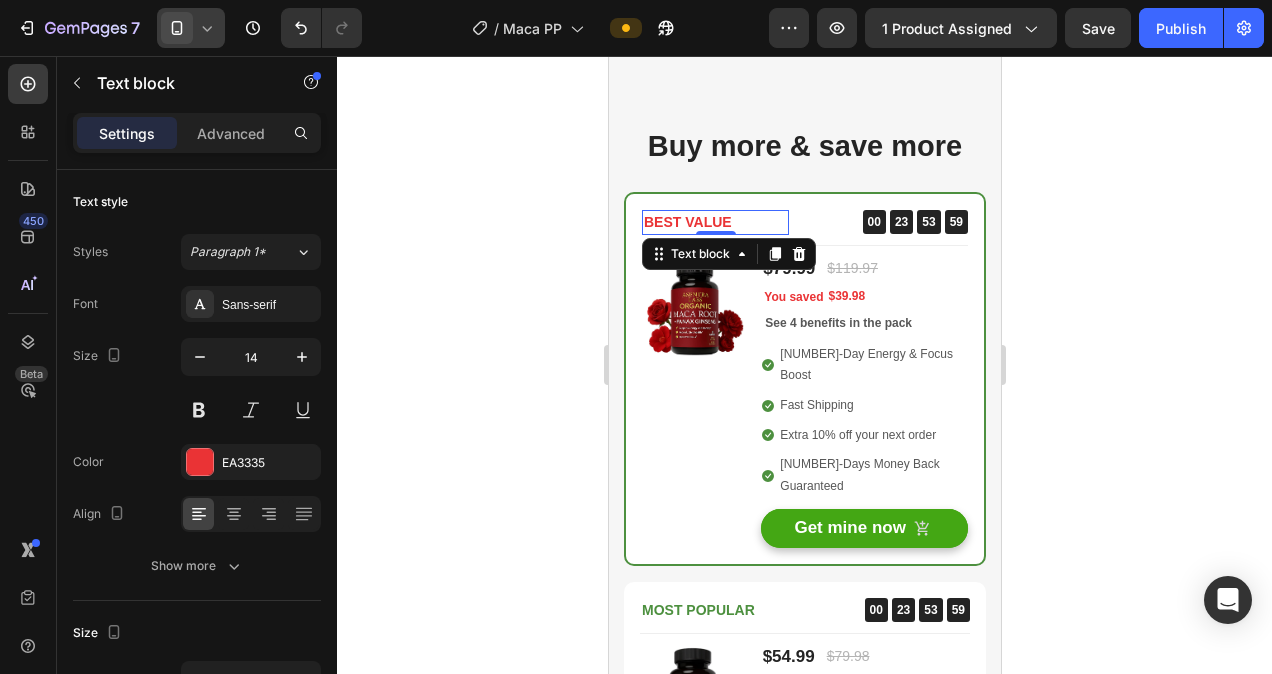 click on "BEST VALUE" at bounding box center [714, 222] 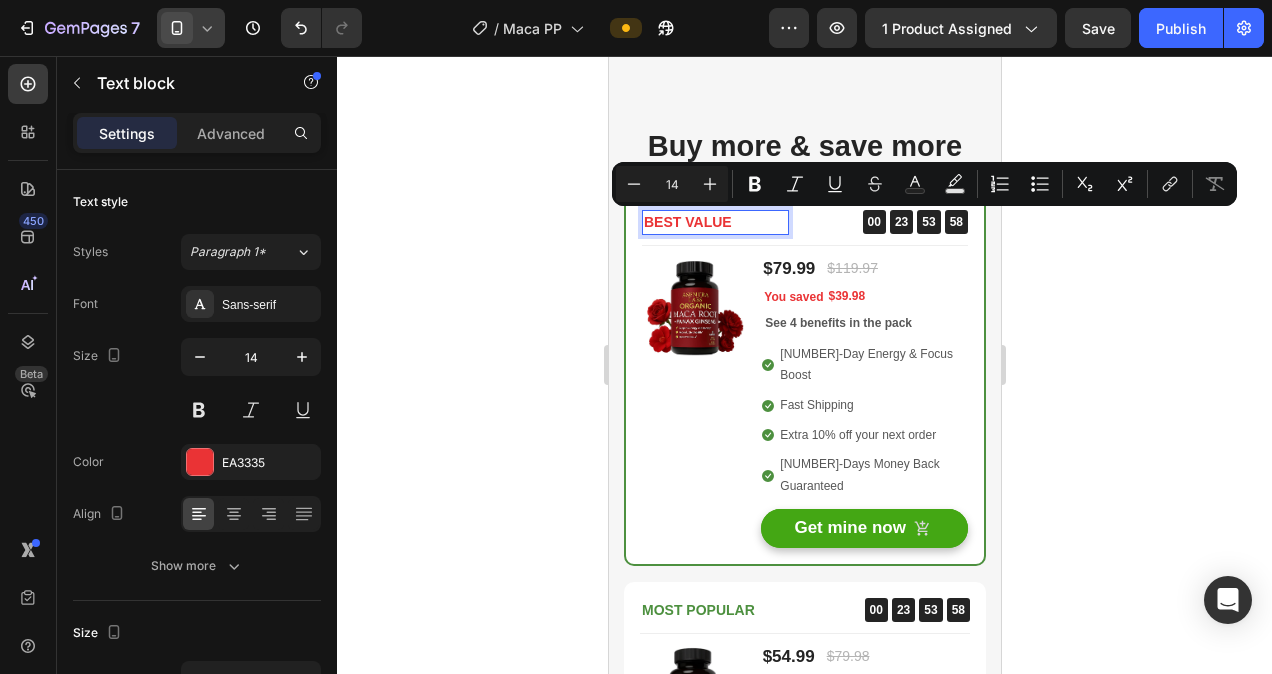 click on "BEST VALUE" at bounding box center (714, 222) 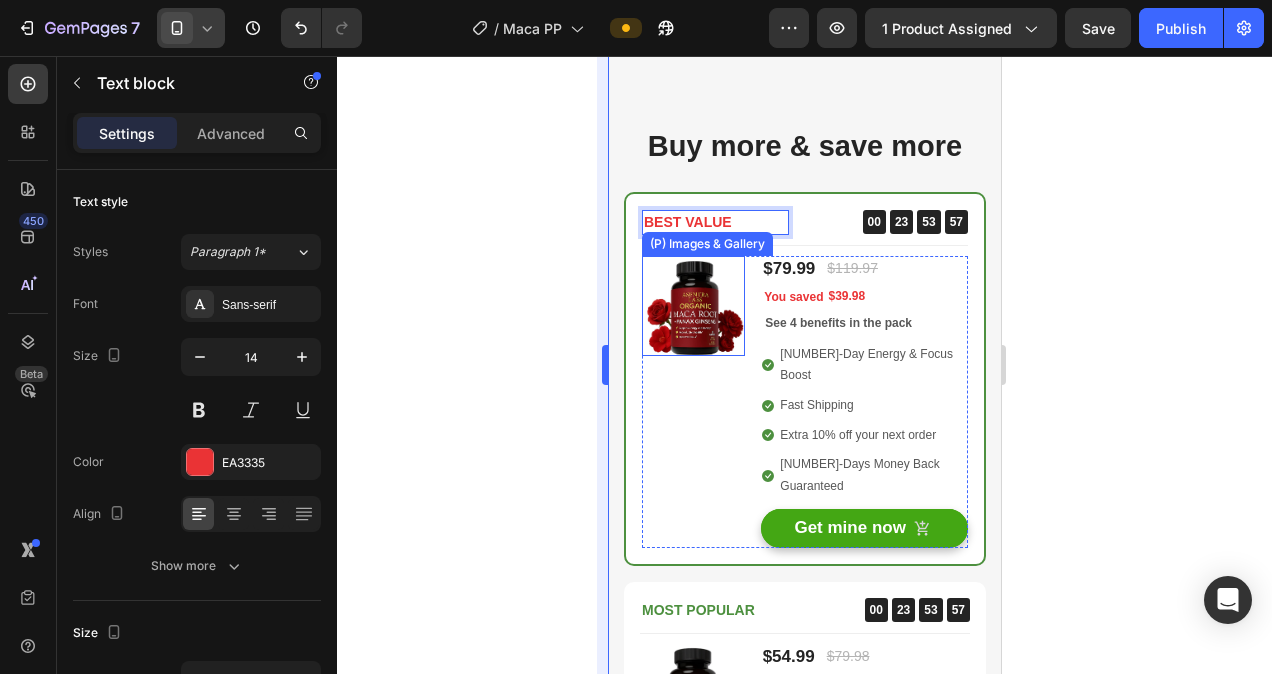 click 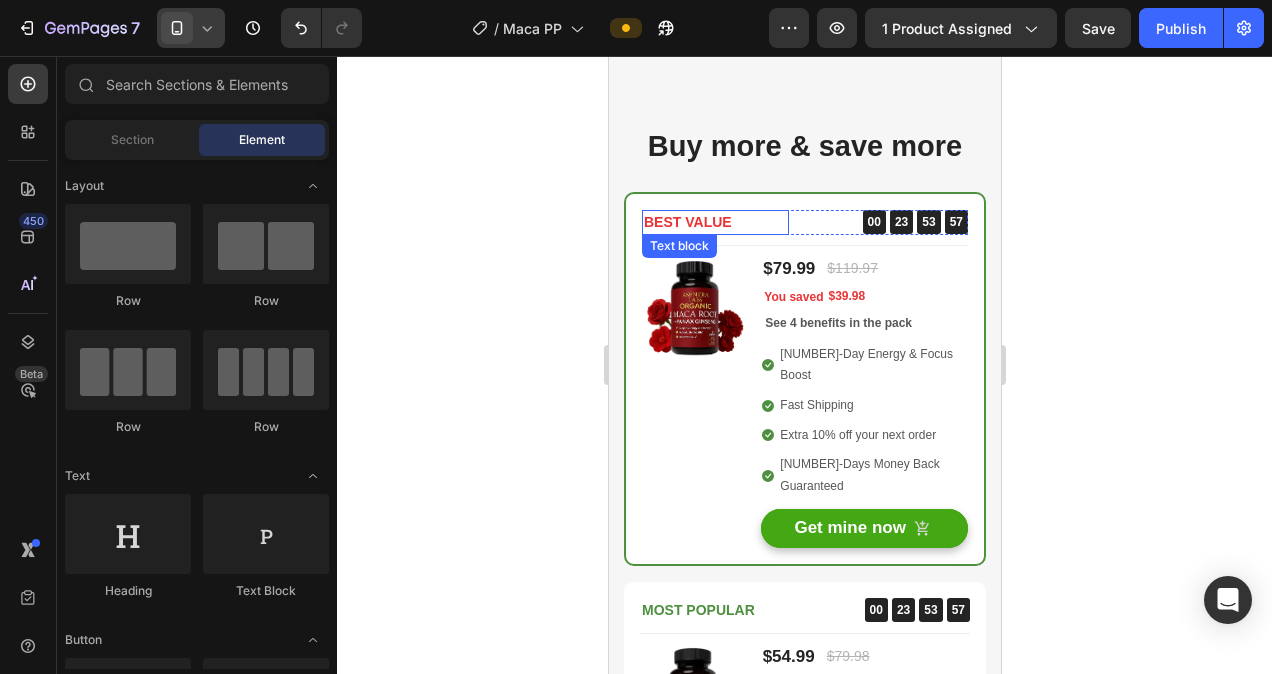 click on "BEST VALUE" at bounding box center [714, 222] 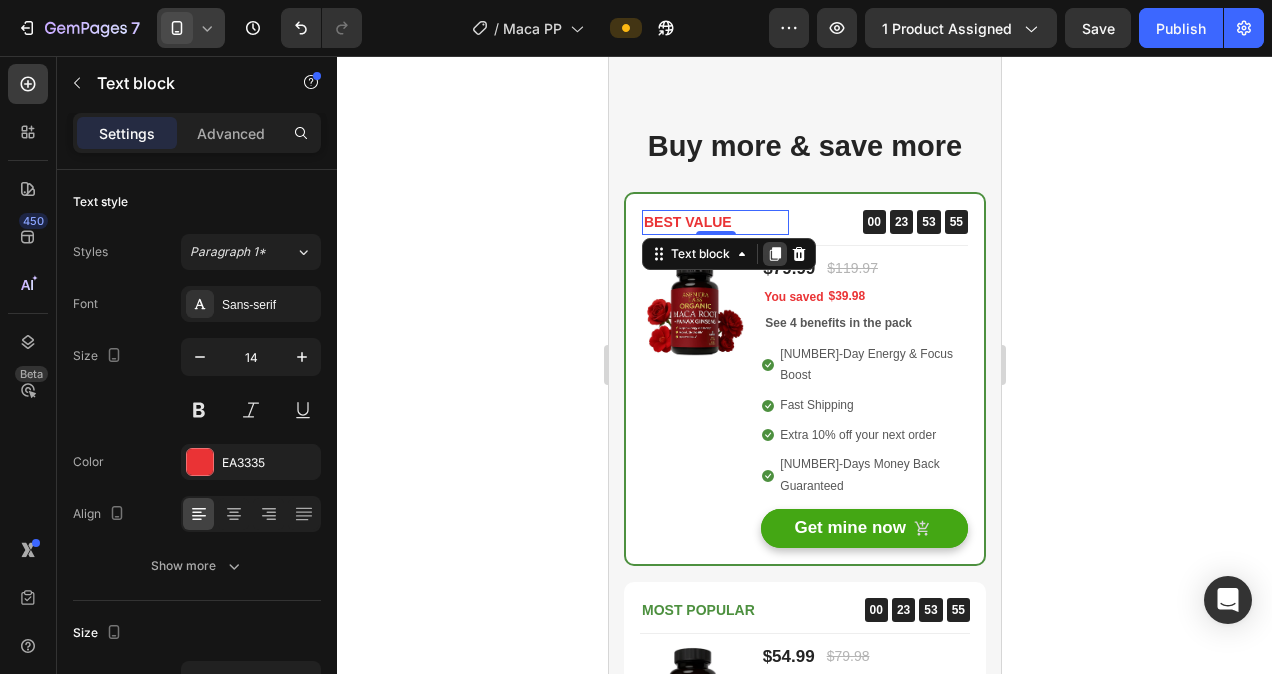 click 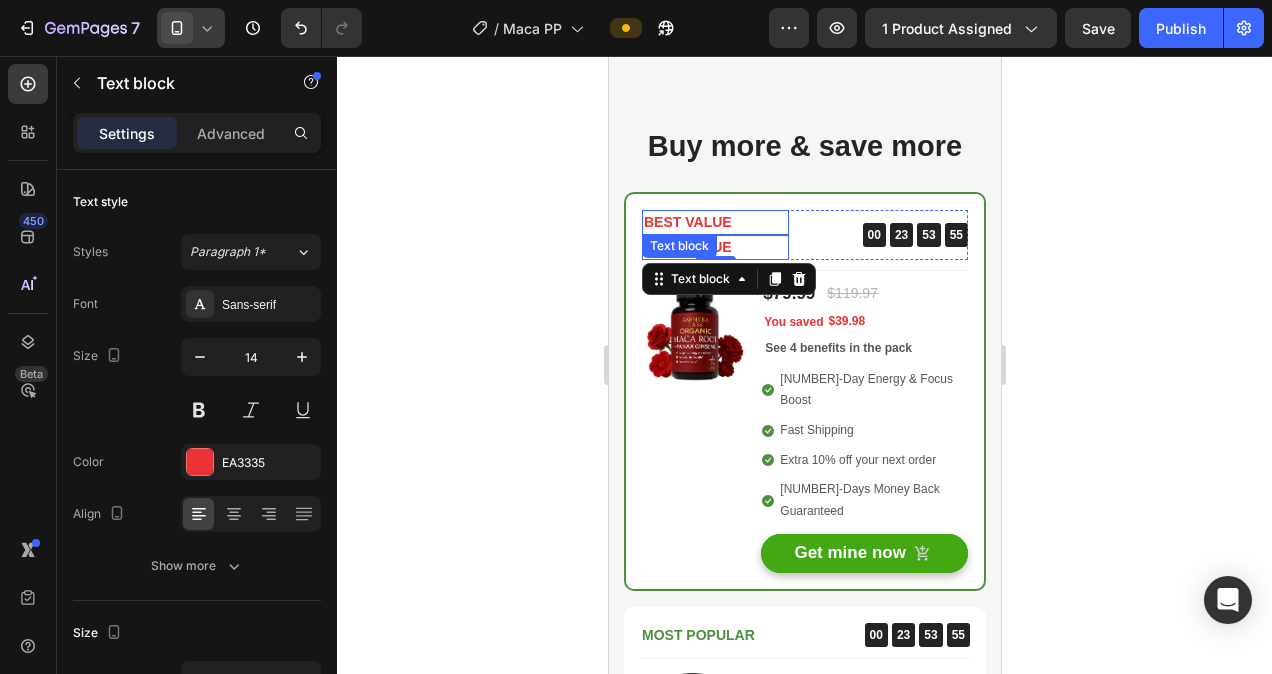 click on "BEST VALUE" at bounding box center (714, 222) 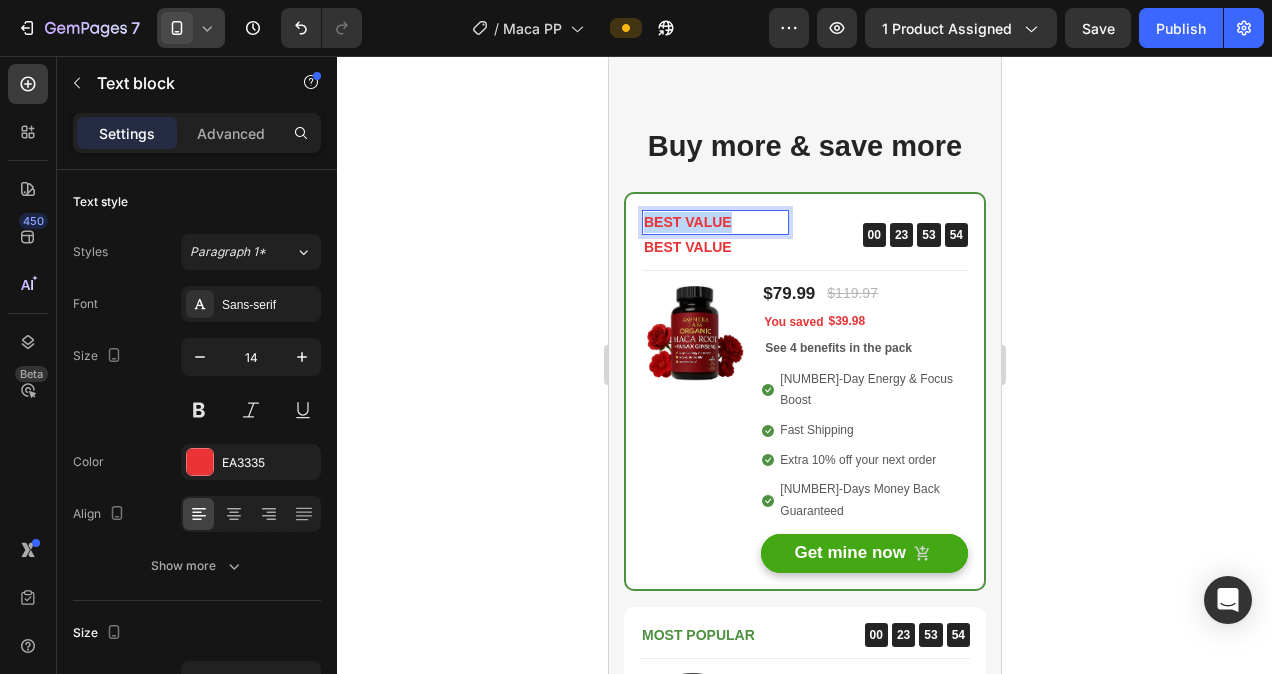 click on "BEST VALUE" at bounding box center [714, 222] 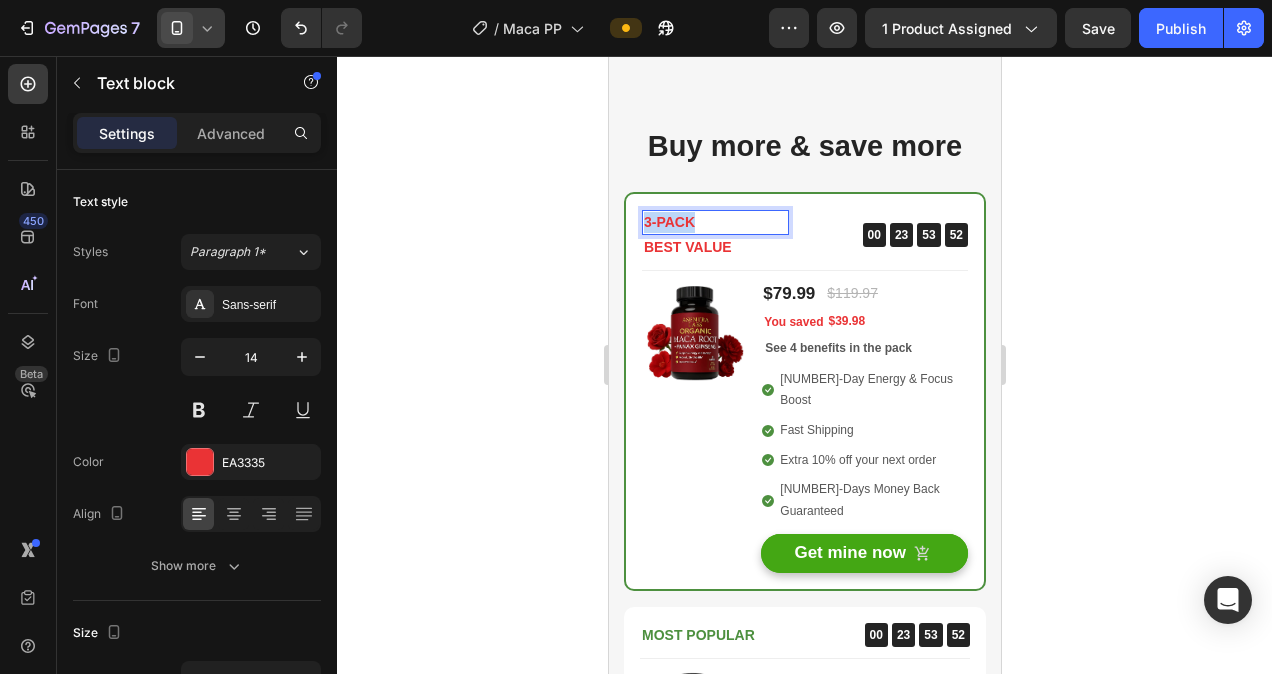 drag, startPoint x: 705, startPoint y: 214, endPoint x: 625, endPoint y: 207, distance: 80.305664 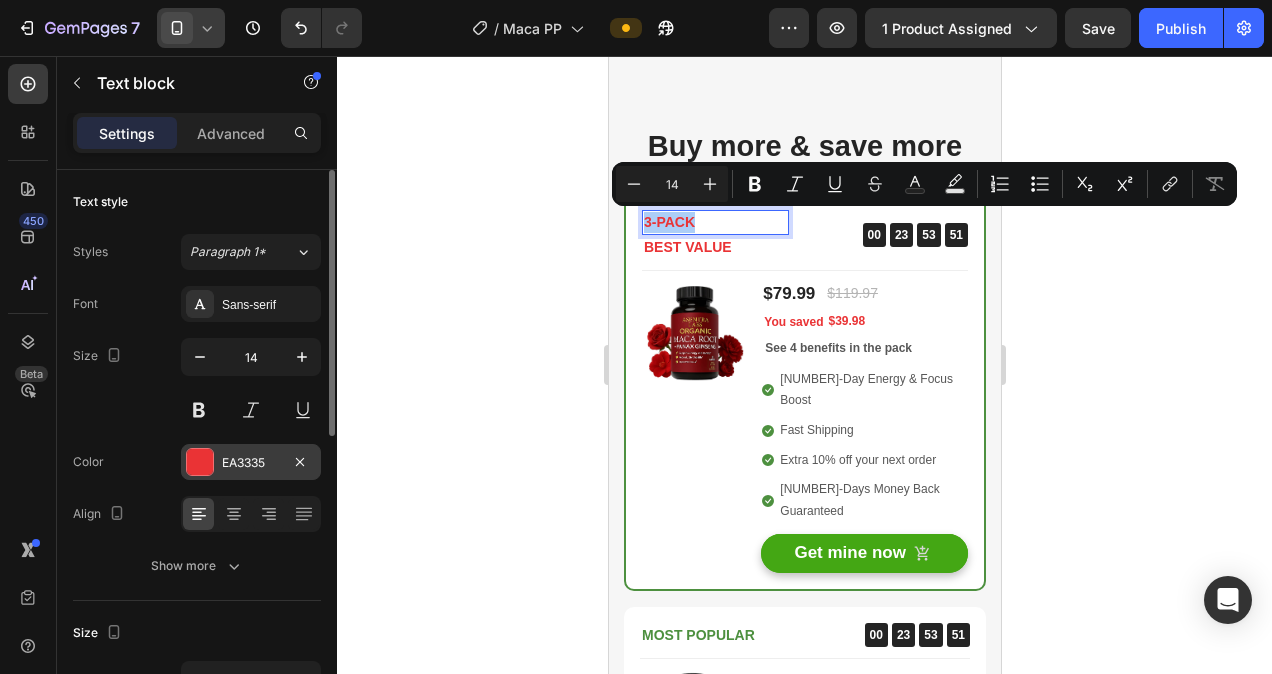 click at bounding box center [200, 462] 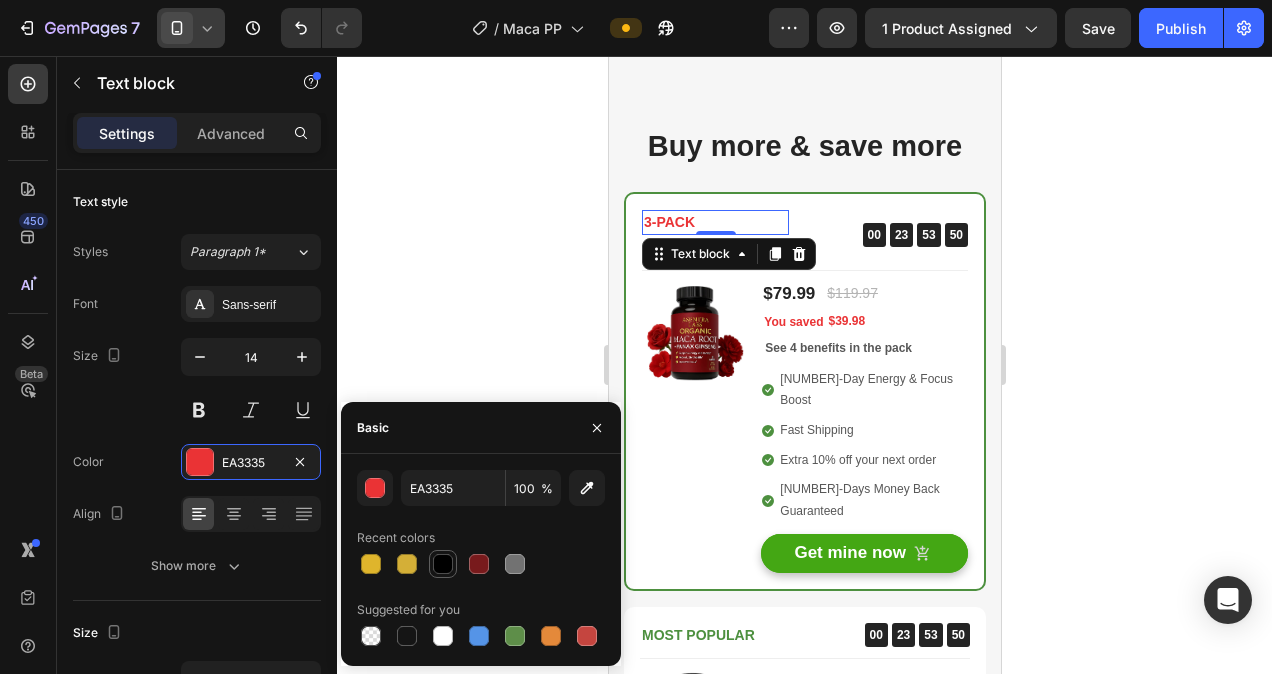 click at bounding box center (443, 564) 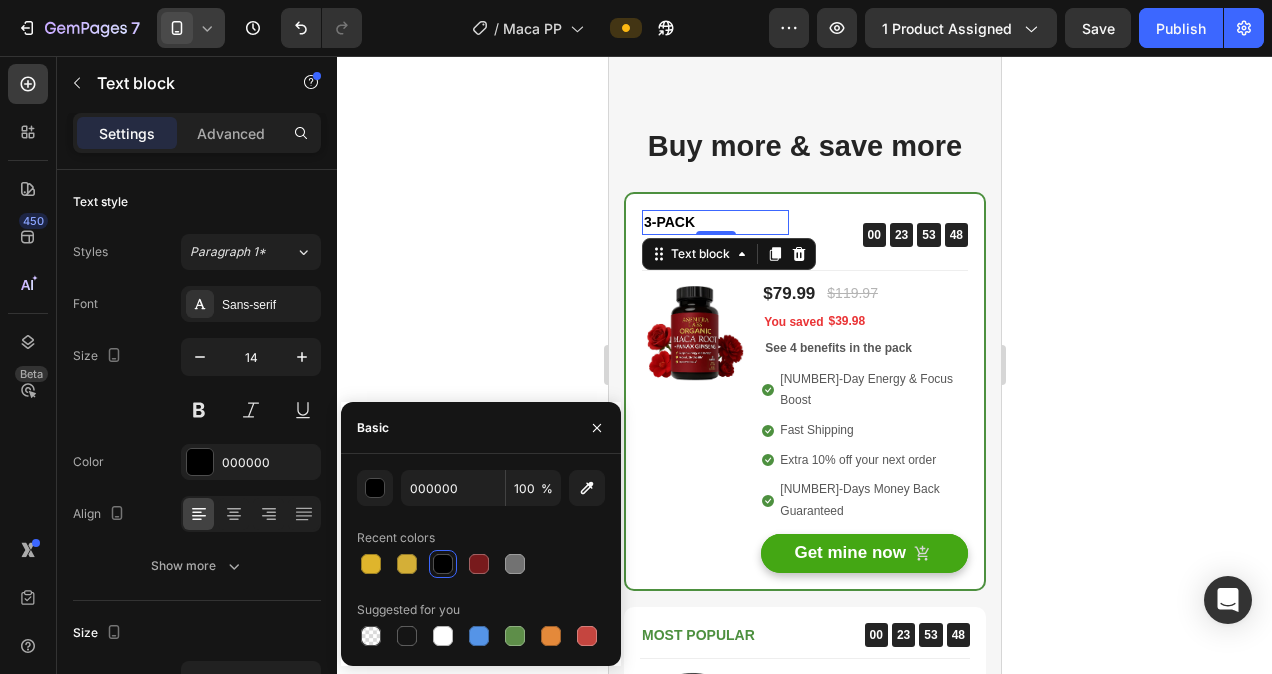 click 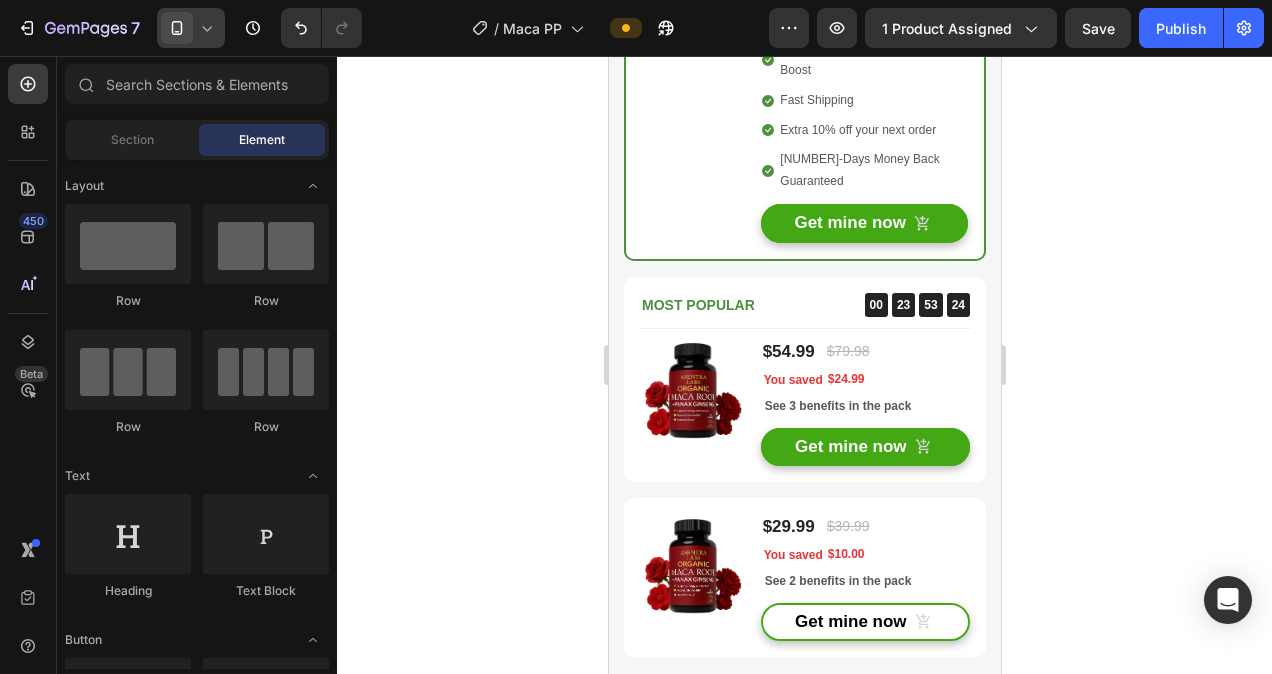 scroll, scrollTop: 6354, scrollLeft: 0, axis: vertical 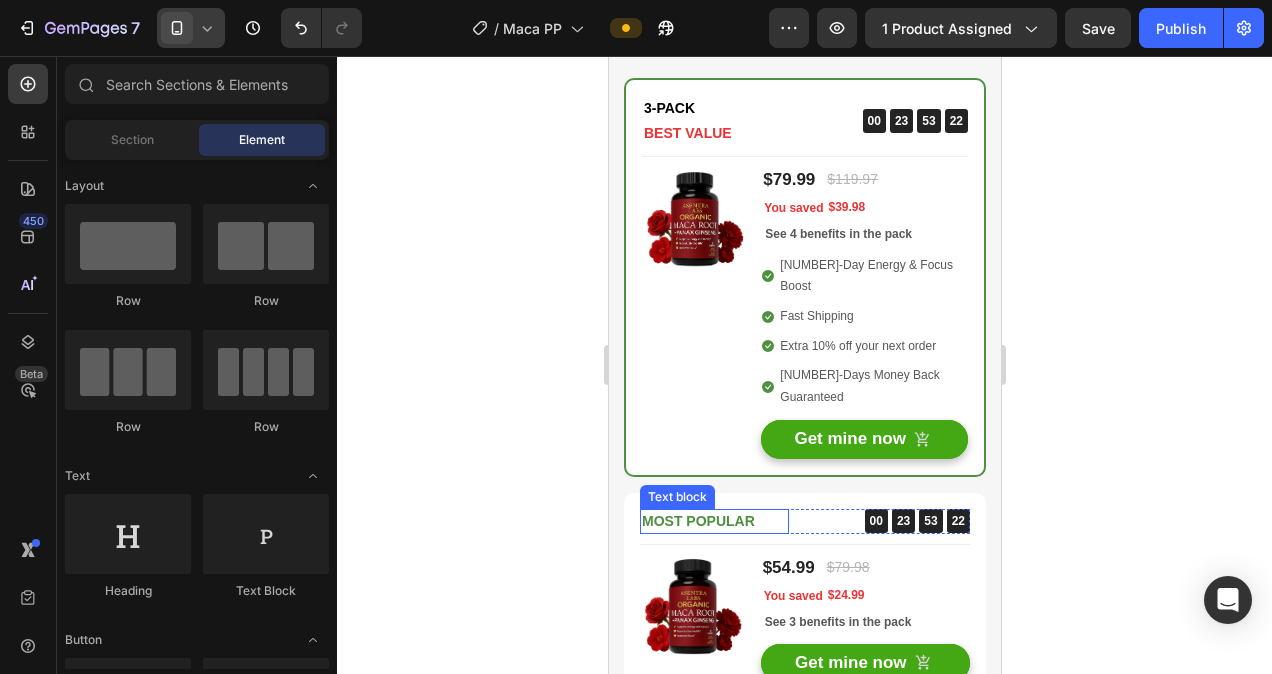 click on "Most Popular" at bounding box center (713, 521) 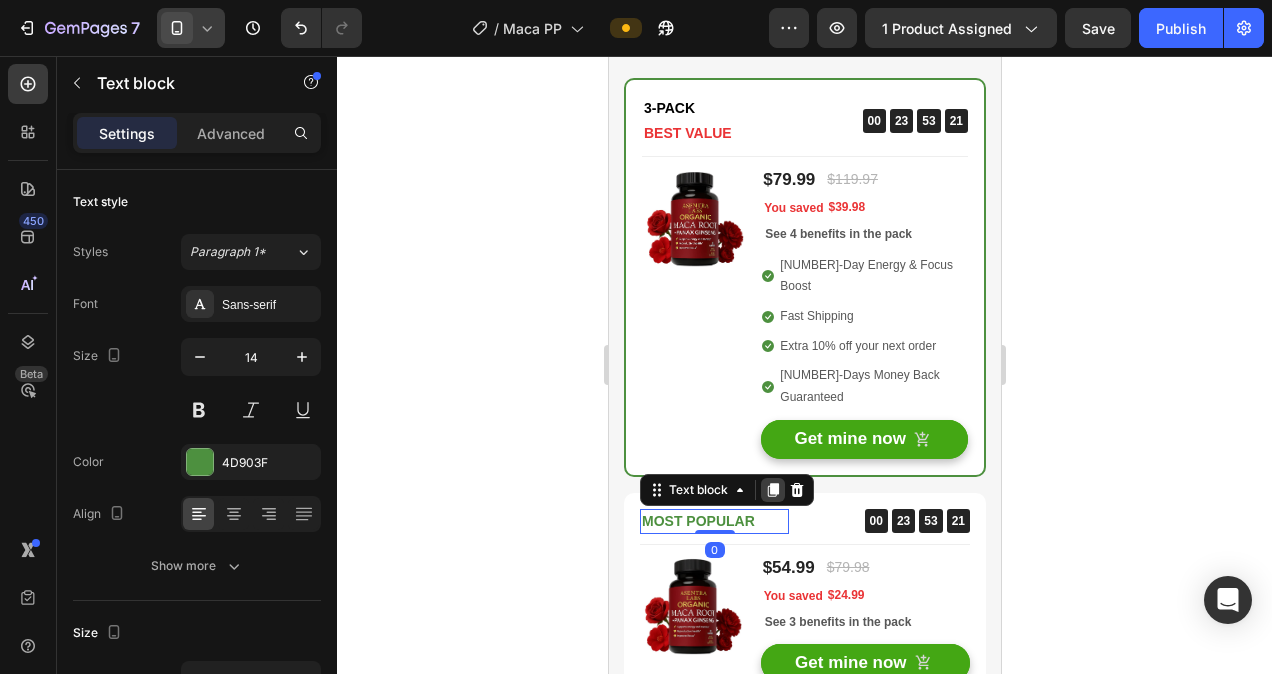 click 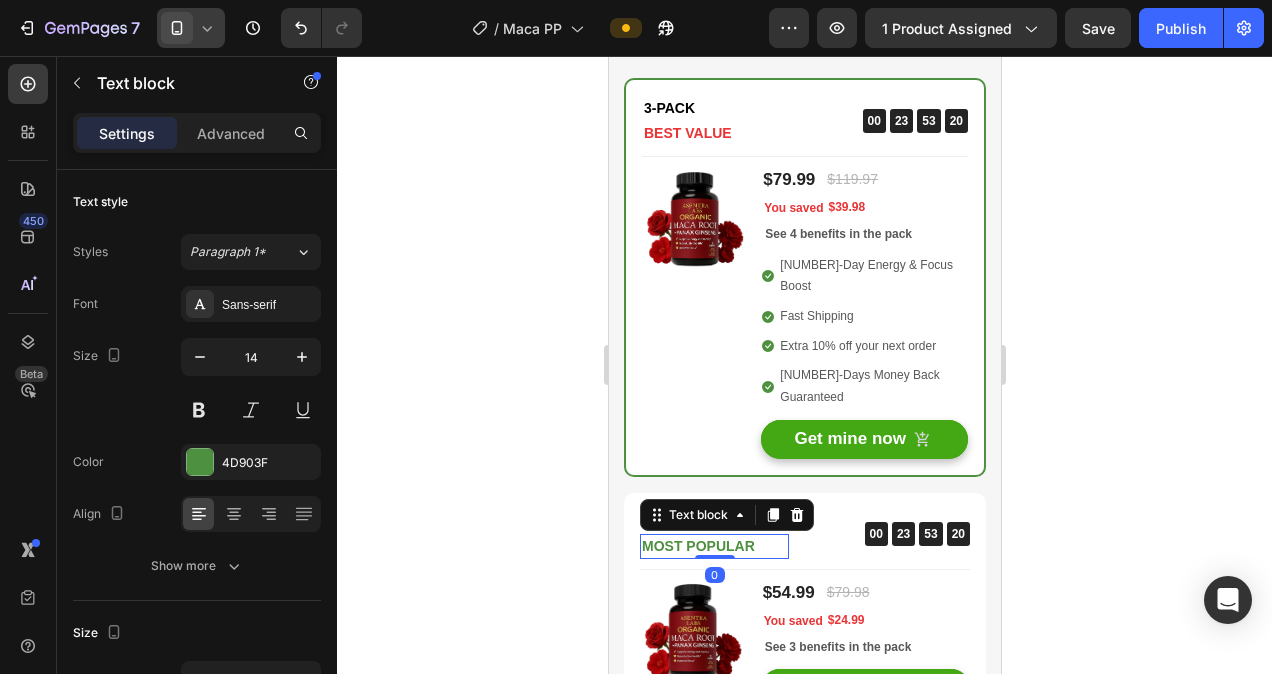 click 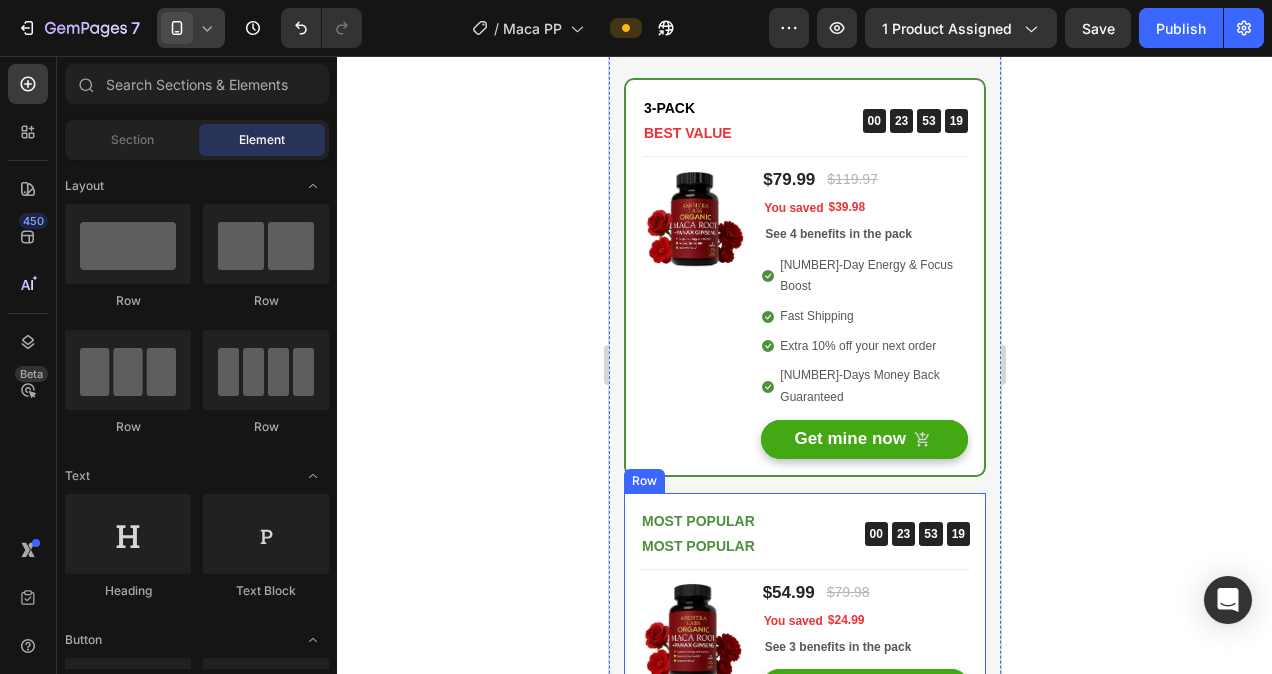 click on "Most Popular" at bounding box center [713, 521] 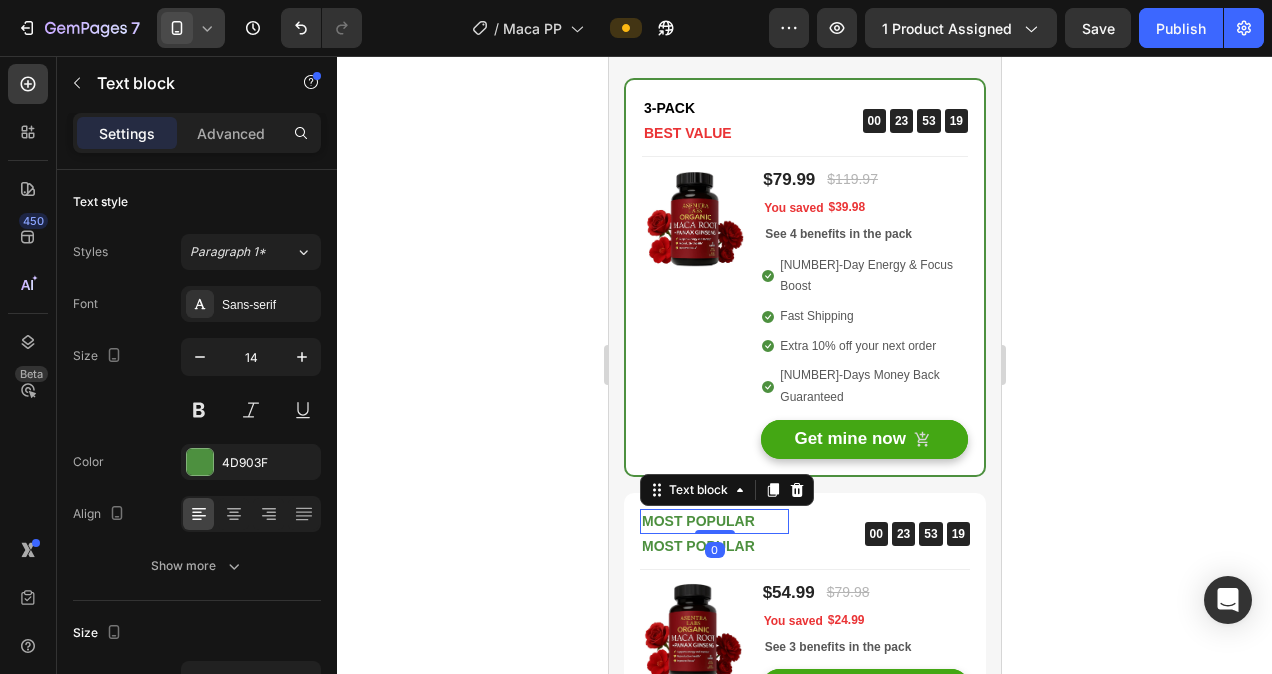 click on "Most Popular" at bounding box center [713, 521] 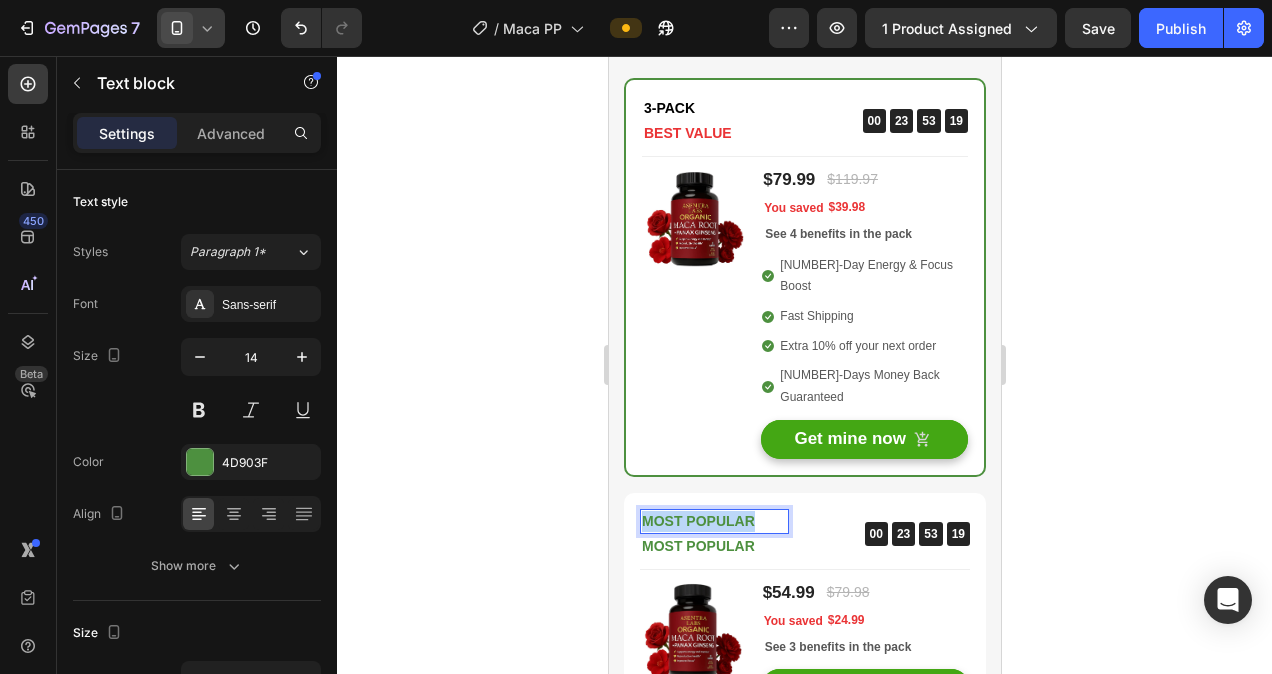 click on "Most Popular" at bounding box center [713, 521] 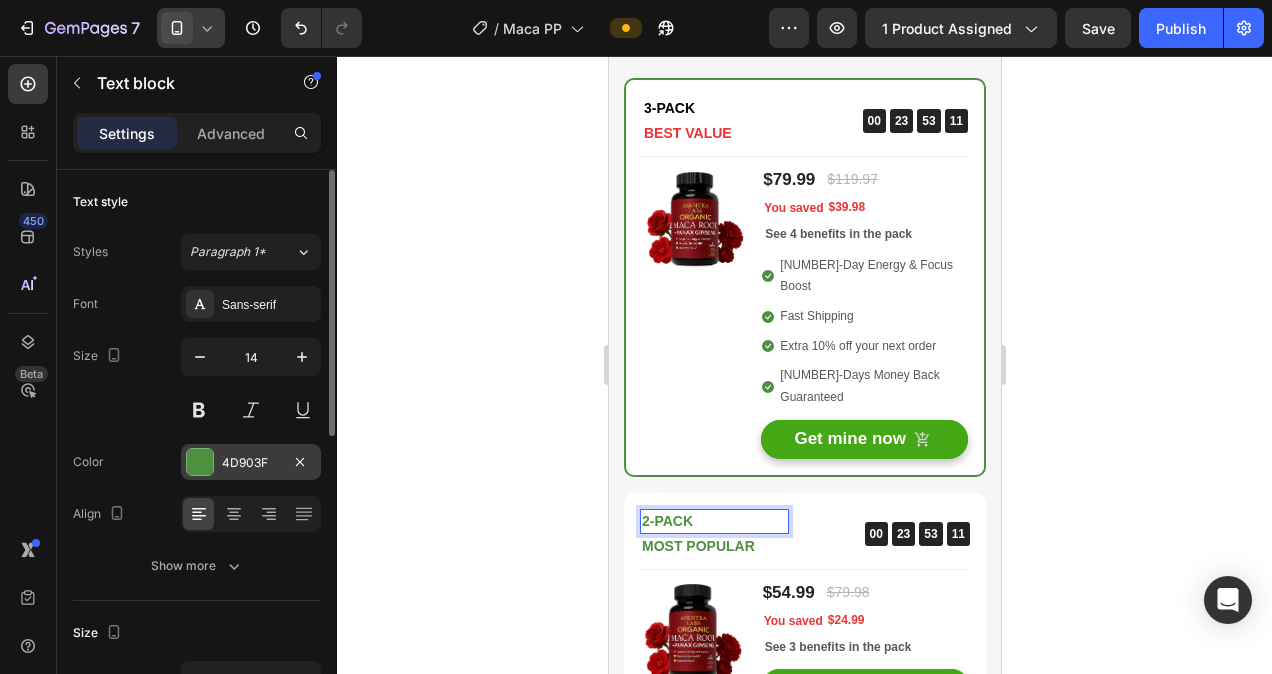 click at bounding box center [200, 462] 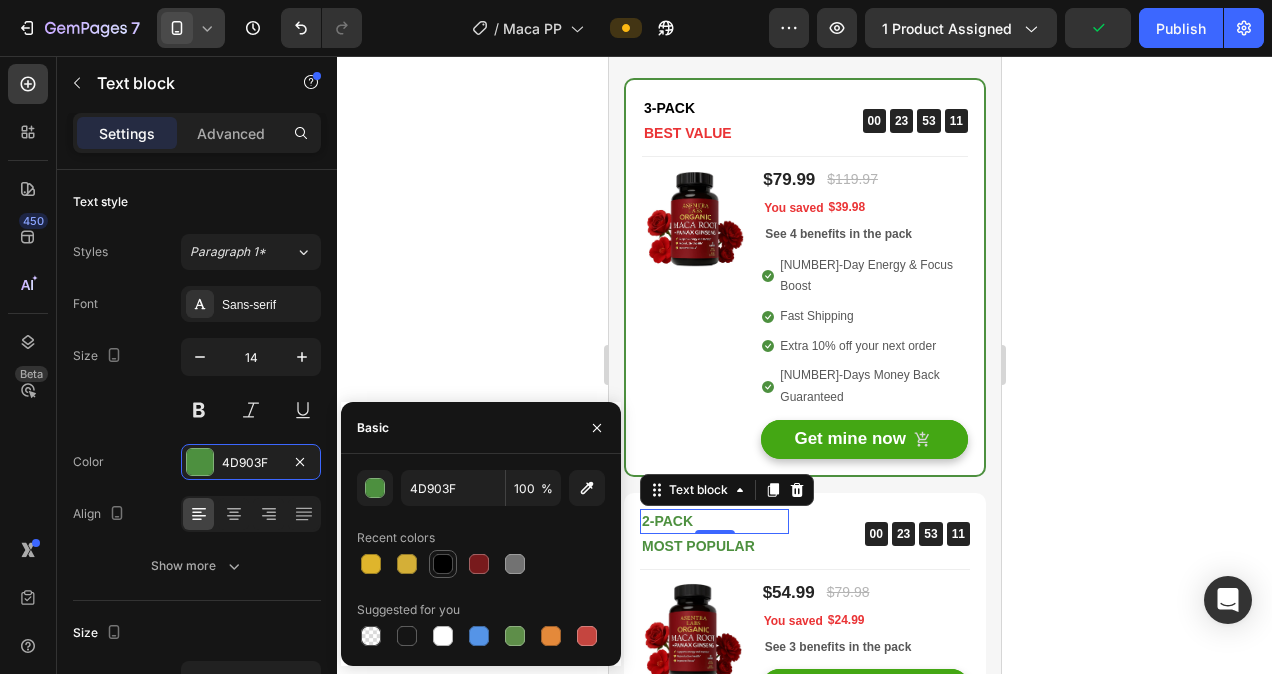 click at bounding box center (443, 564) 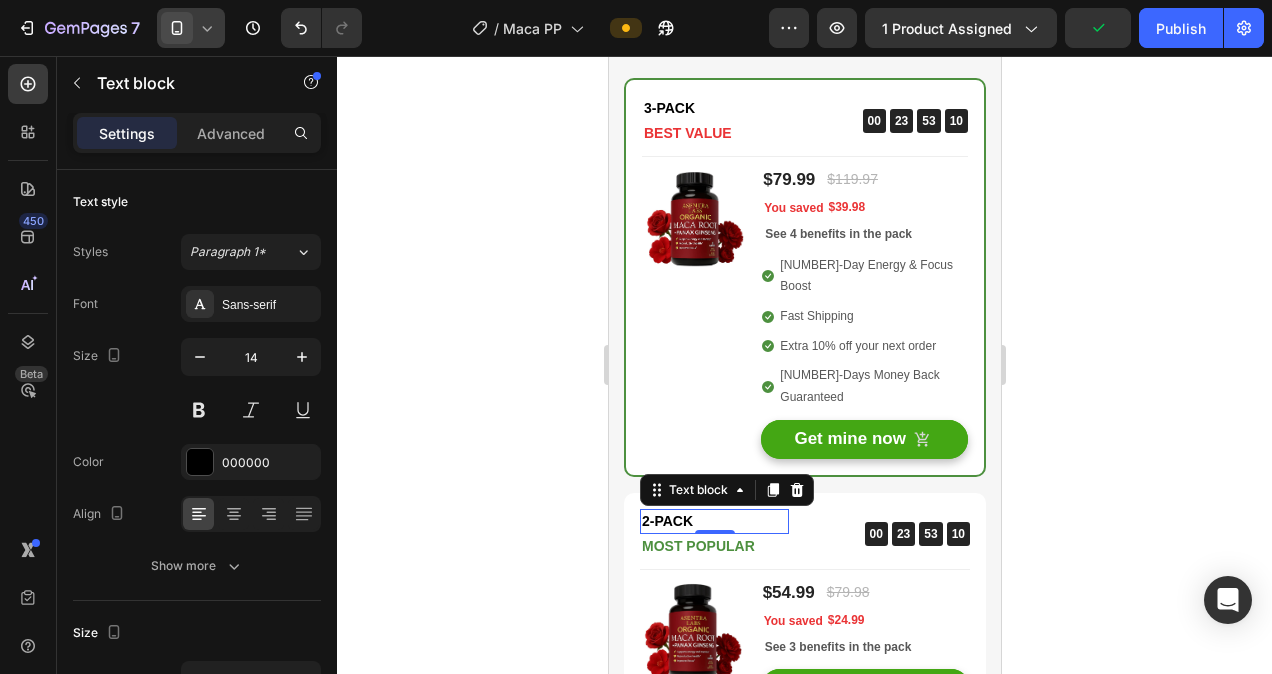 click 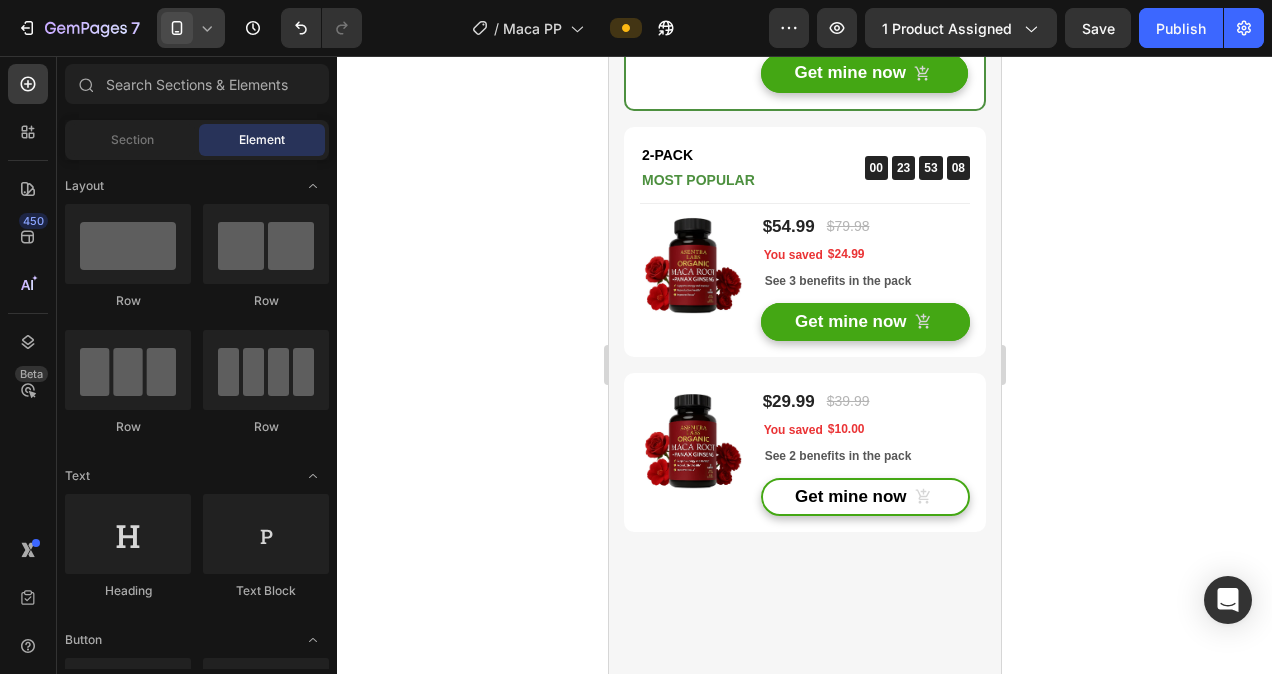 scroll, scrollTop: 6502, scrollLeft: 0, axis: vertical 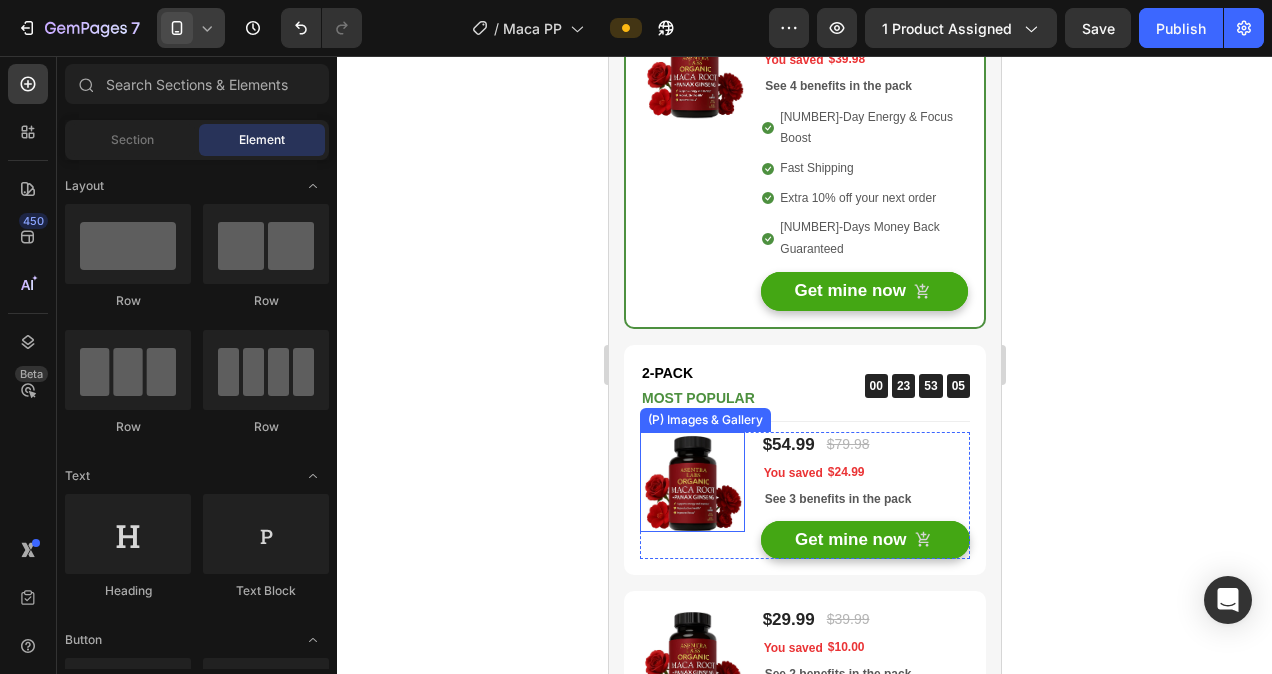 click on "Most Popular" at bounding box center (713, 398) 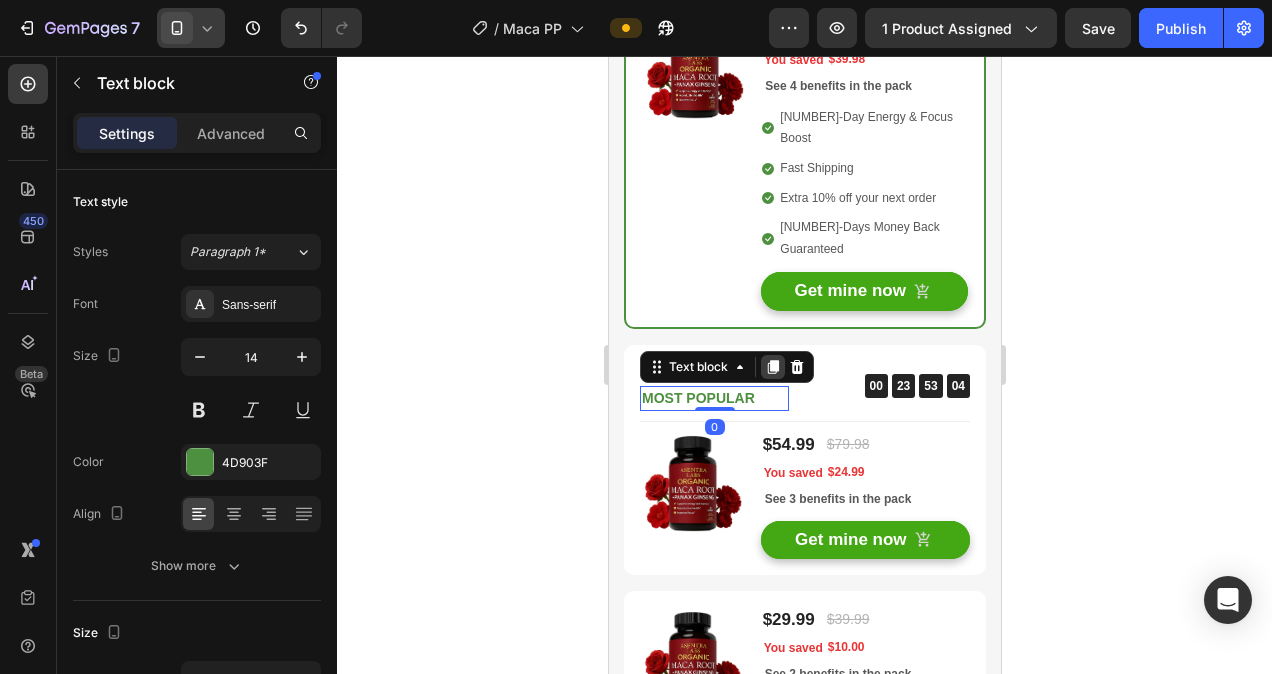 click 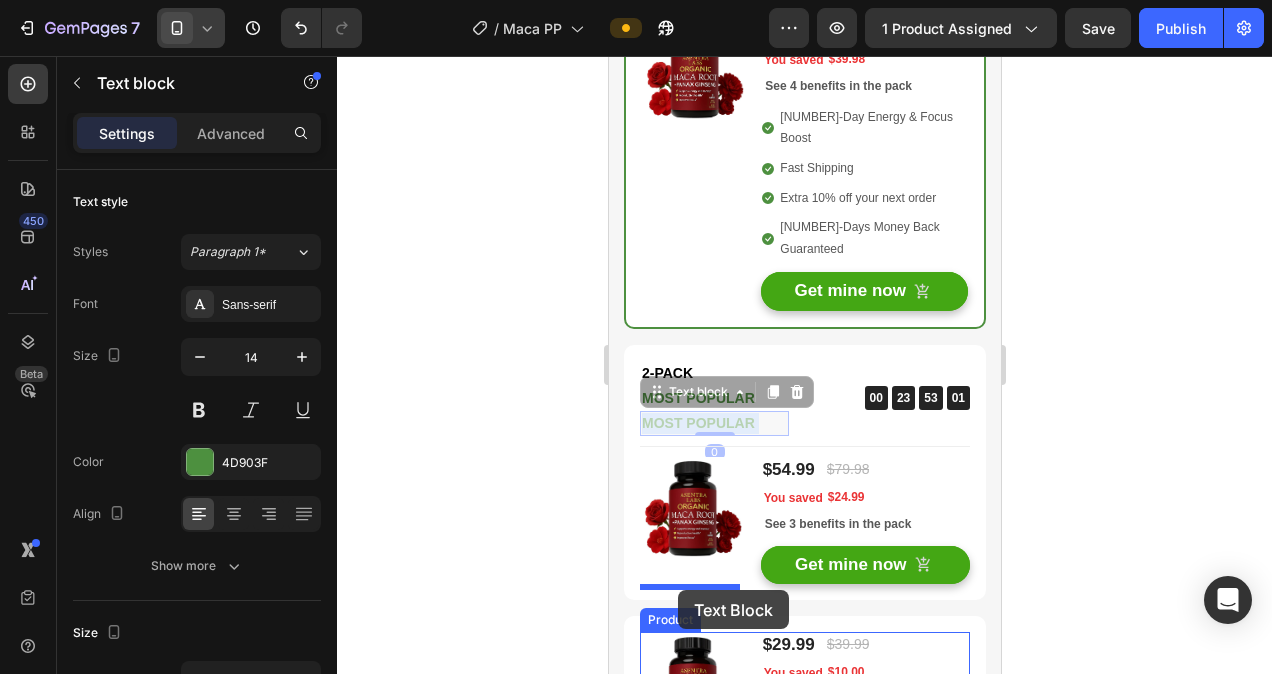 drag, startPoint x: 720, startPoint y: 378, endPoint x: 677, endPoint y: 588, distance: 214.35718 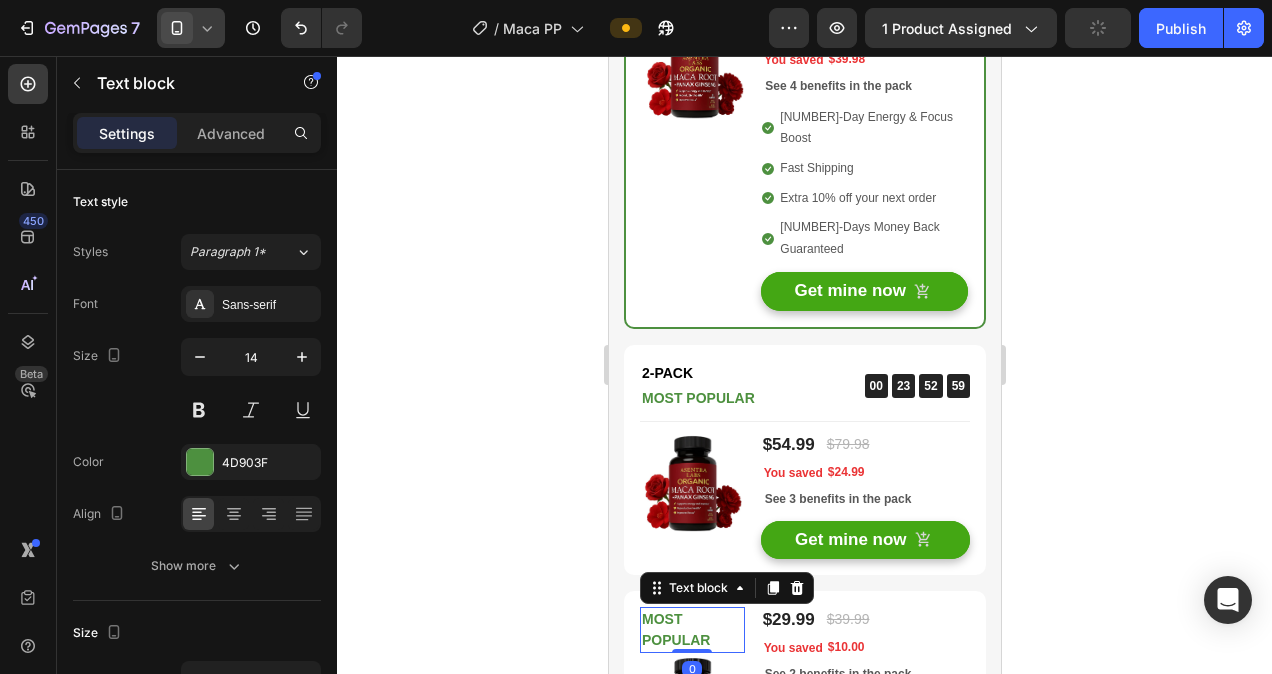 click on "Most Popular" at bounding box center (691, 630) 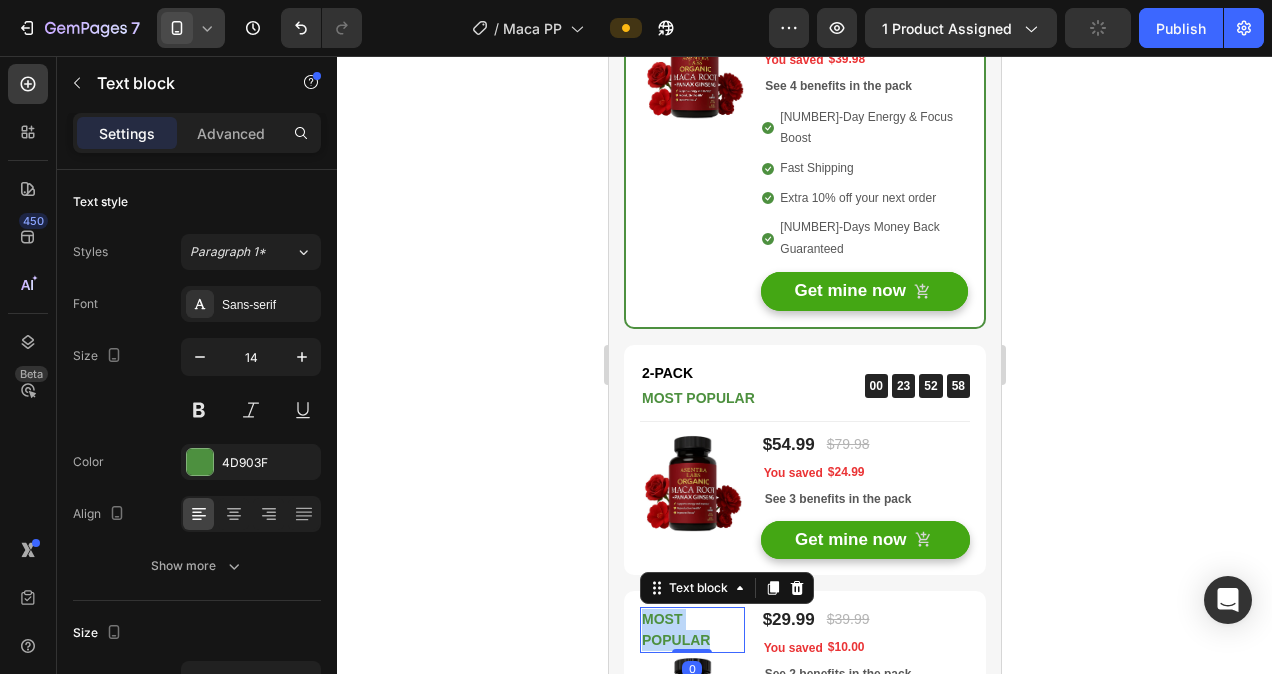 click on "Most Popular" at bounding box center (691, 630) 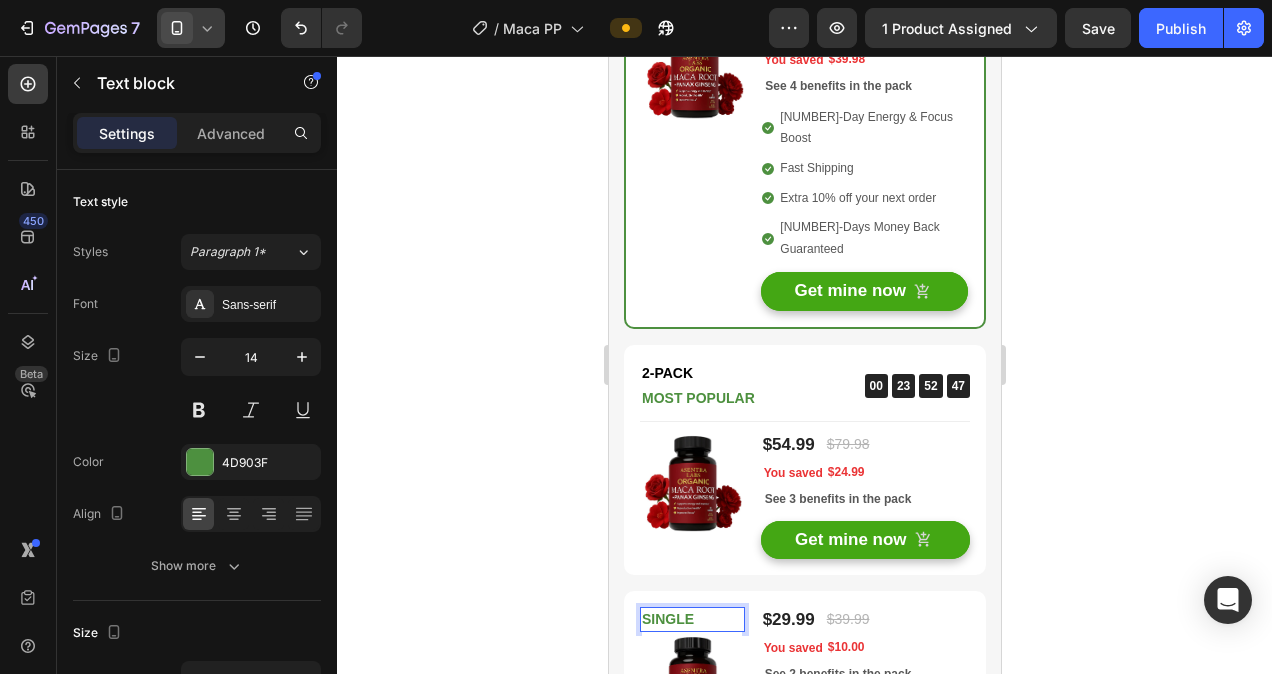 click on "SINGLE" at bounding box center [691, 619] 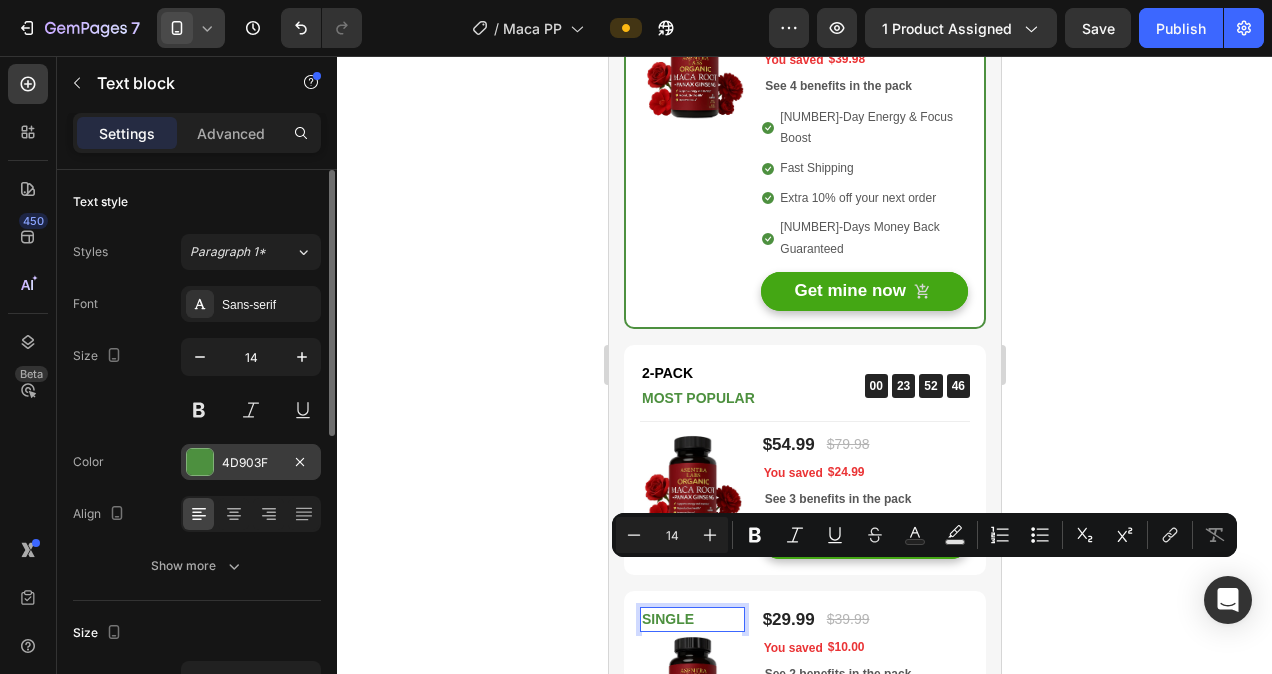 click at bounding box center (200, 462) 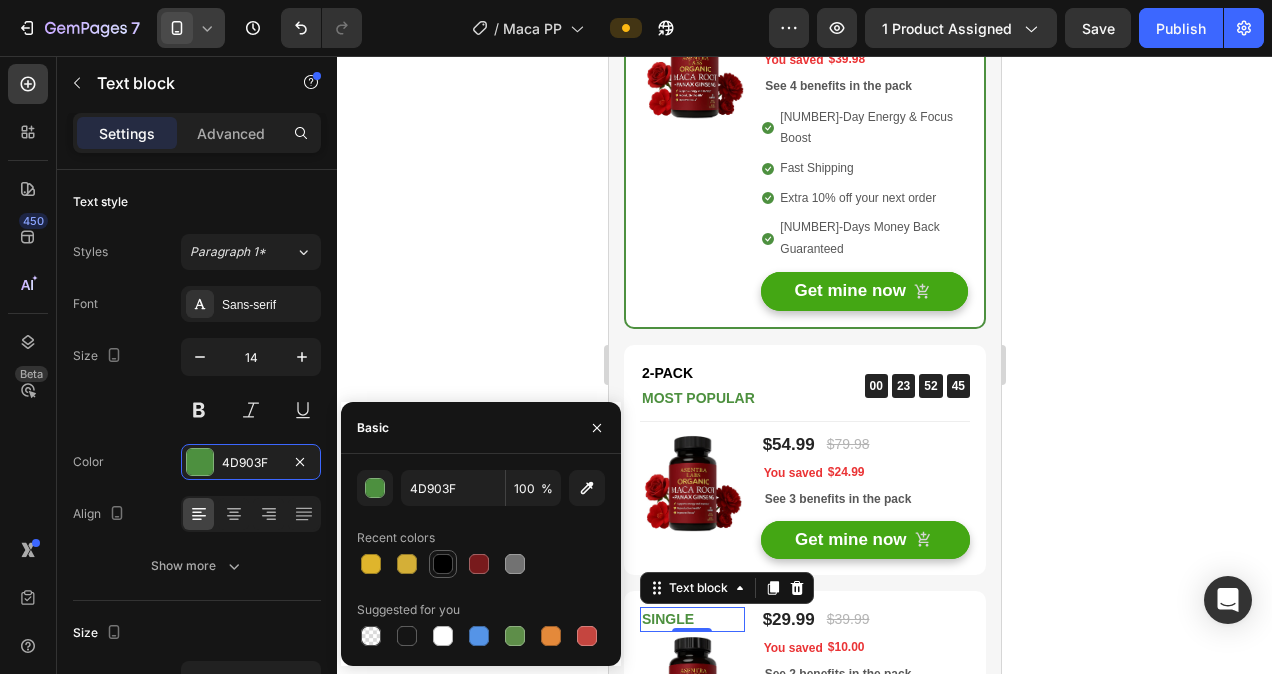 click at bounding box center (443, 564) 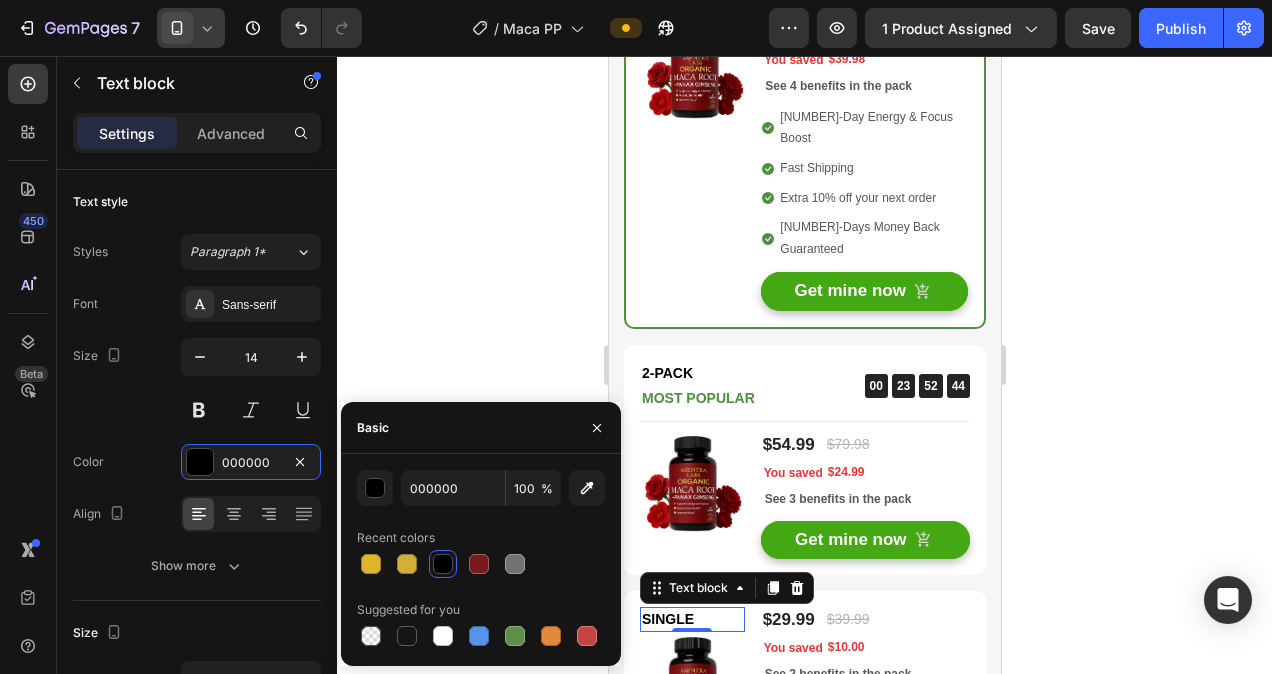 click 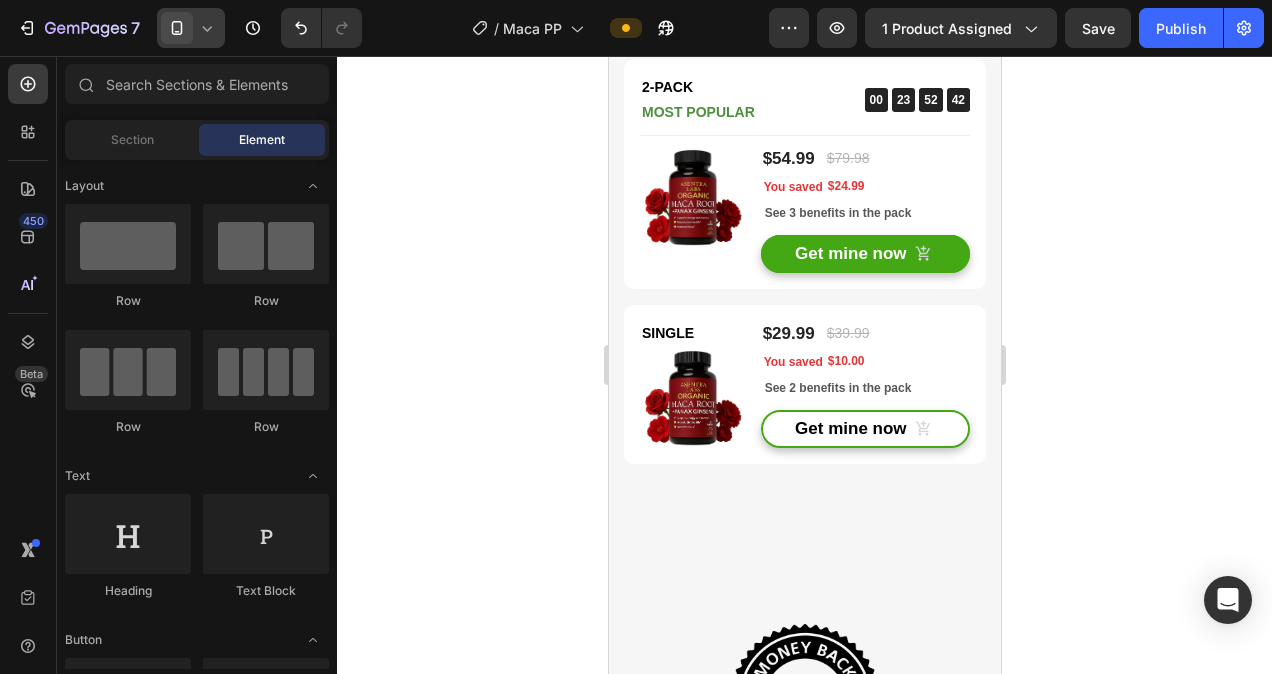 scroll, scrollTop: 6731, scrollLeft: 0, axis: vertical 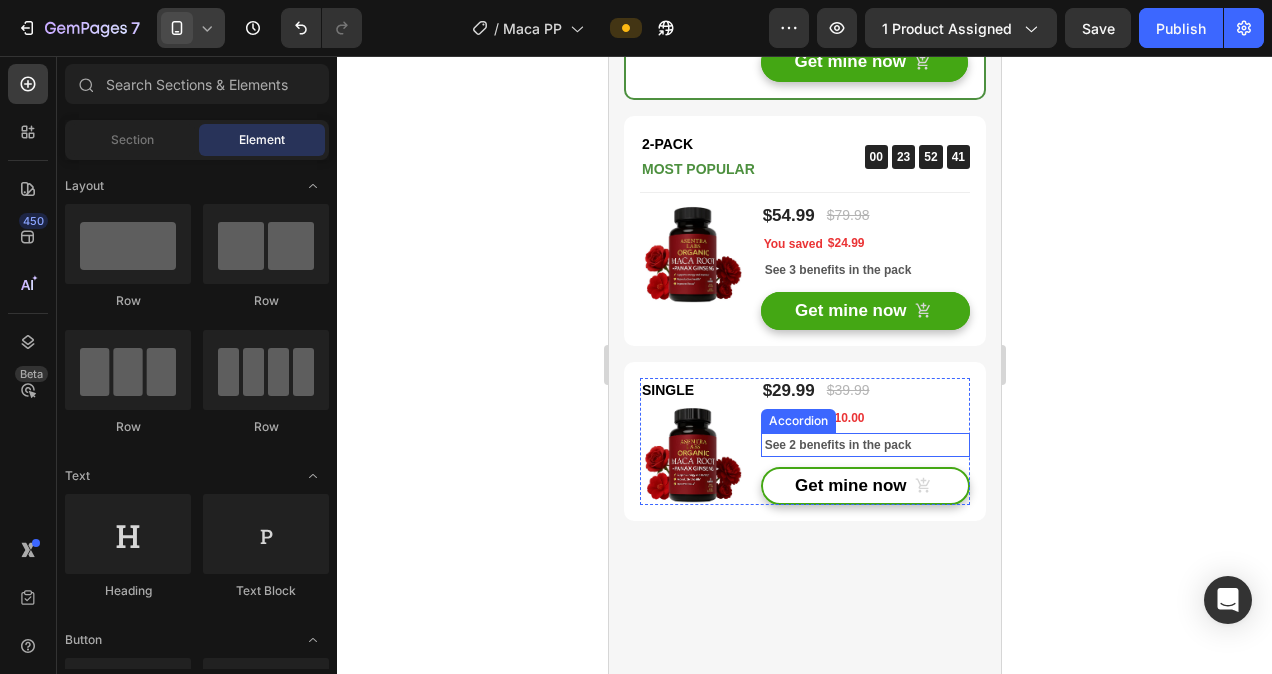 click on "See 2 benefits in the pack" at bounding box center (837, 445) 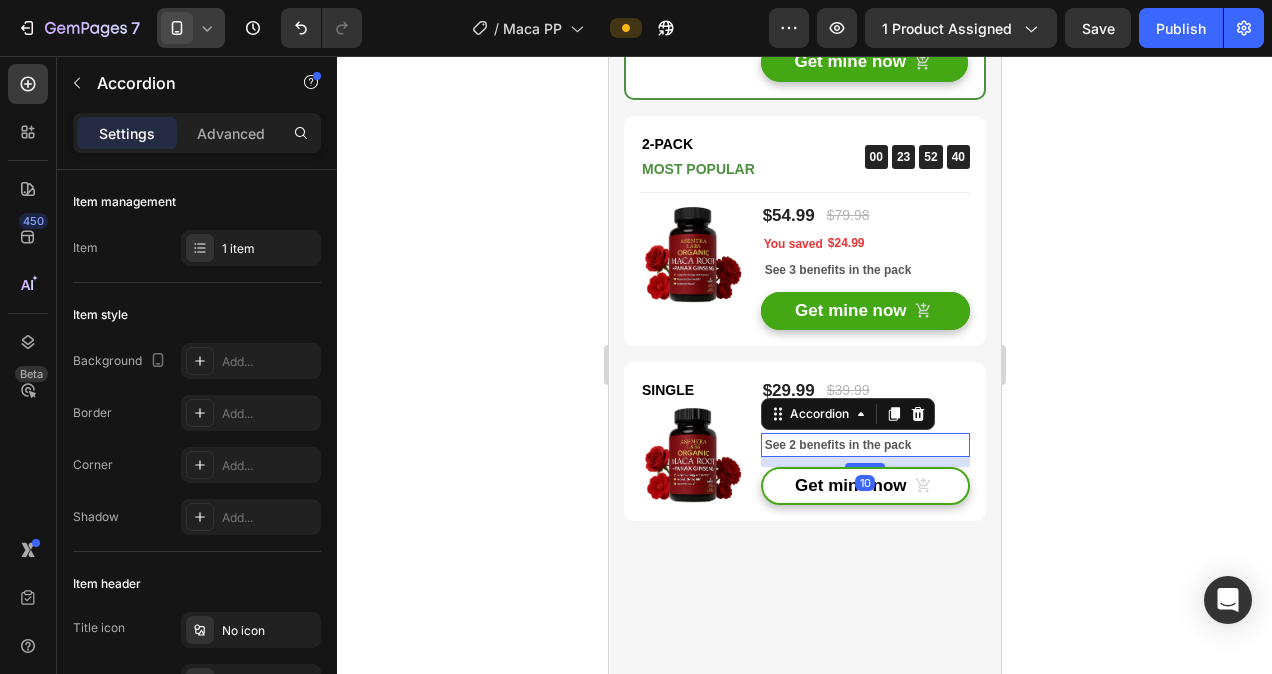 click on "See 2 benefits in the pack" at bounding box center (864, 445) 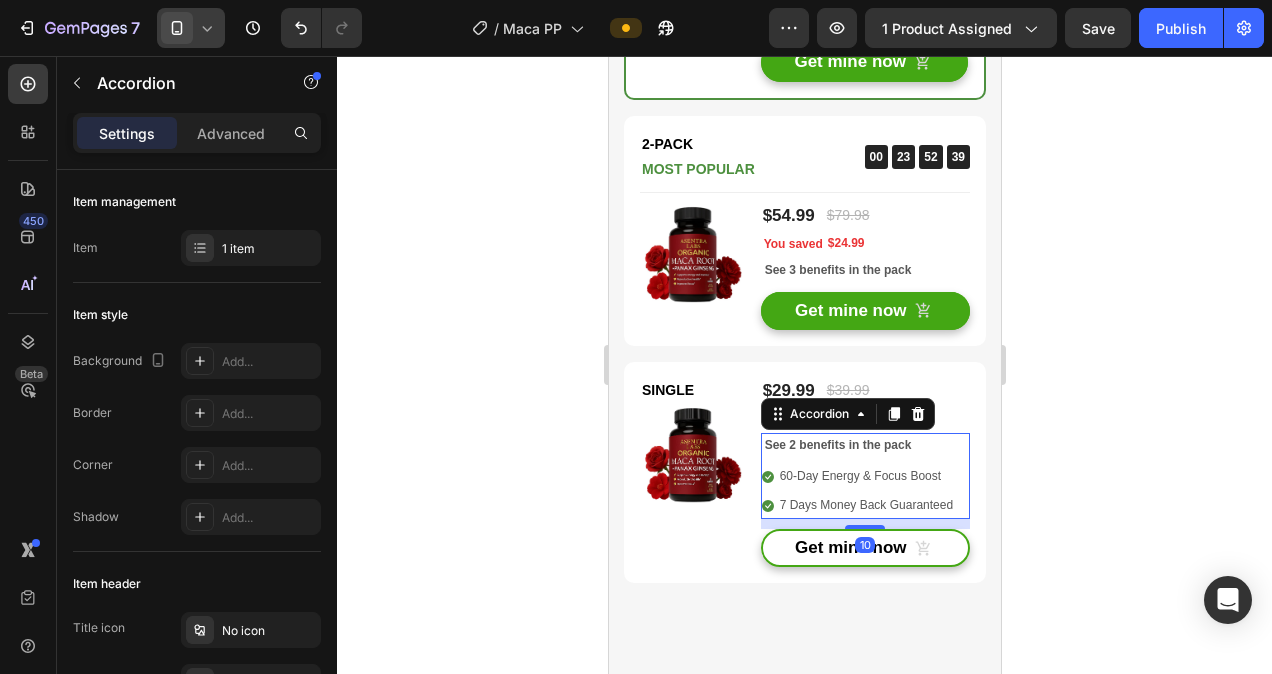 click 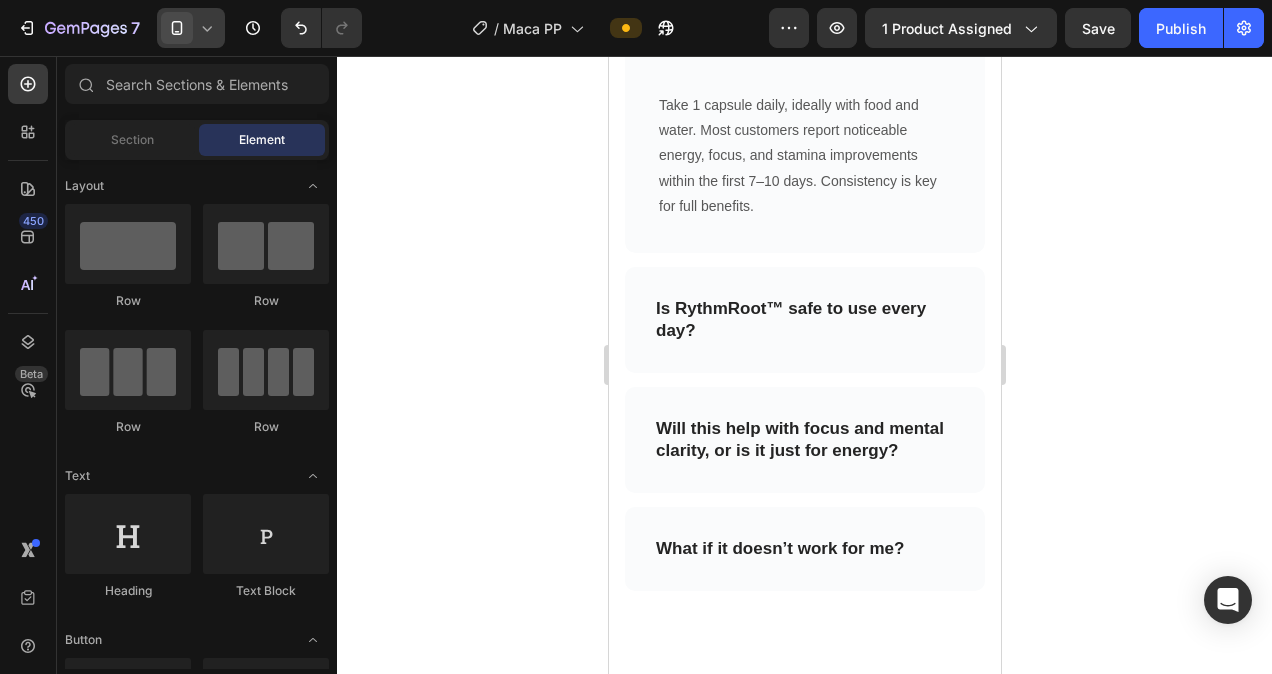 scroll, scrollTop: 8413, scrollLeft: 0, axis: vertical 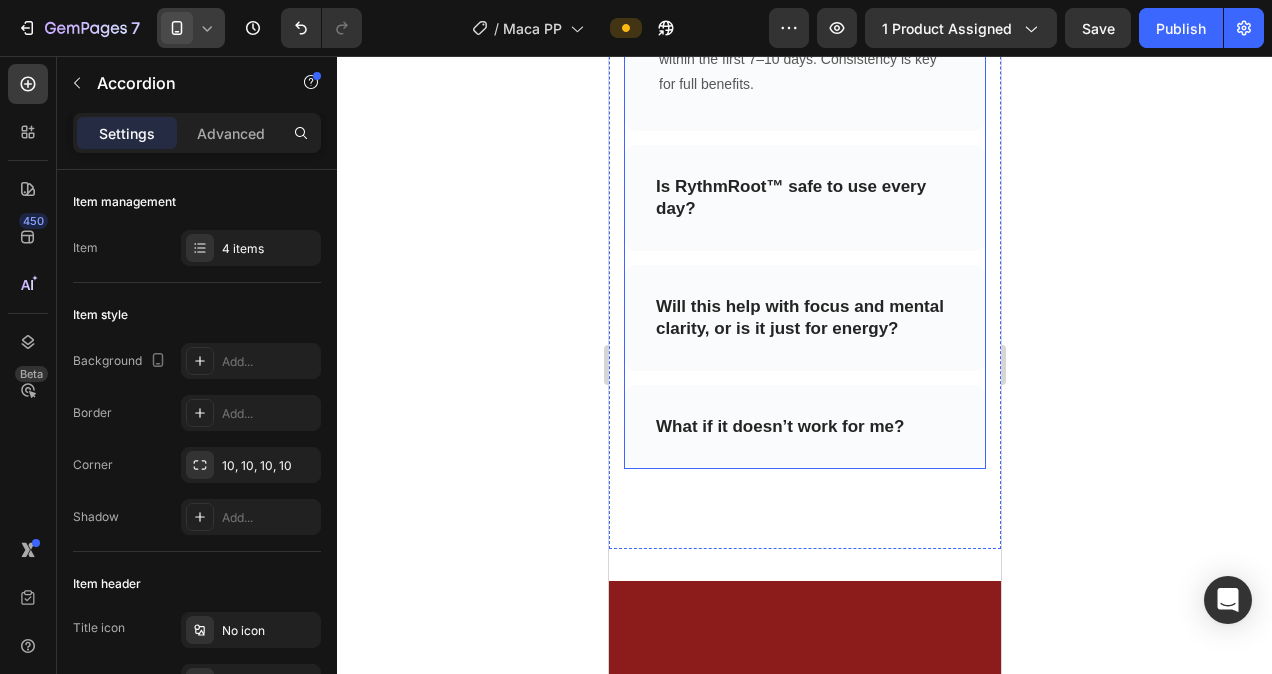 click on "Will this help with focus and mental clarity, or is it just for energy?" at bounding box center [804, 318] 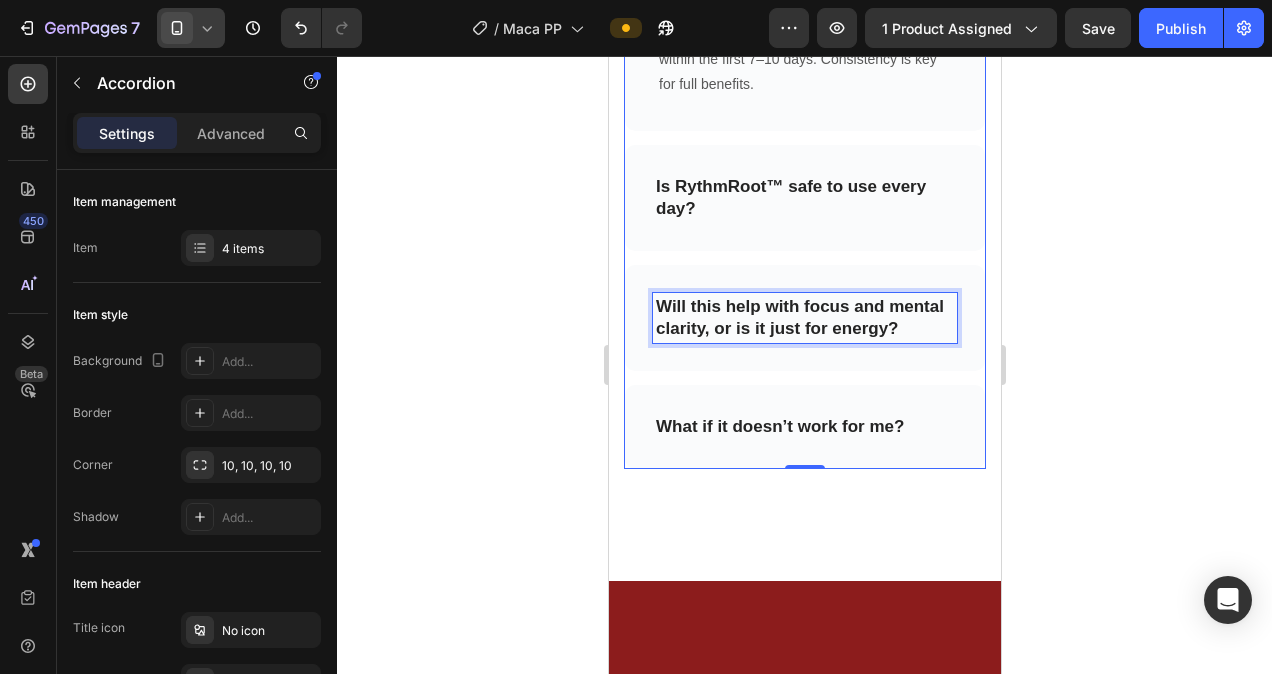 click on "Will this help with focus and mental clarity, or is it just for energy?" at bounding box center [804, 318] 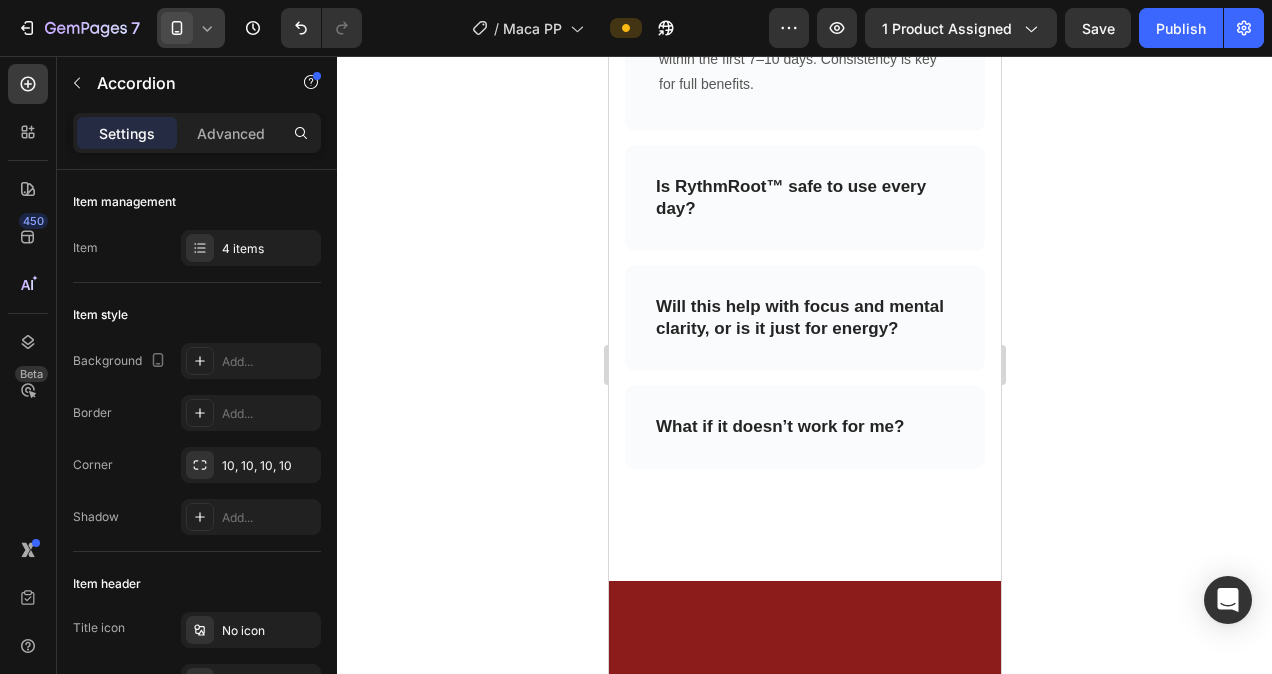click on "Will this help with focus and mental clarity, or is it just for energy?" at bounding box center (804, 318) 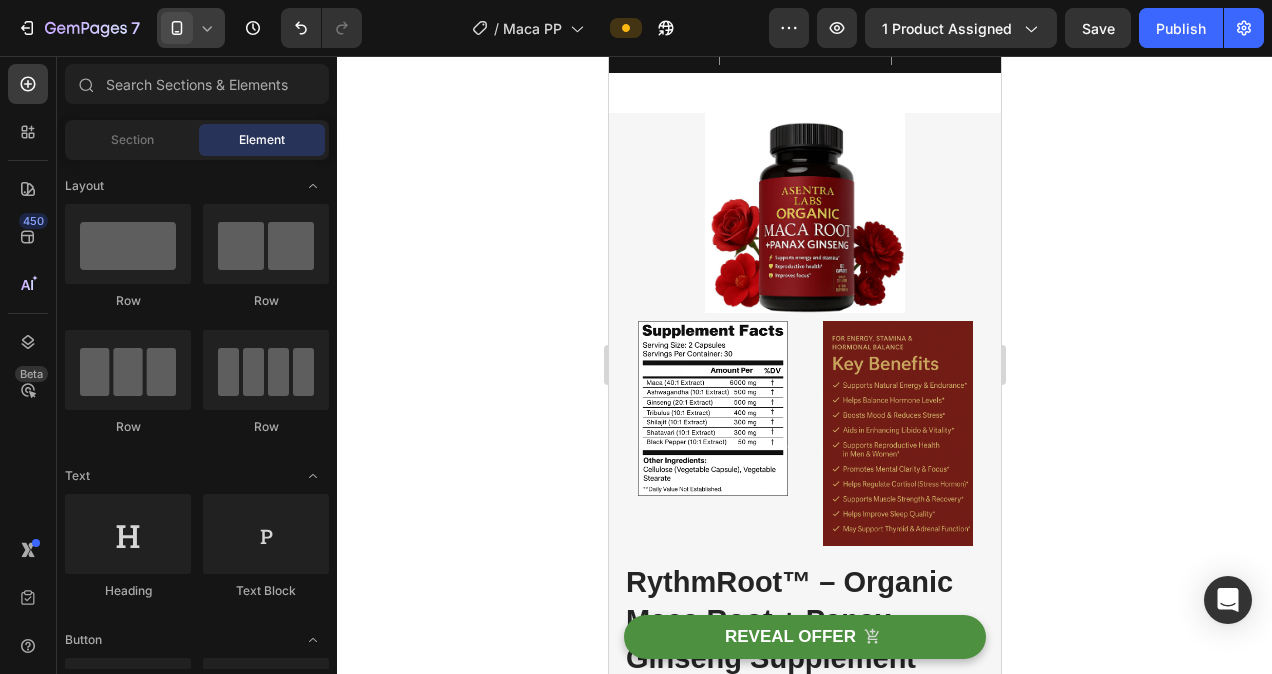 scroll, scrollTop: 0, scrollLeft: 0, axis: both 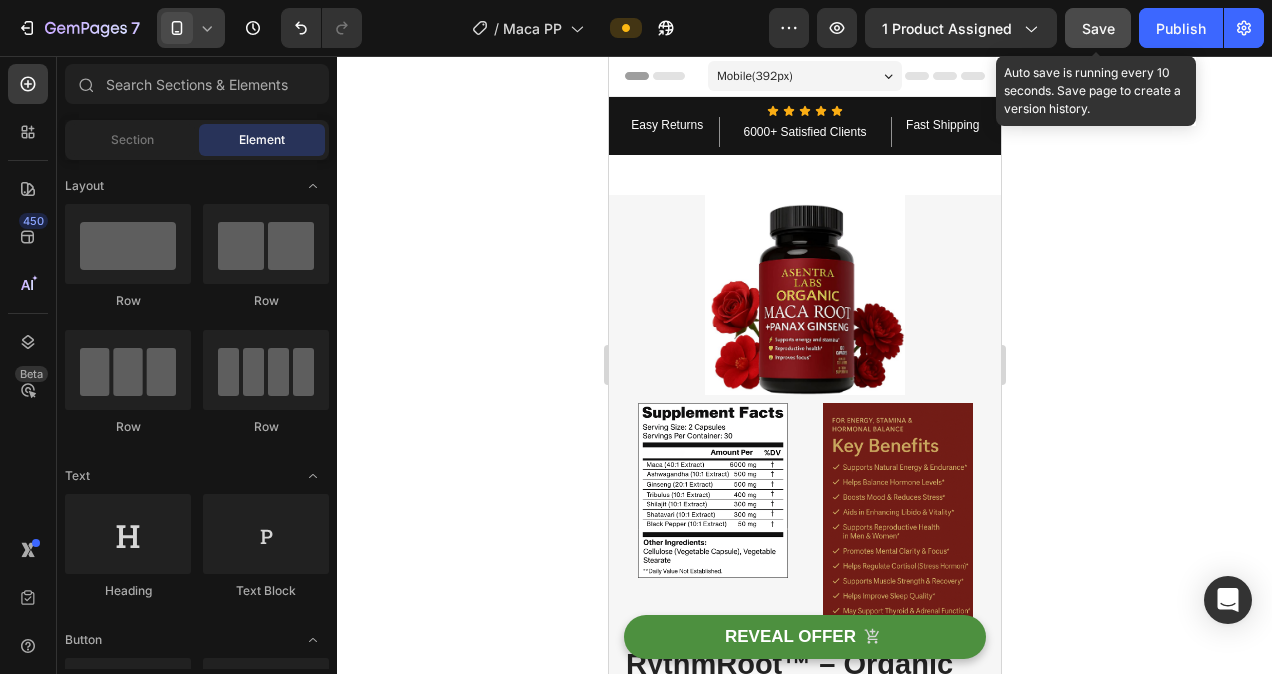 click on "Save" 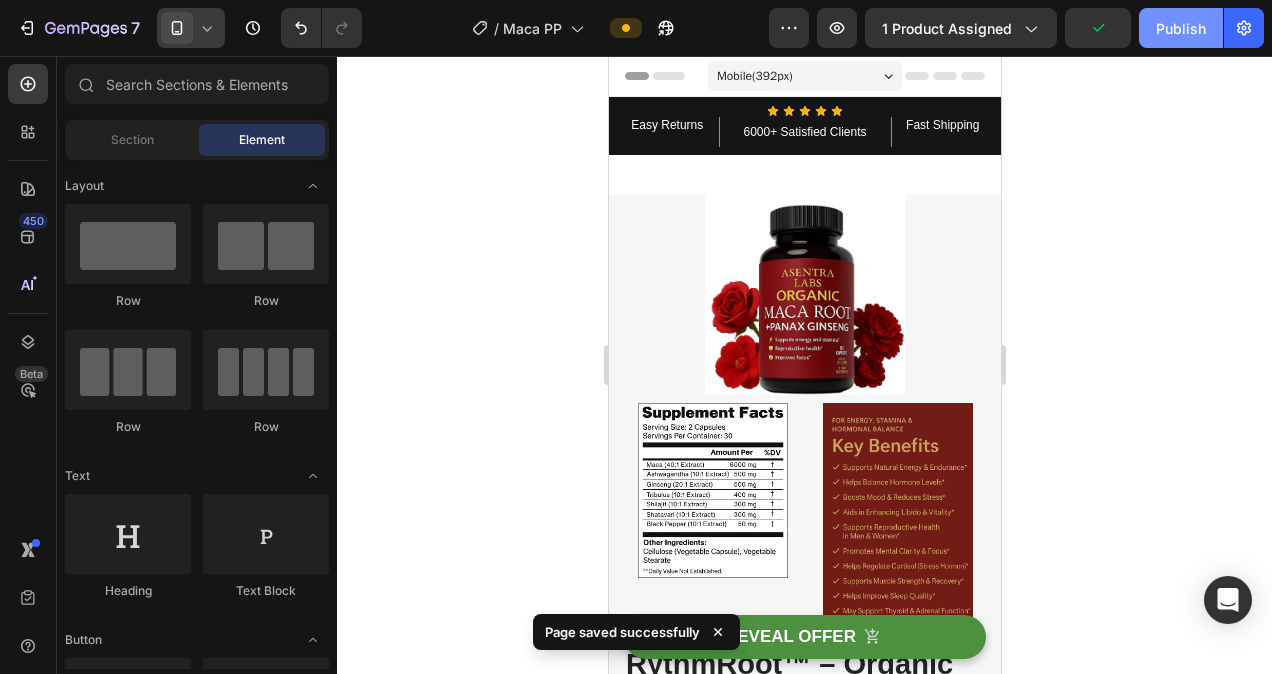 click on "Publish" at bounding box center (1181, 28) 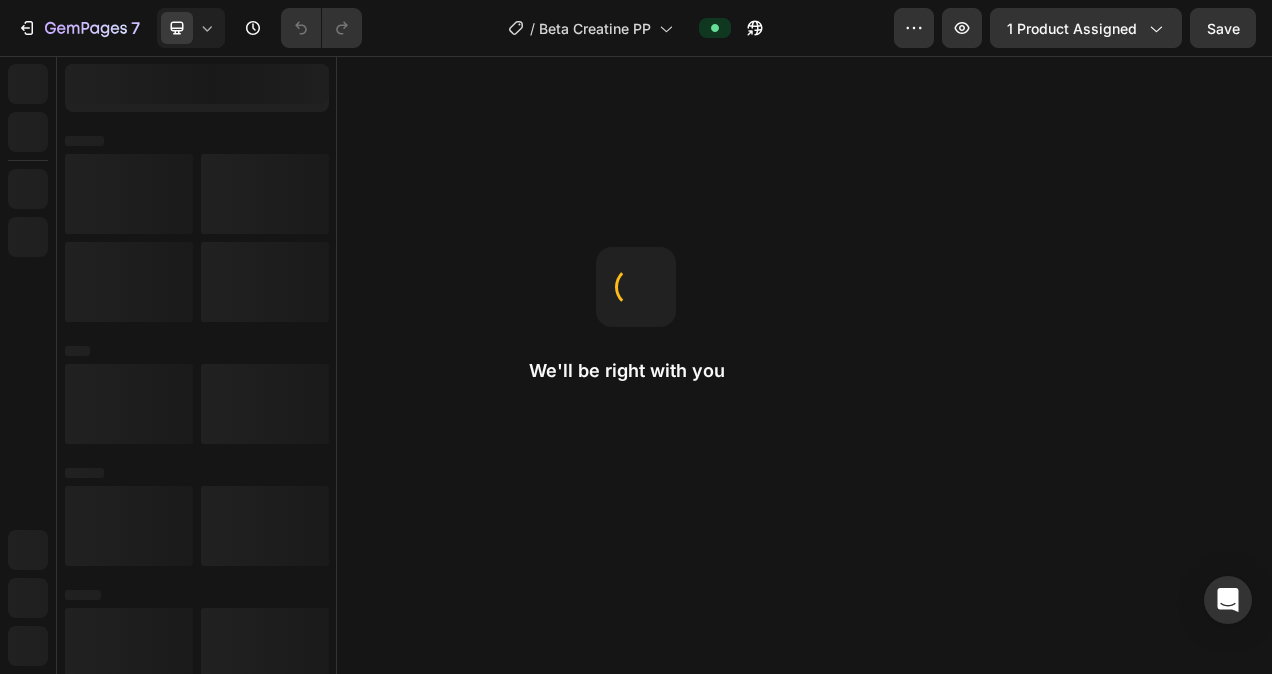 scroll, scrollTop: 0, scrollLeft: 0, axis: both 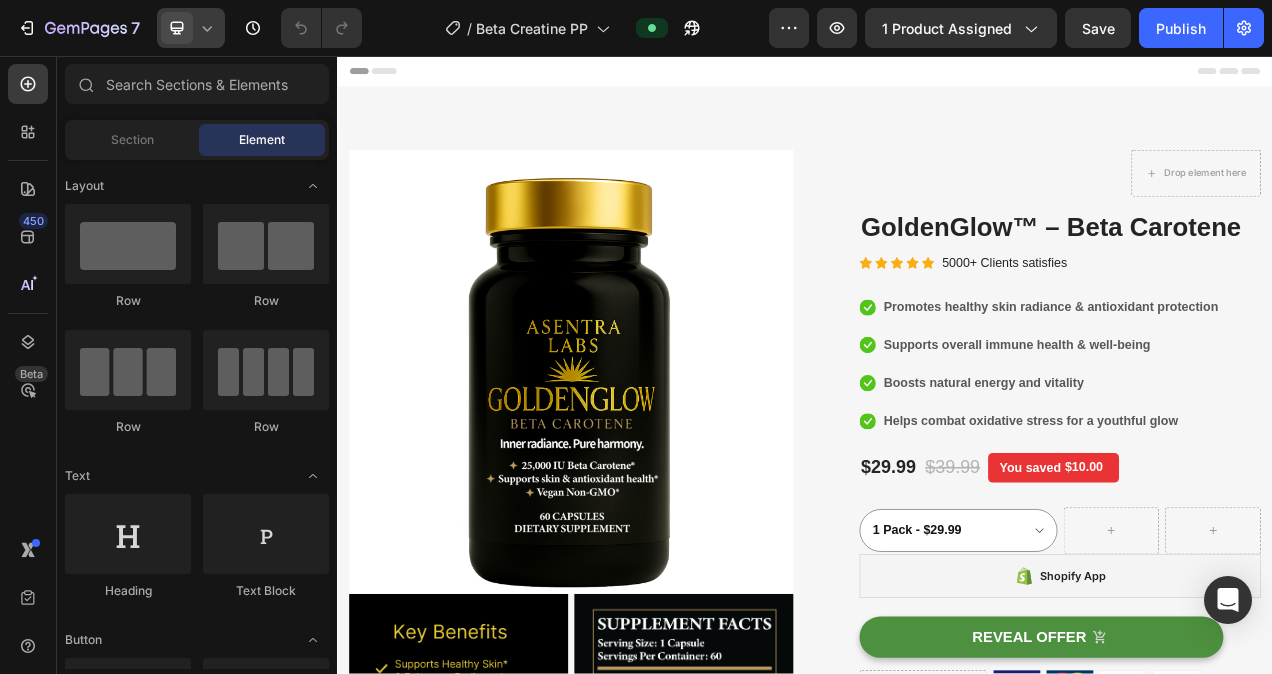 click 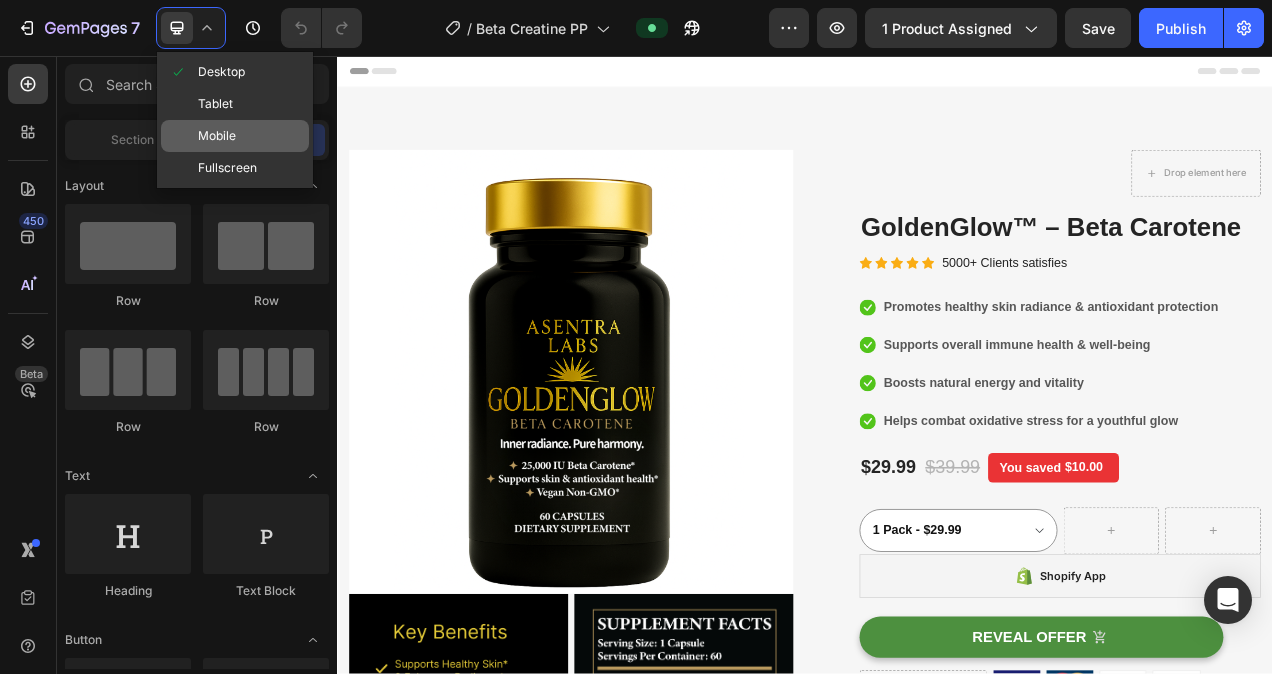click on "Mobile" at bounding box center [217, 136] 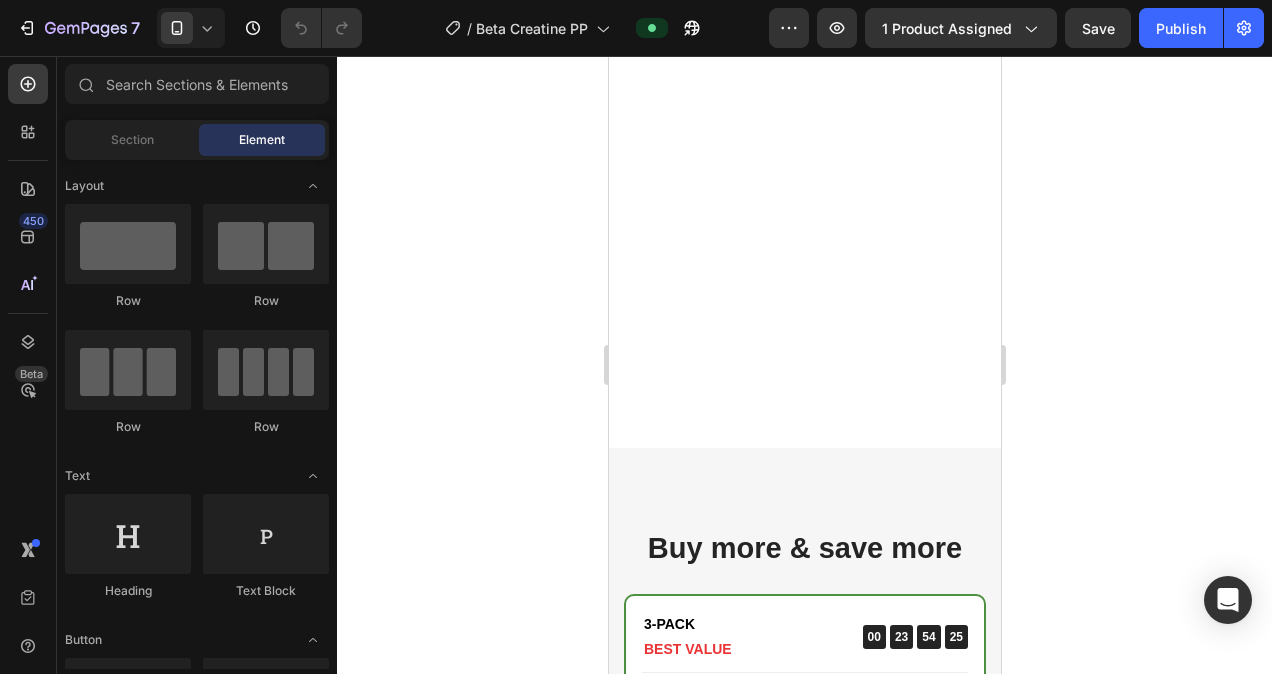 scroll, scrollTop: 5220, scrollLeft: 0, axis: vertical 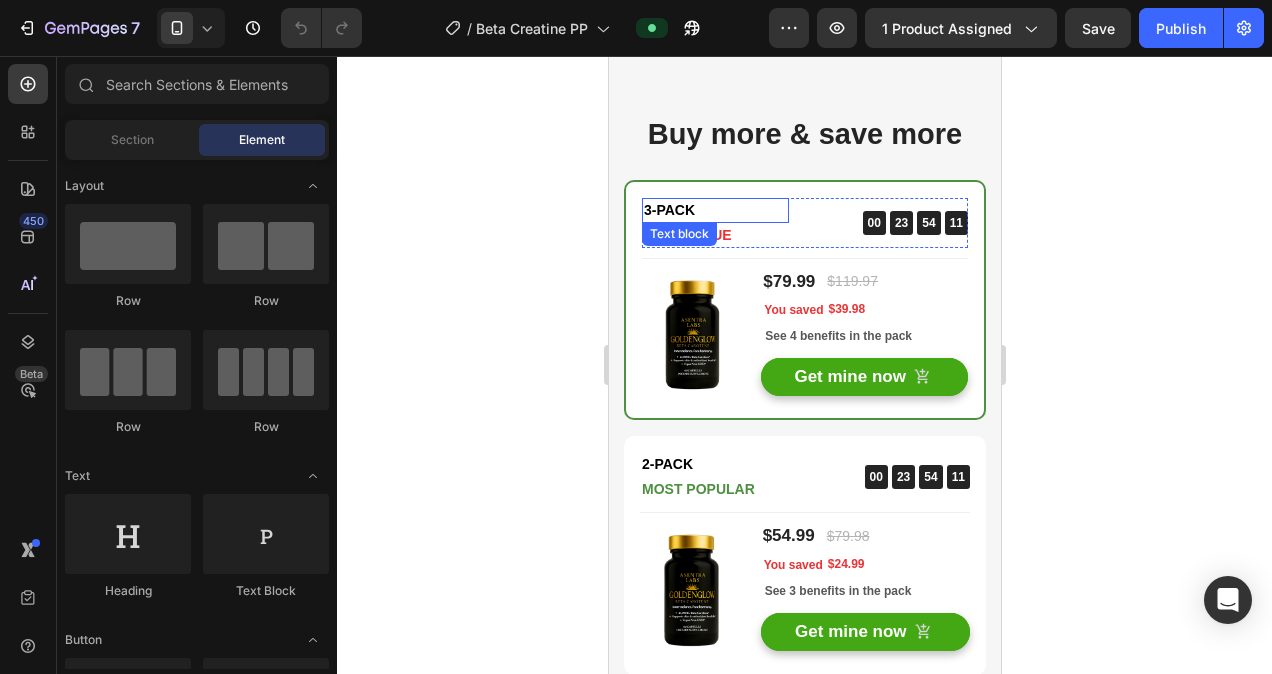 click on "3-PACK" at bounding box center [714, 210] 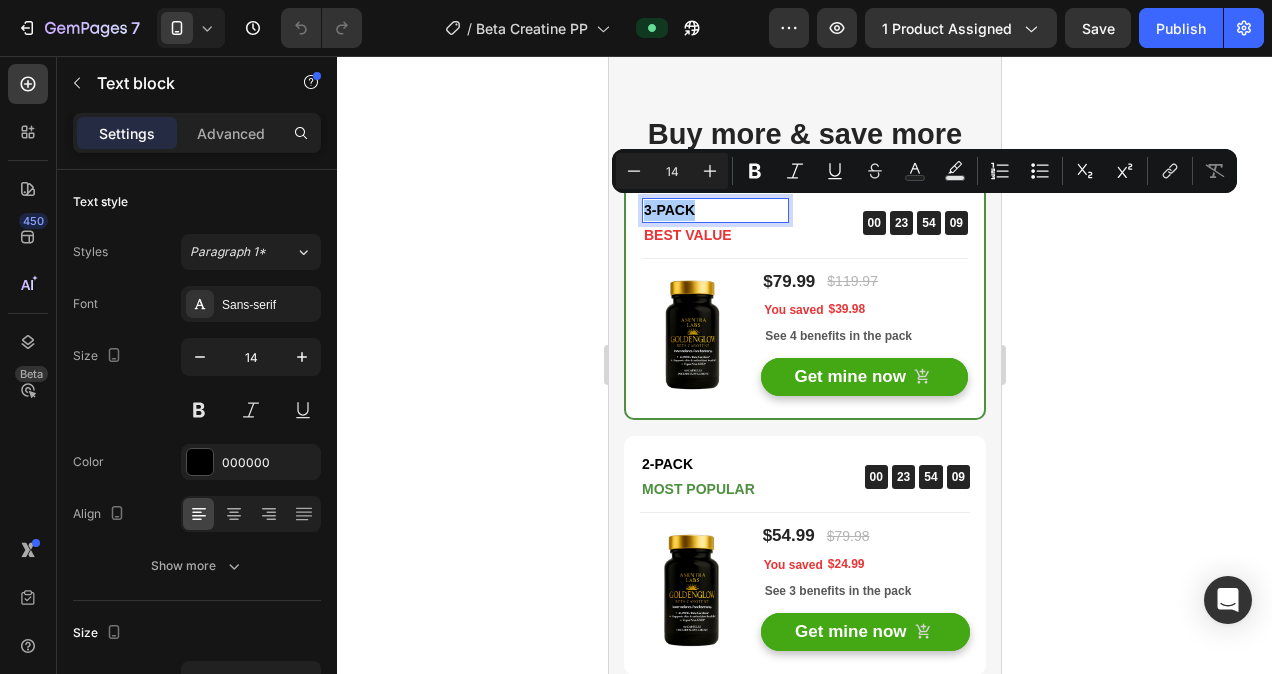click 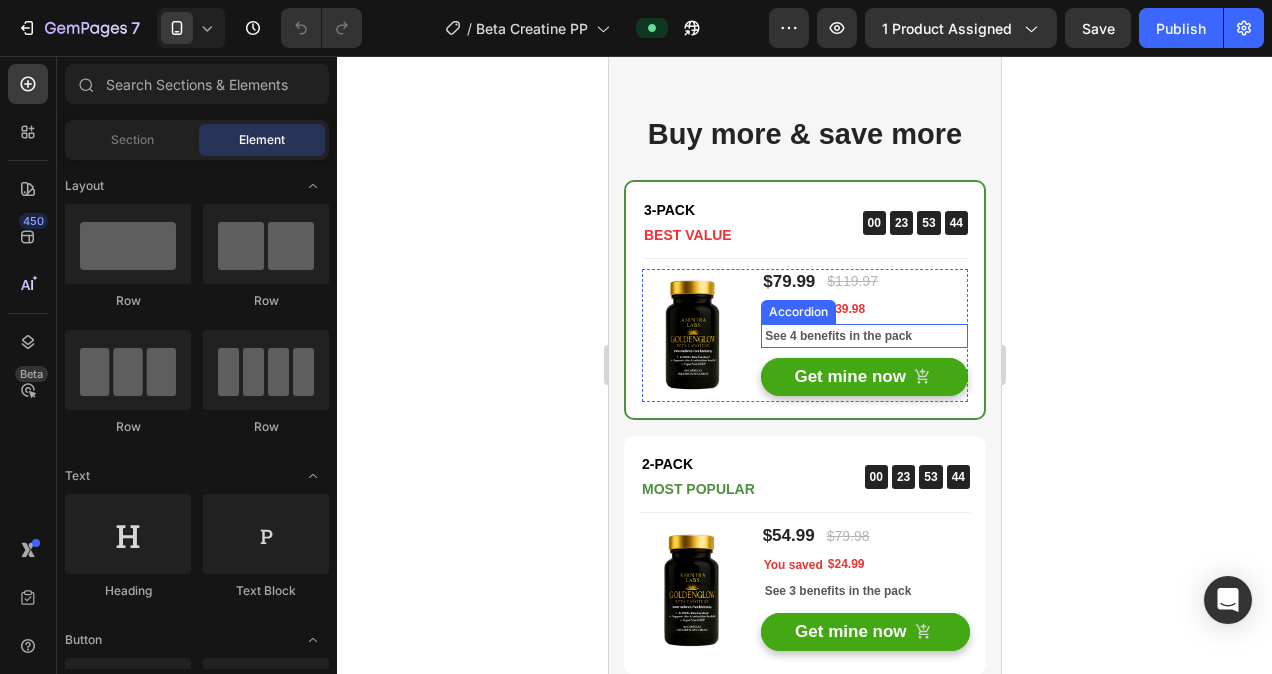 click on "See 4 benefits in the pack" at bounding box center [863, 336] 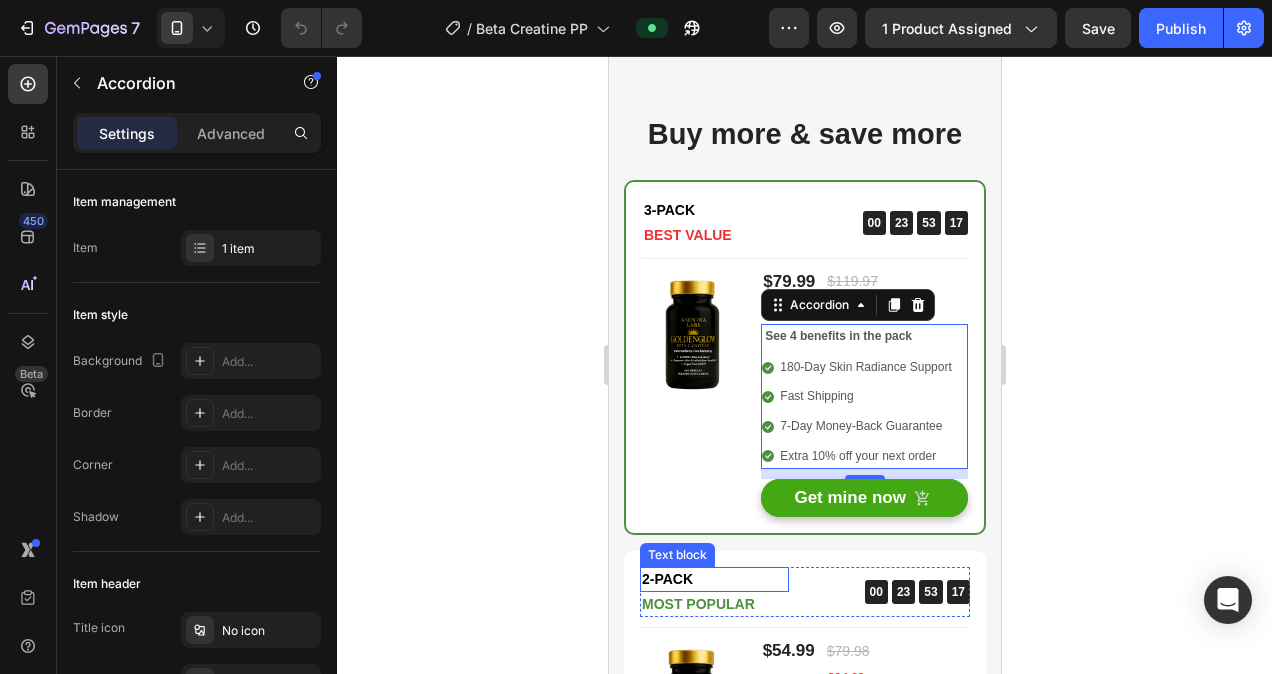 click on "2-PacK" at bounding box center (713, 579) 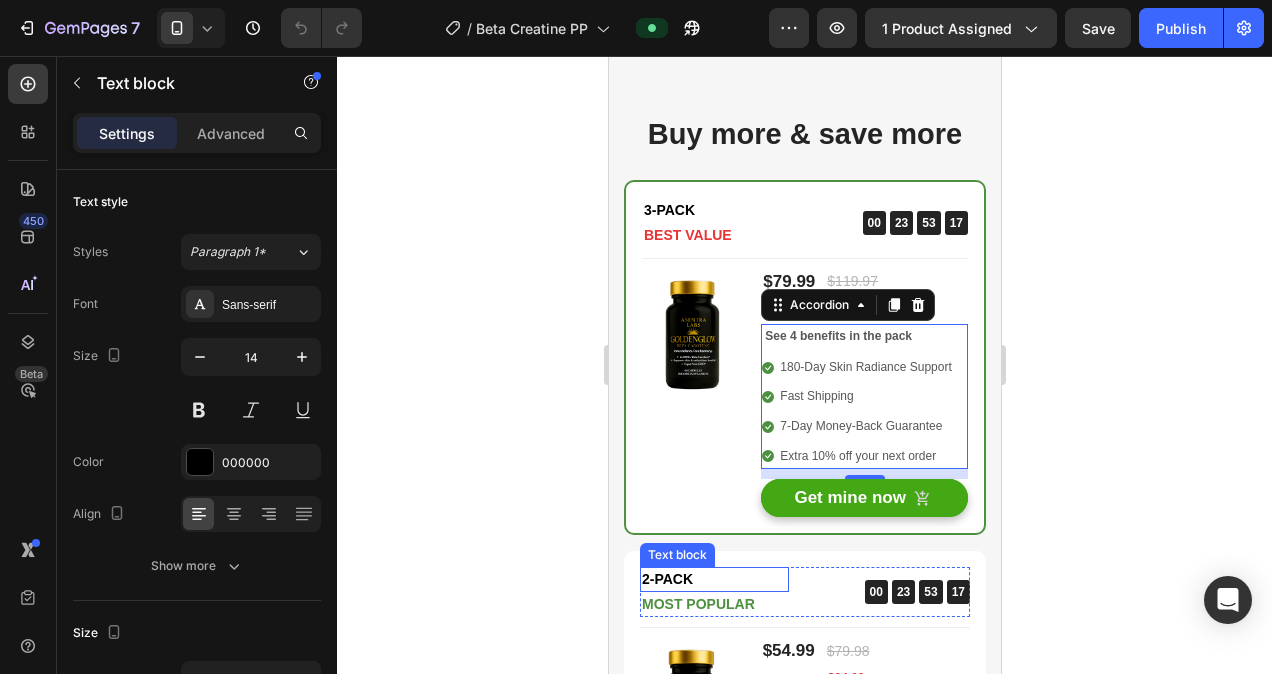 click on "2-PacK" at bounding box center [713, 579] 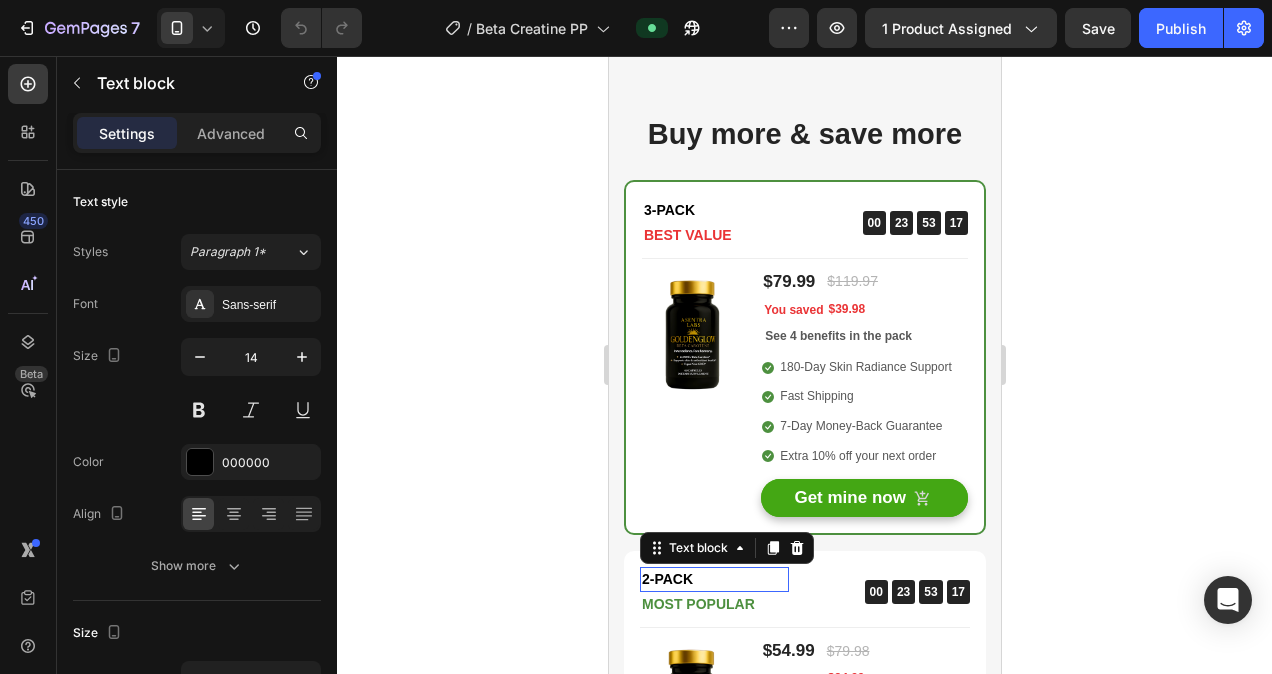 click on "2-PacK" at bounding box center [713, 579] 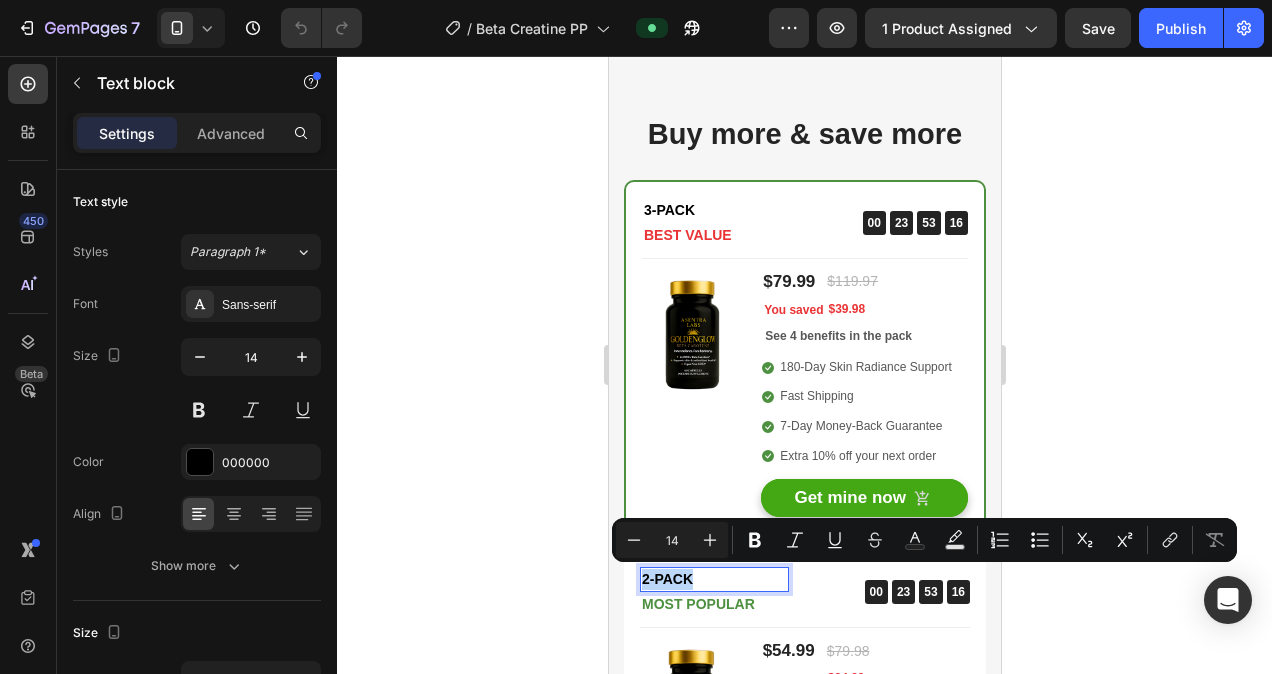 copy on "2-PacK" 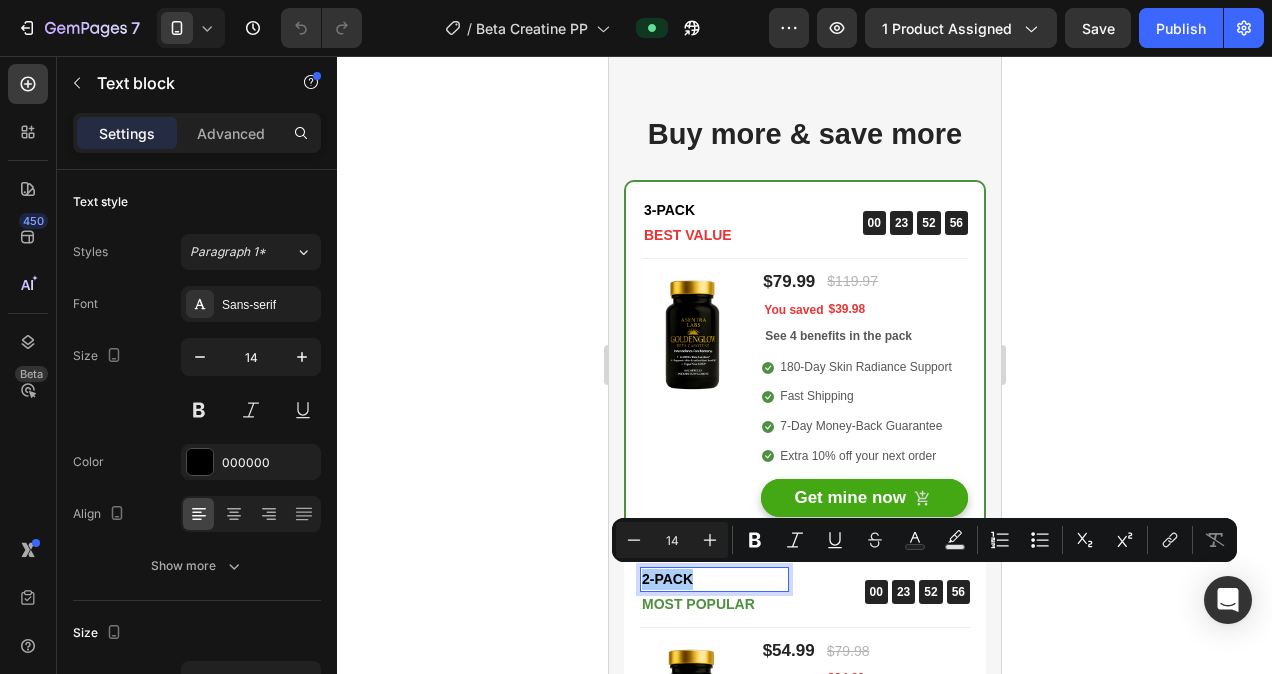 click 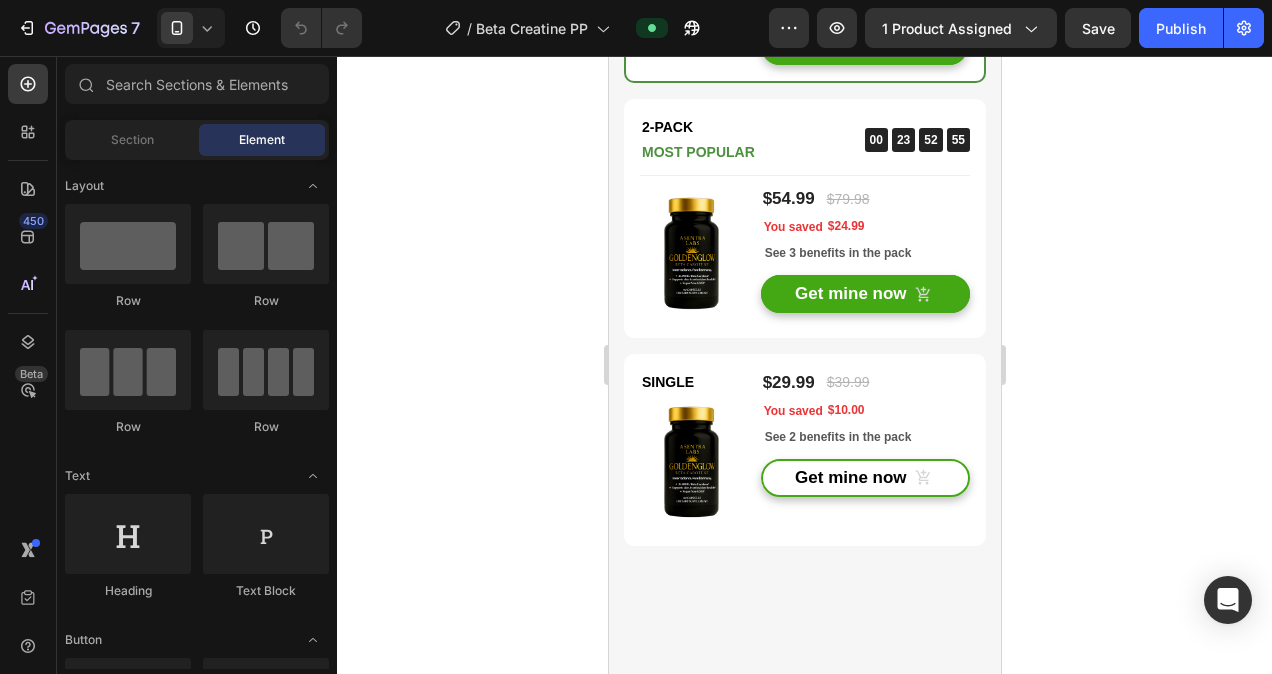 scroll, scrollTop: 5650, scrollLeft: 0, axis: vertical 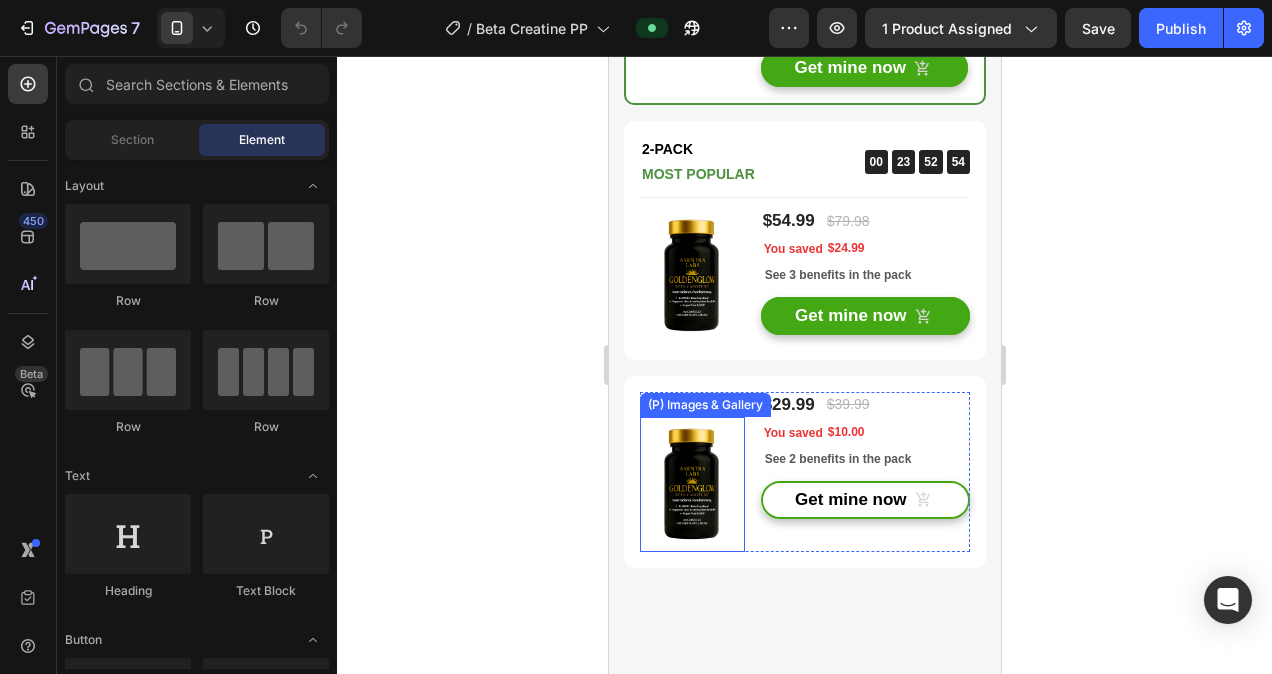 click on "SINGLE  Text block (P) Images & Gallery You saved $10.00 (P) Tag" at bounding box center (691, 472) 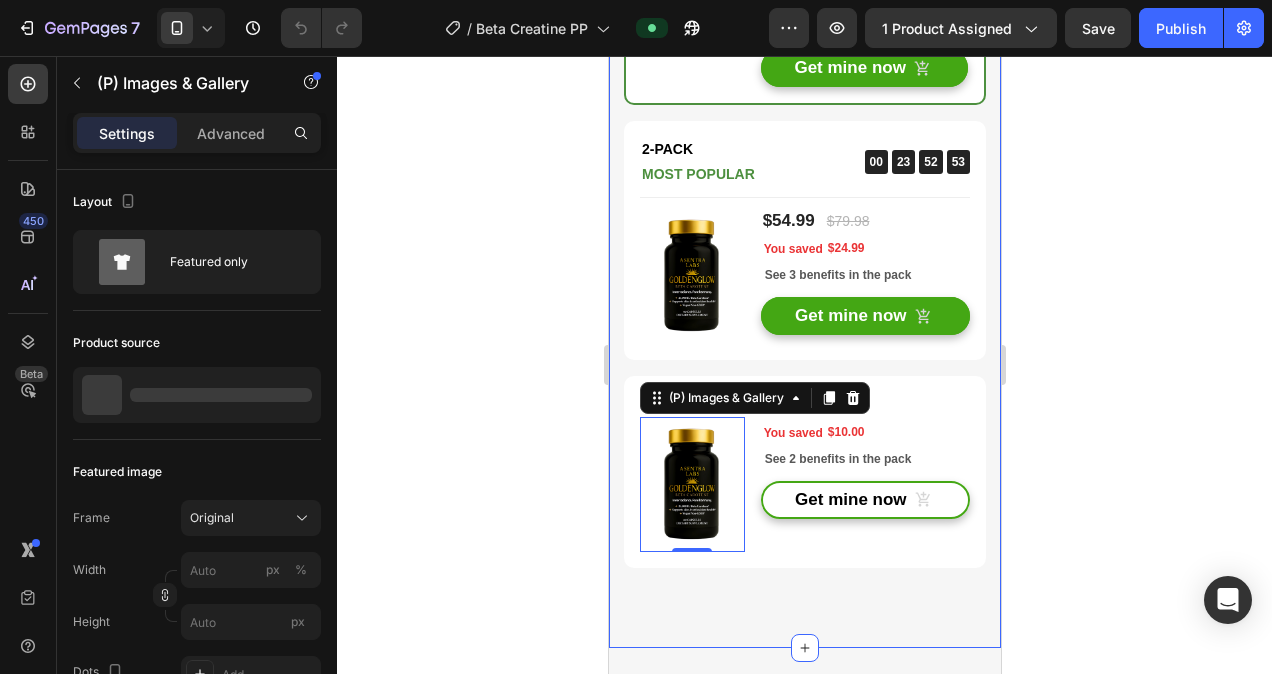 click on "Buy more & save more Heading 3-PACK Text block BEST VALUE Text block 00 23 52 53 CountDown Timer Row                Title Line (P) Images & Gallery You saved $39.98 (P) Tag $79.99 (P) Price (P) Price $119.97 (P) Price (P) Price Row You saved $39.98 (P) Tag See 4 benefits in the pack
Icon 180-Day Skin Radiance Support Text block
Icon Fast Shipping Text block
Icon 7-Day Money-Back Guarantee Text block
Icon Extra 10% off your next order Text block Icon List Accordion Get mine now (P) Cart Button Product Row 2-PacK Text block Most Popular Text block 00 23 52 53 CountDown Timer Row                Title Line (P) Images & Gallery You saved $24.99 (P) Tag $54.99 (P) Price (P) Price $79.98 (P) Price (P) Price Row You saved $24.99 (P) Tag See 3 benefits in the pack Accordion Get mine now (P) Cart Button Product Row SINGLE  Text block (P) Images & Gallery   0 You saved $10.00 (P) Tag $29.99 (P) Price (P) Price $39.99 (P) Price (P) Price Row You saved" at bounding box center (804, 126) 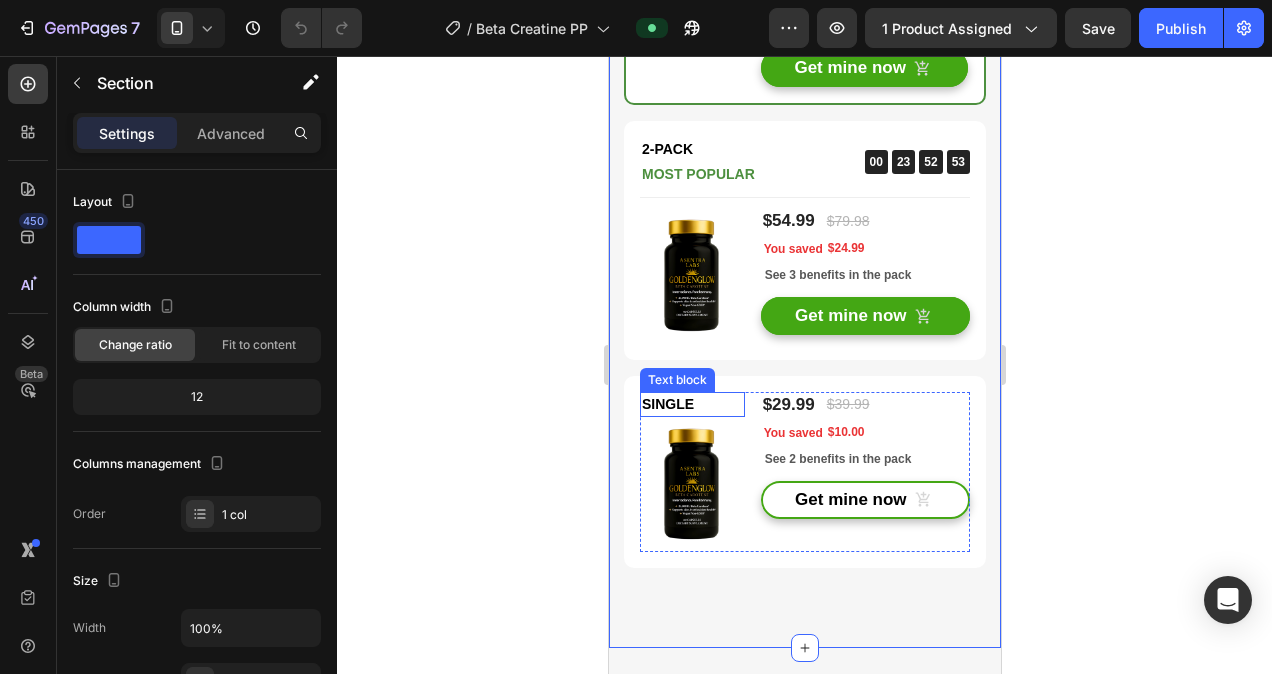 click on "SINGLE" at bounding box center [691, 404] 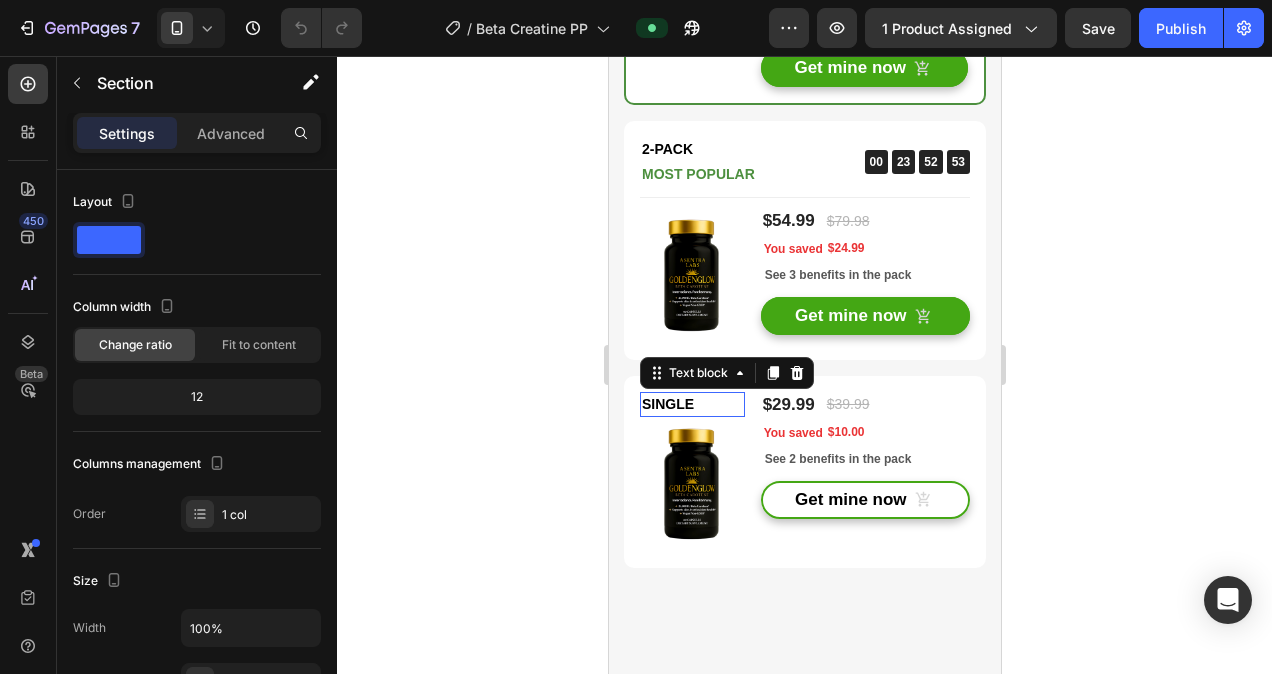 click on "SINGLE" at bounding box center [691, 404] 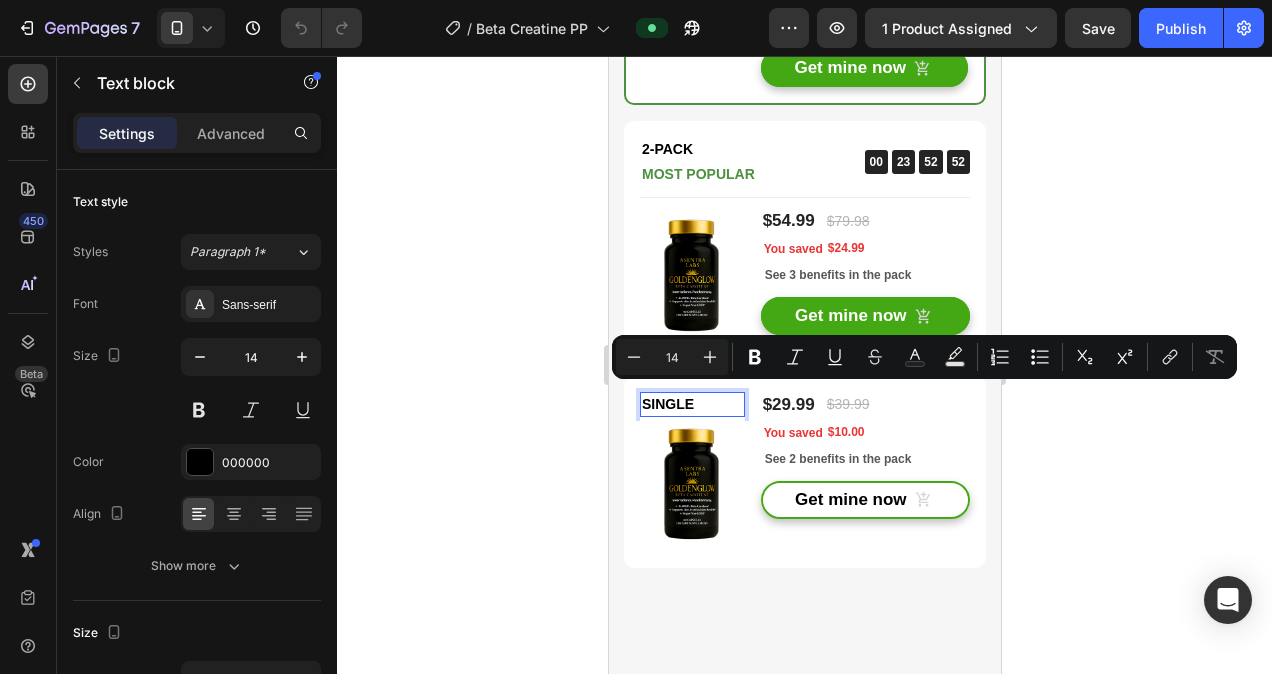 copy on "SINGLE" 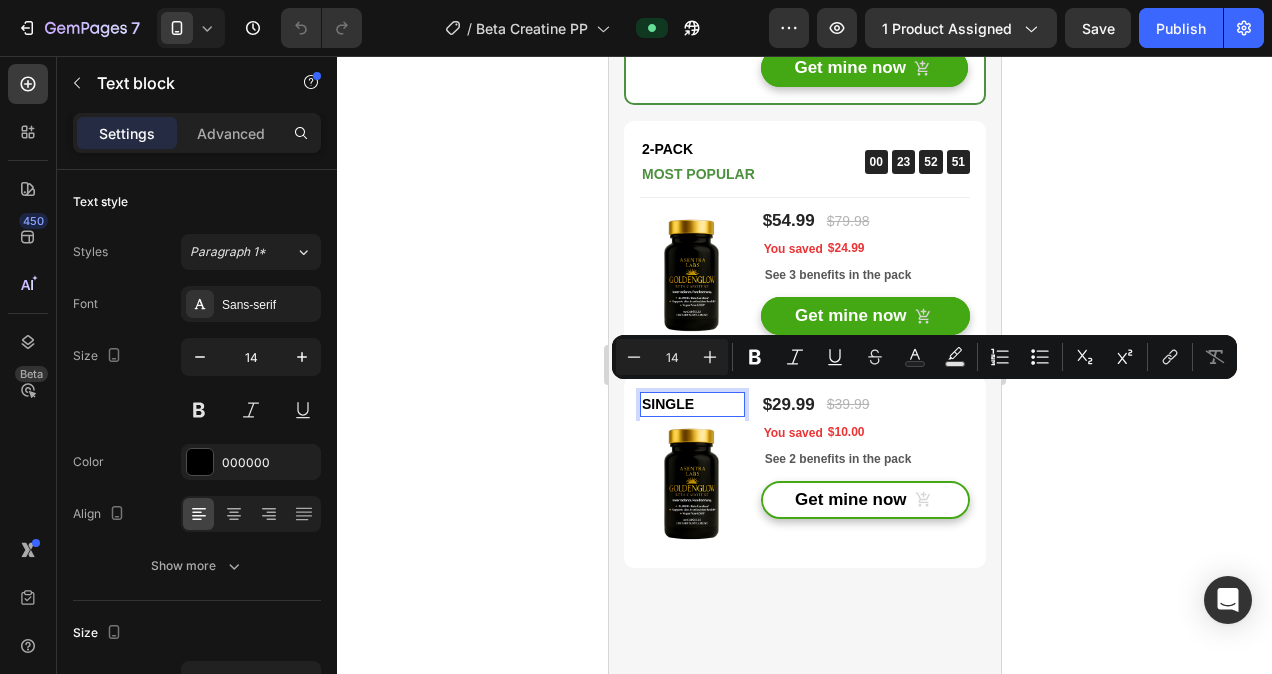 click 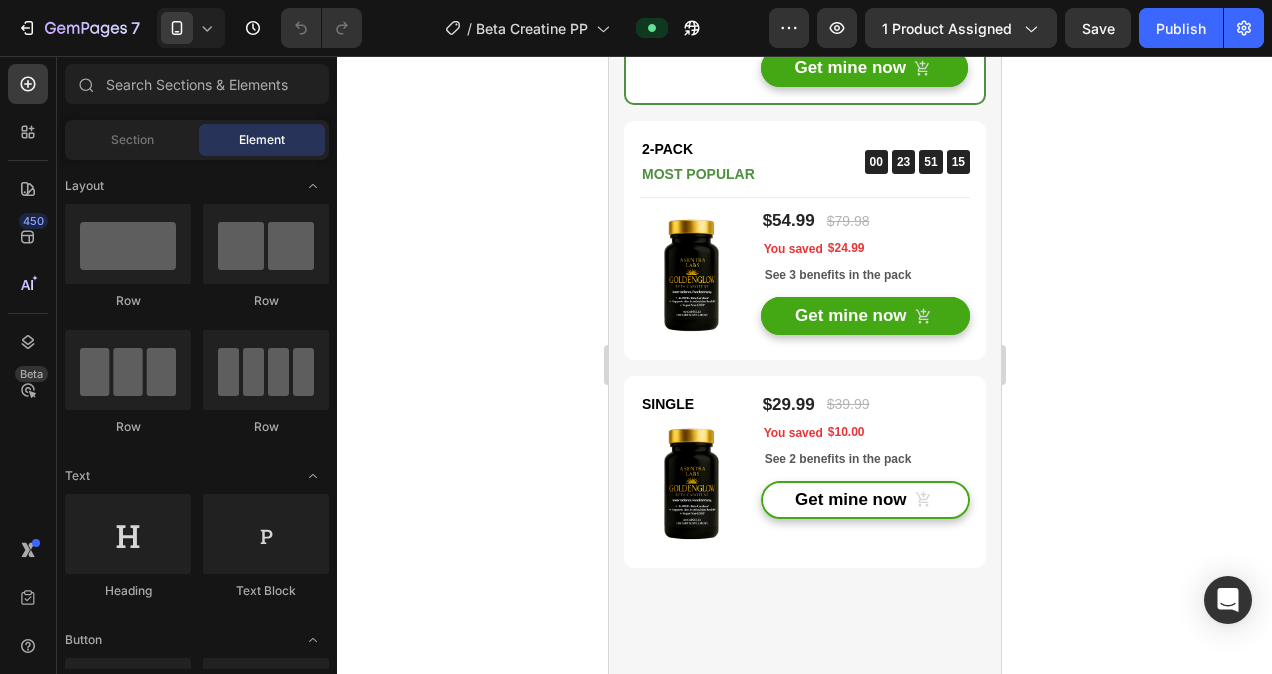 scroll, scrollTop: 5248, scrollLeft: 0, axis: vertical 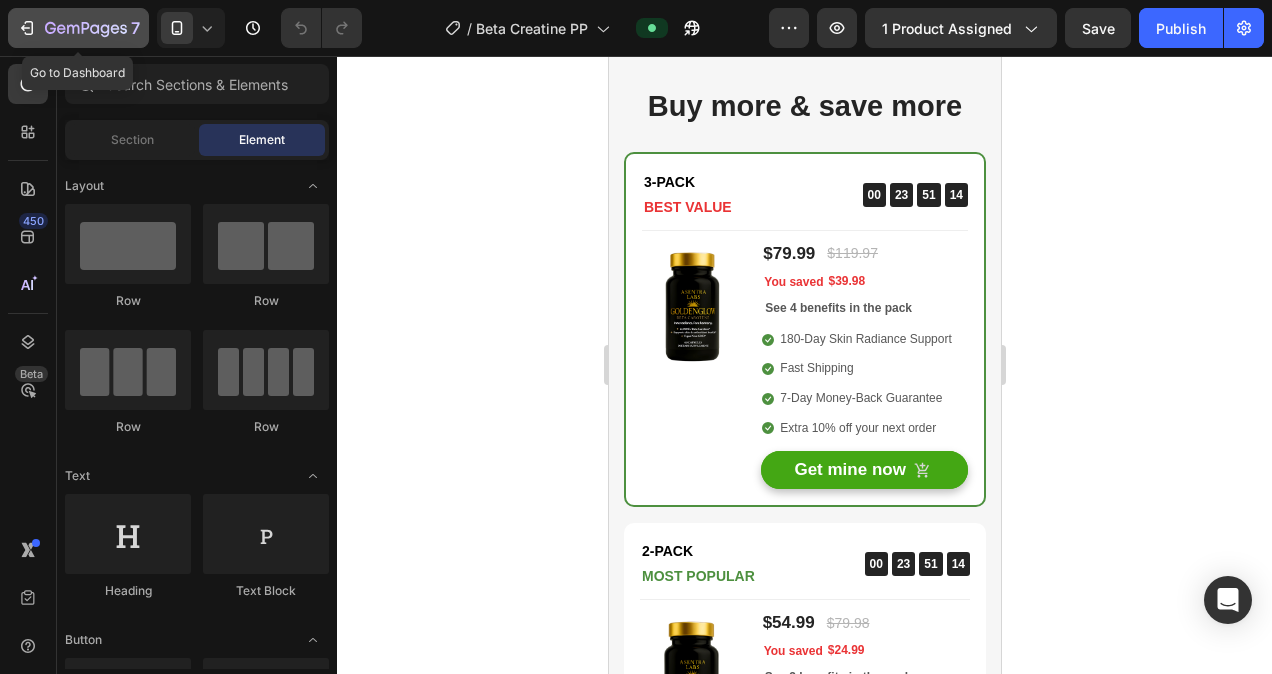 click on "7" at bounding box center [78, 28] 